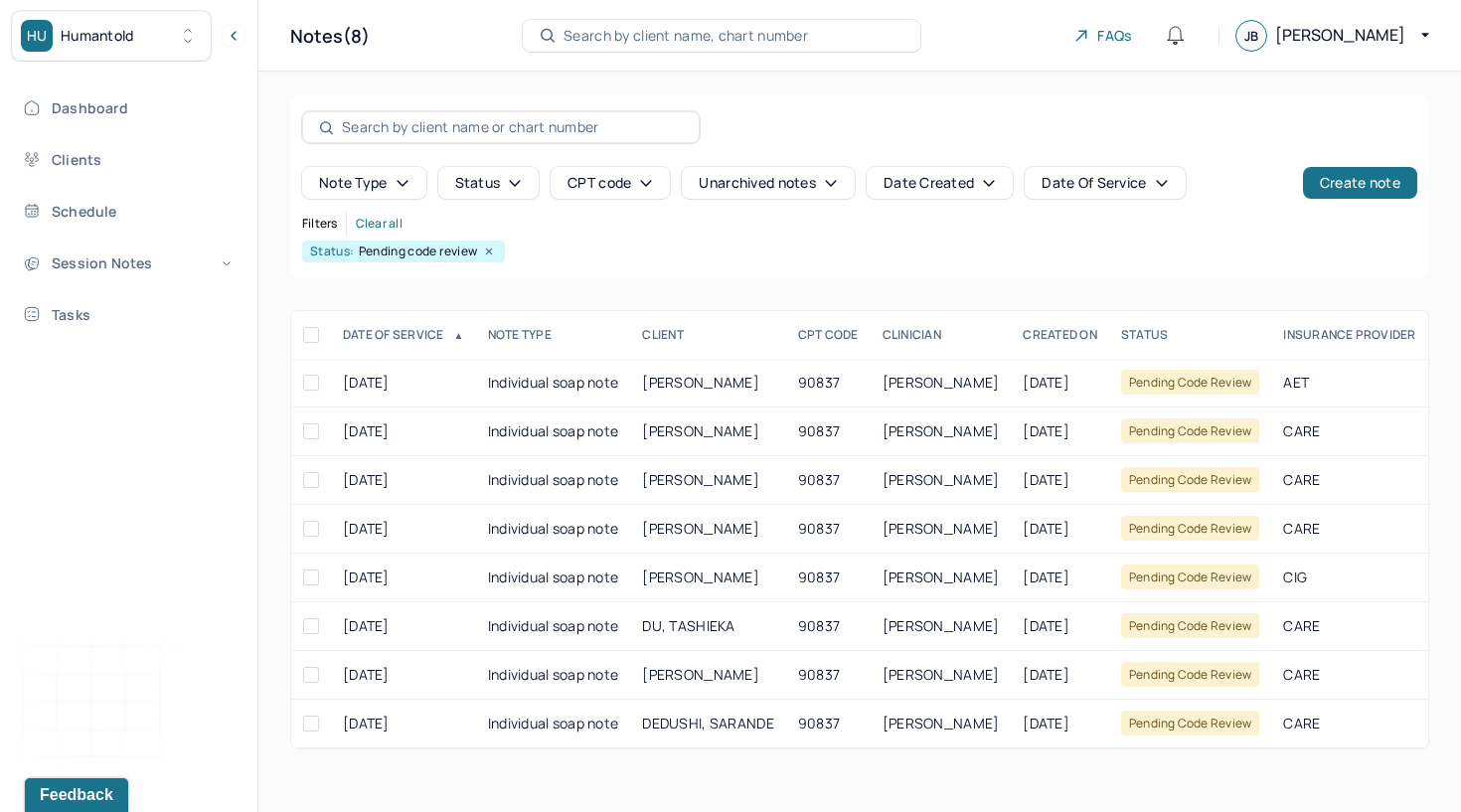 scroll, scrollTop: 0, scrollLeft: 0, axis: both 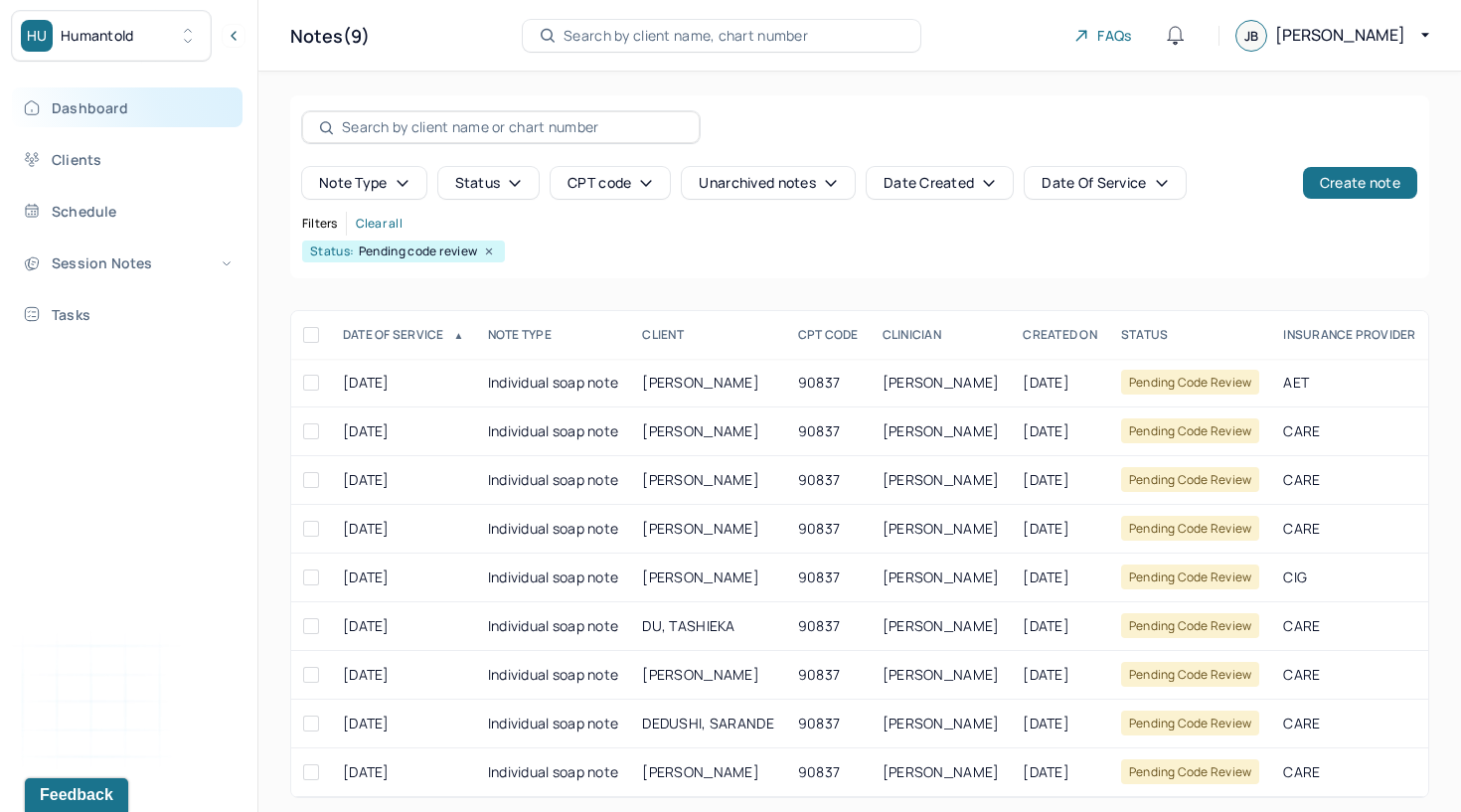 click on "Dashboard" at bounding box center [127, 107] 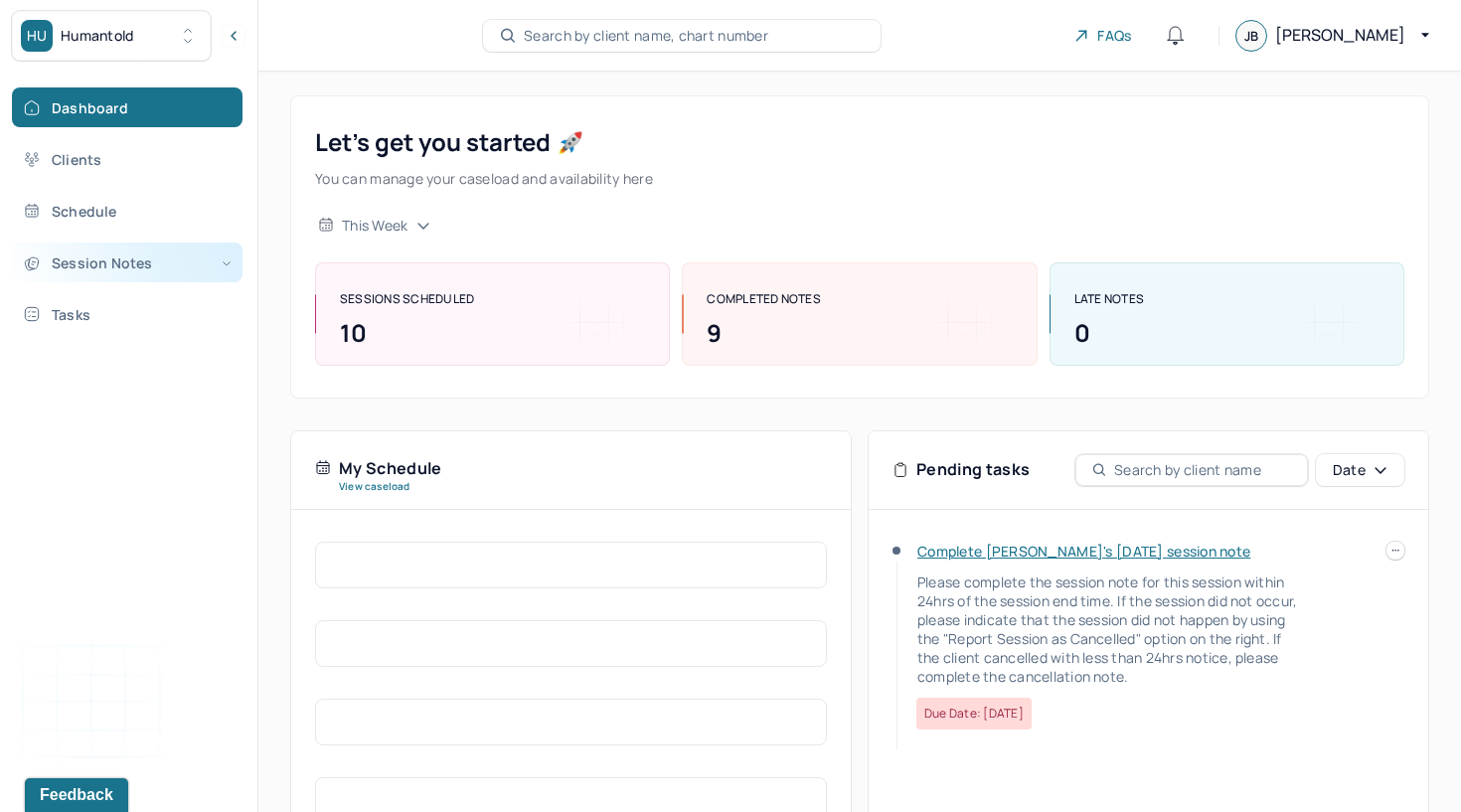 click on "Session Notes" at bounding box center (127, 262) 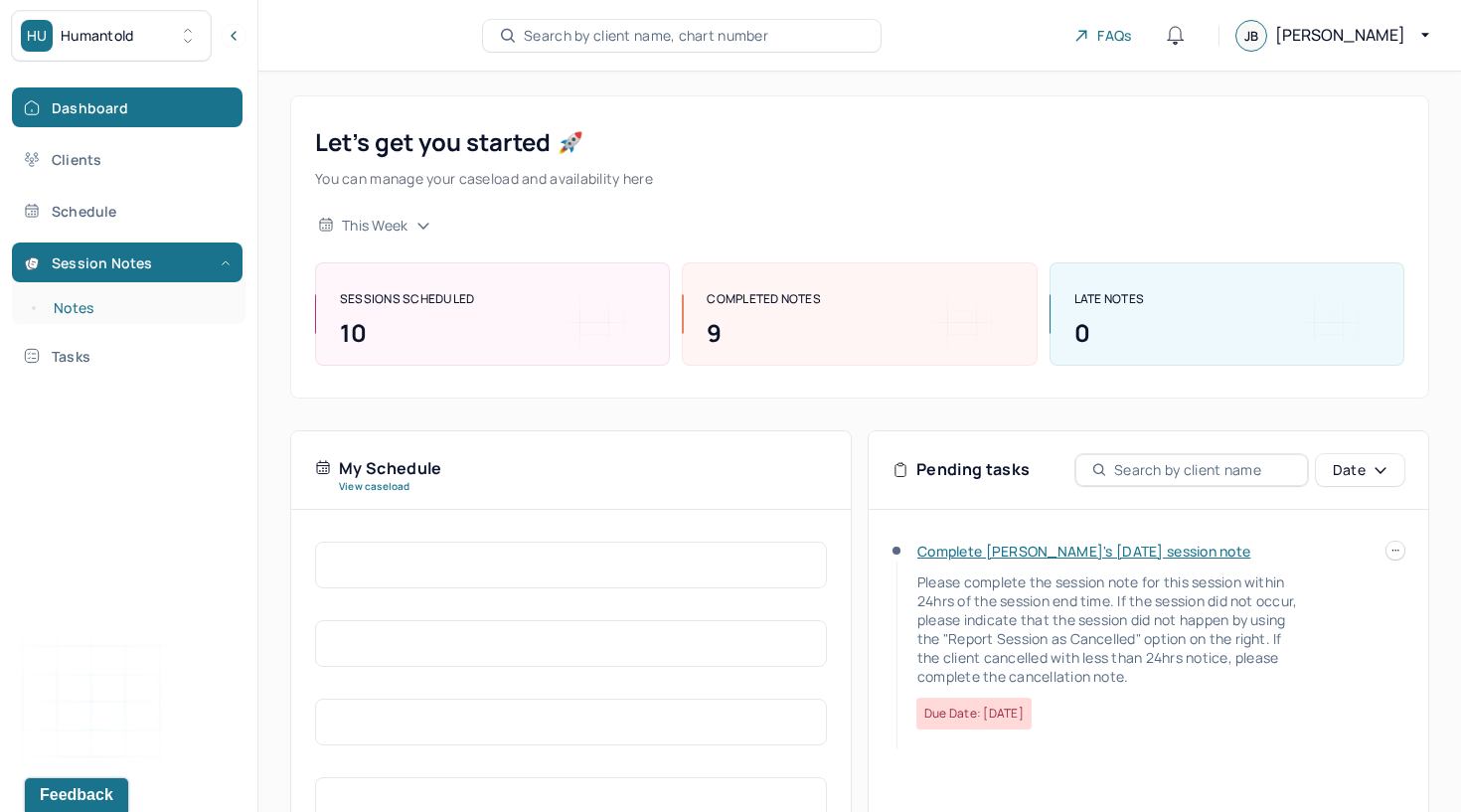 click on "Notes" at bounding box center (138, 308) 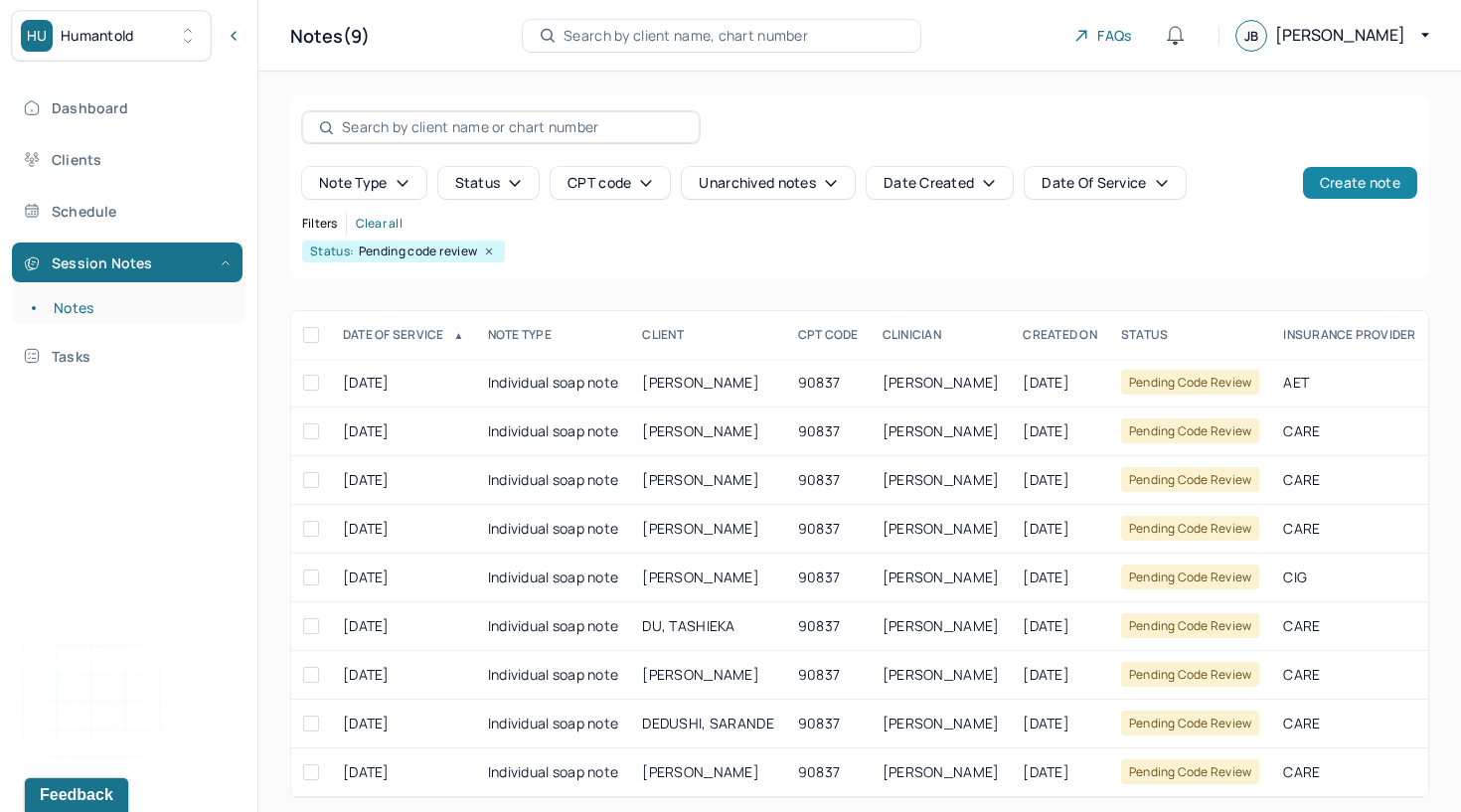 click on "Create note" at bounding box center [1360, 183] 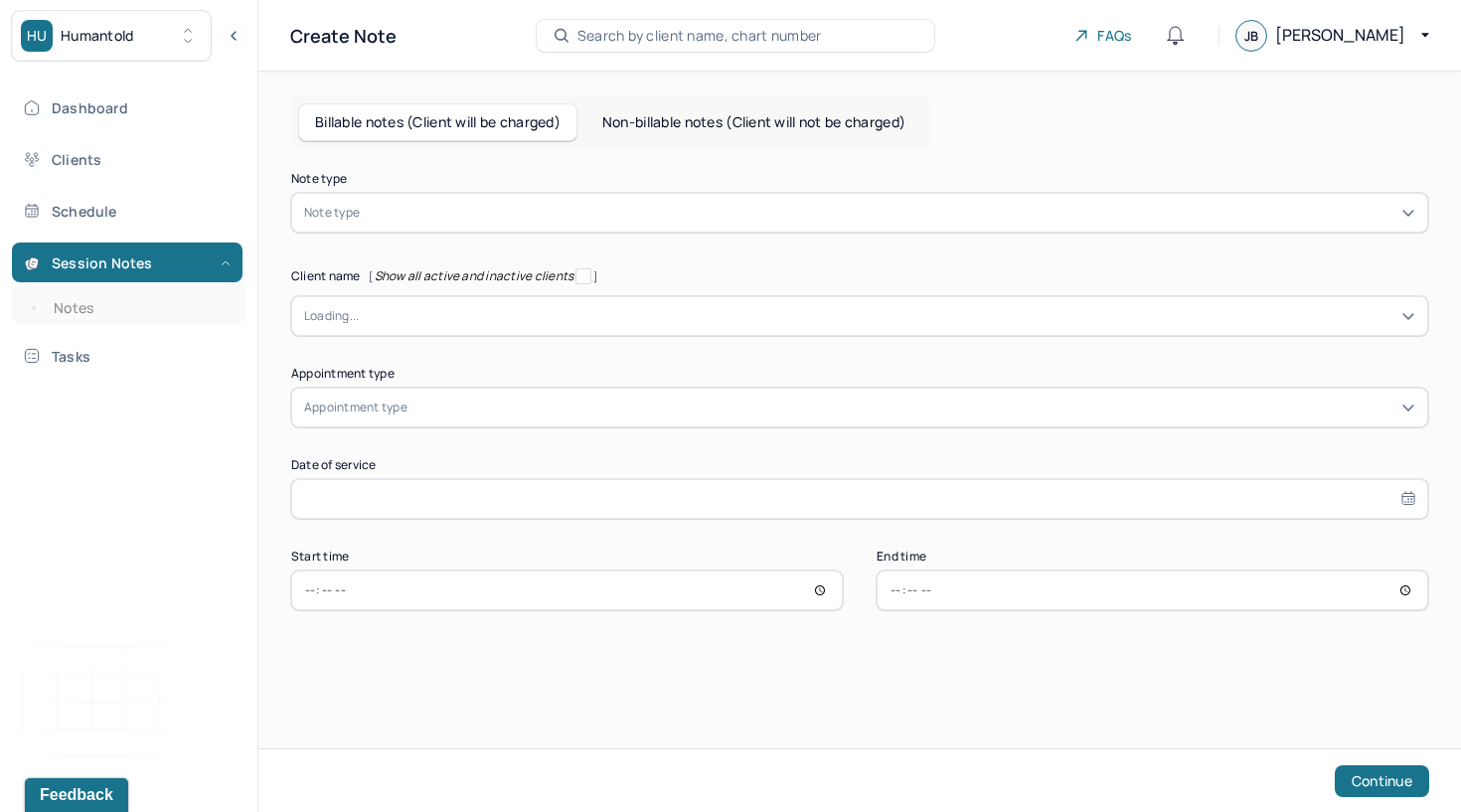 click at bounding box center (890, 213) 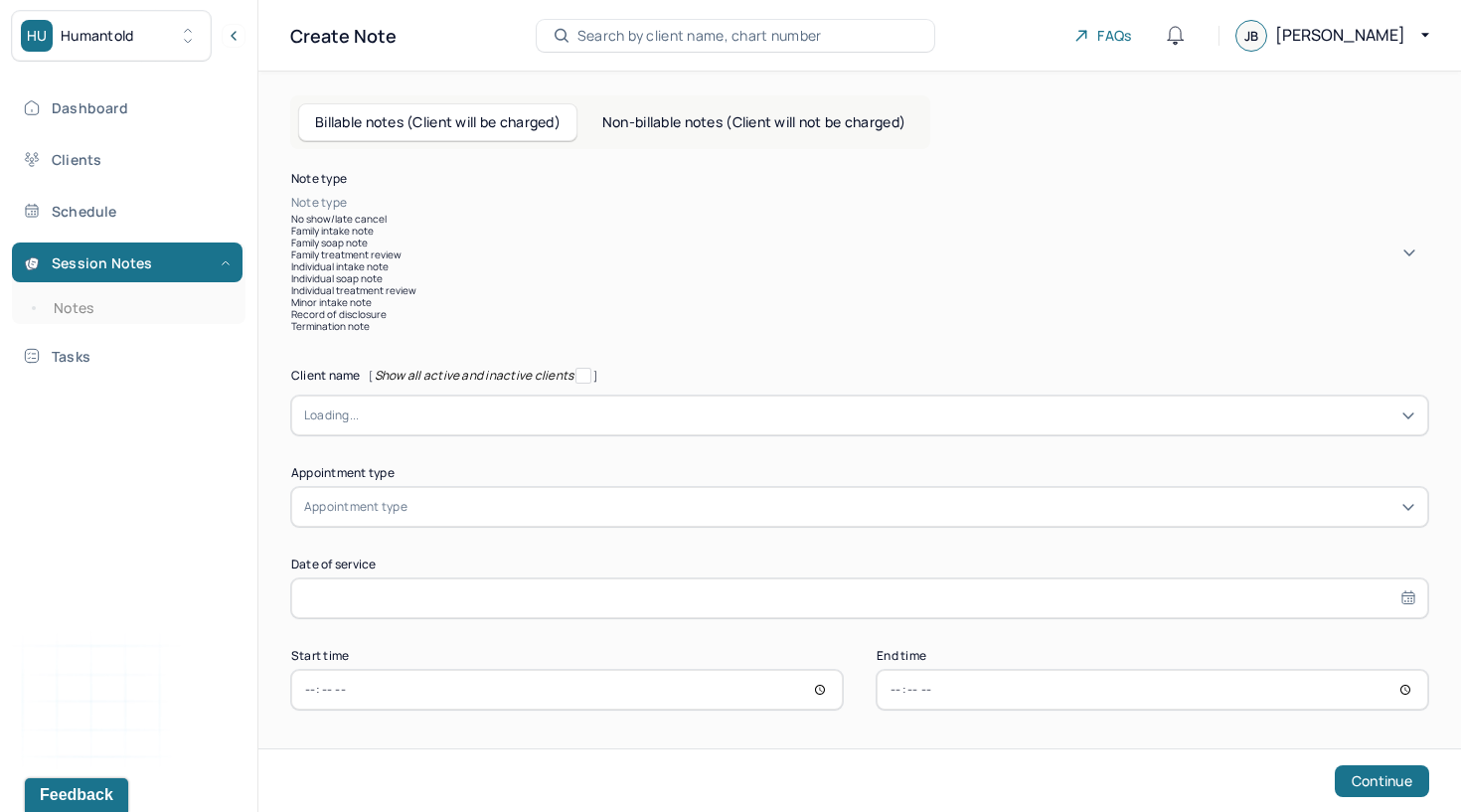 click on "Non-billable notes (Client will not be charged)" at bounding box center [753, 122] 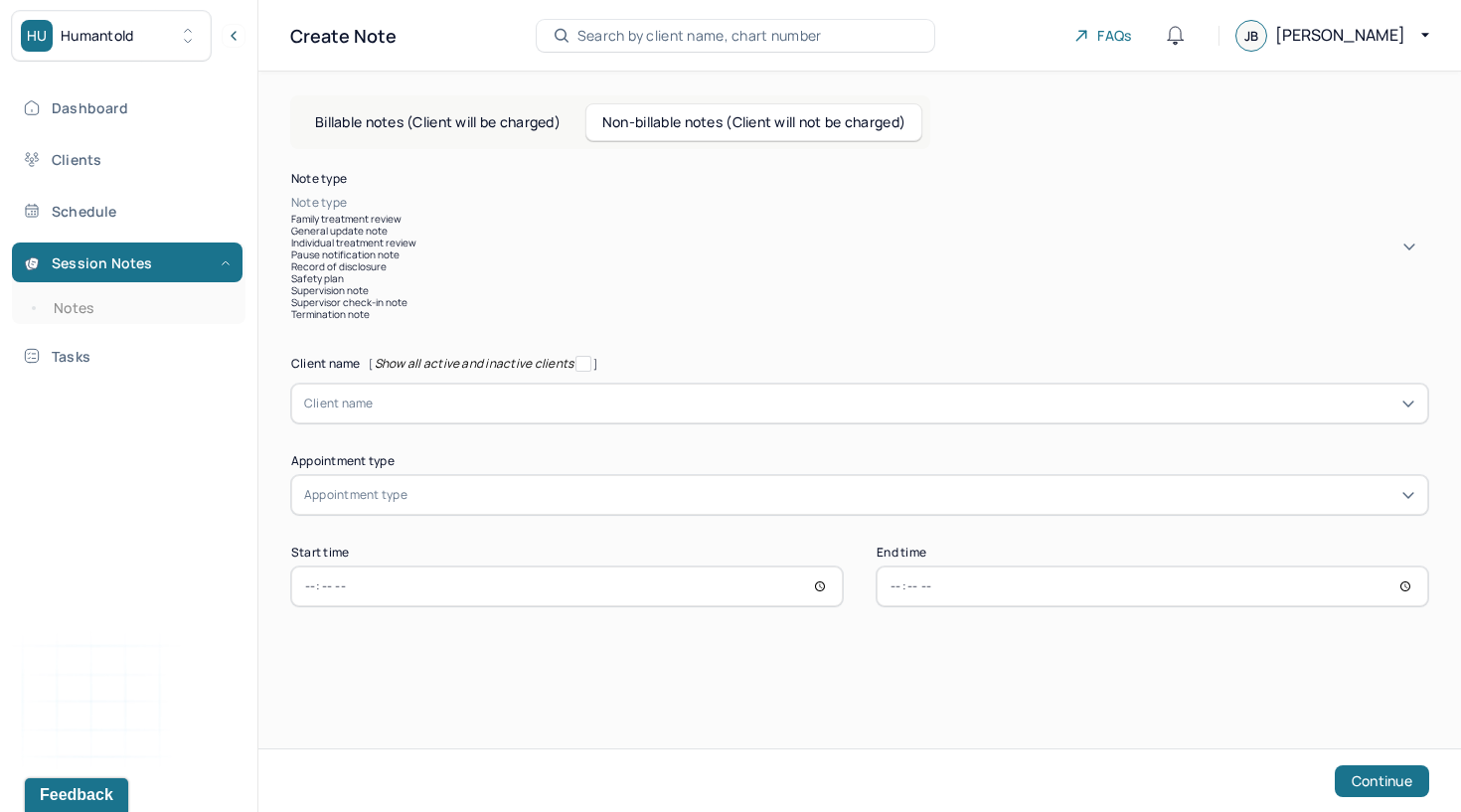 click at bounding box center (354, 203) 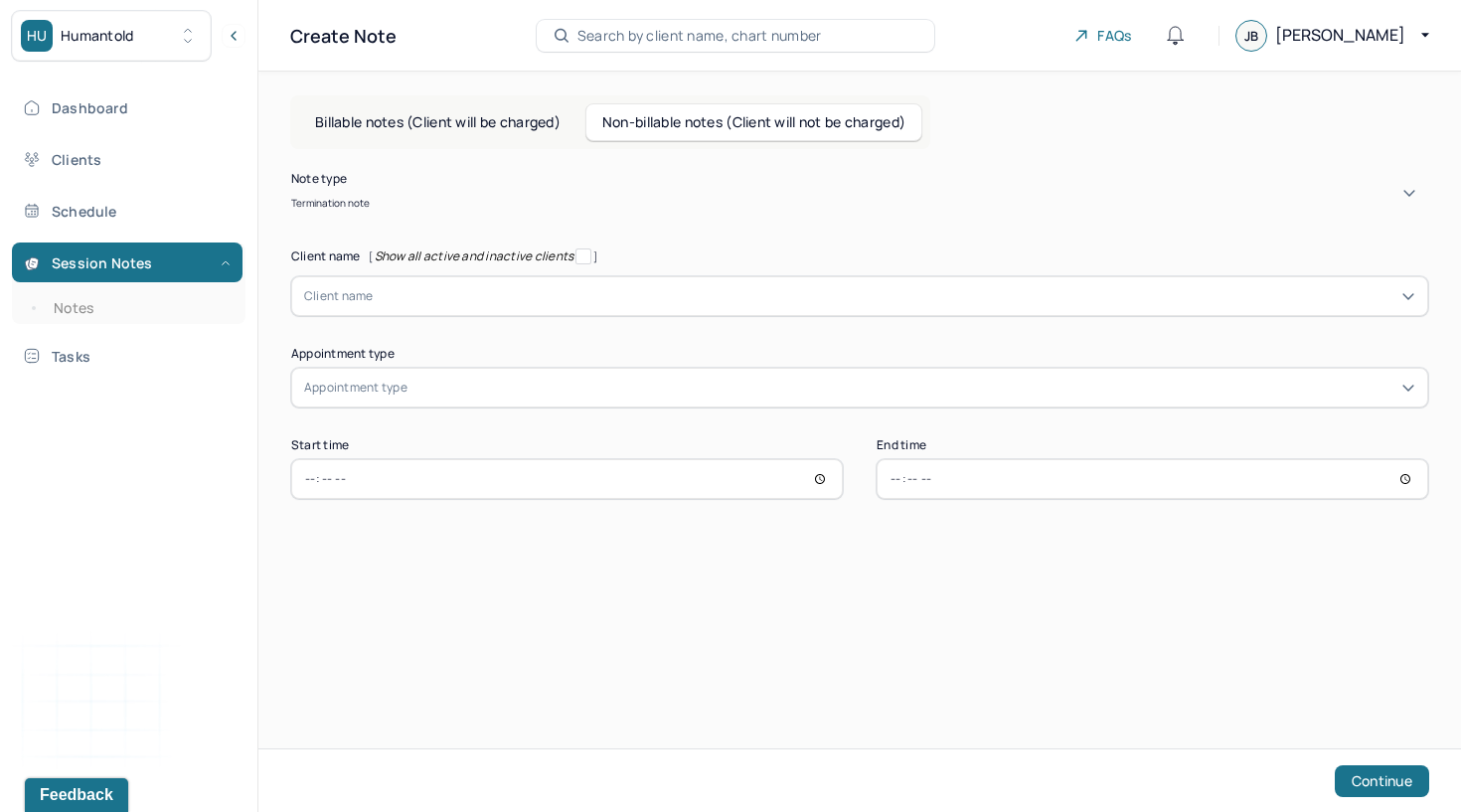 click on "Client name" at bounding box center [339, 296] 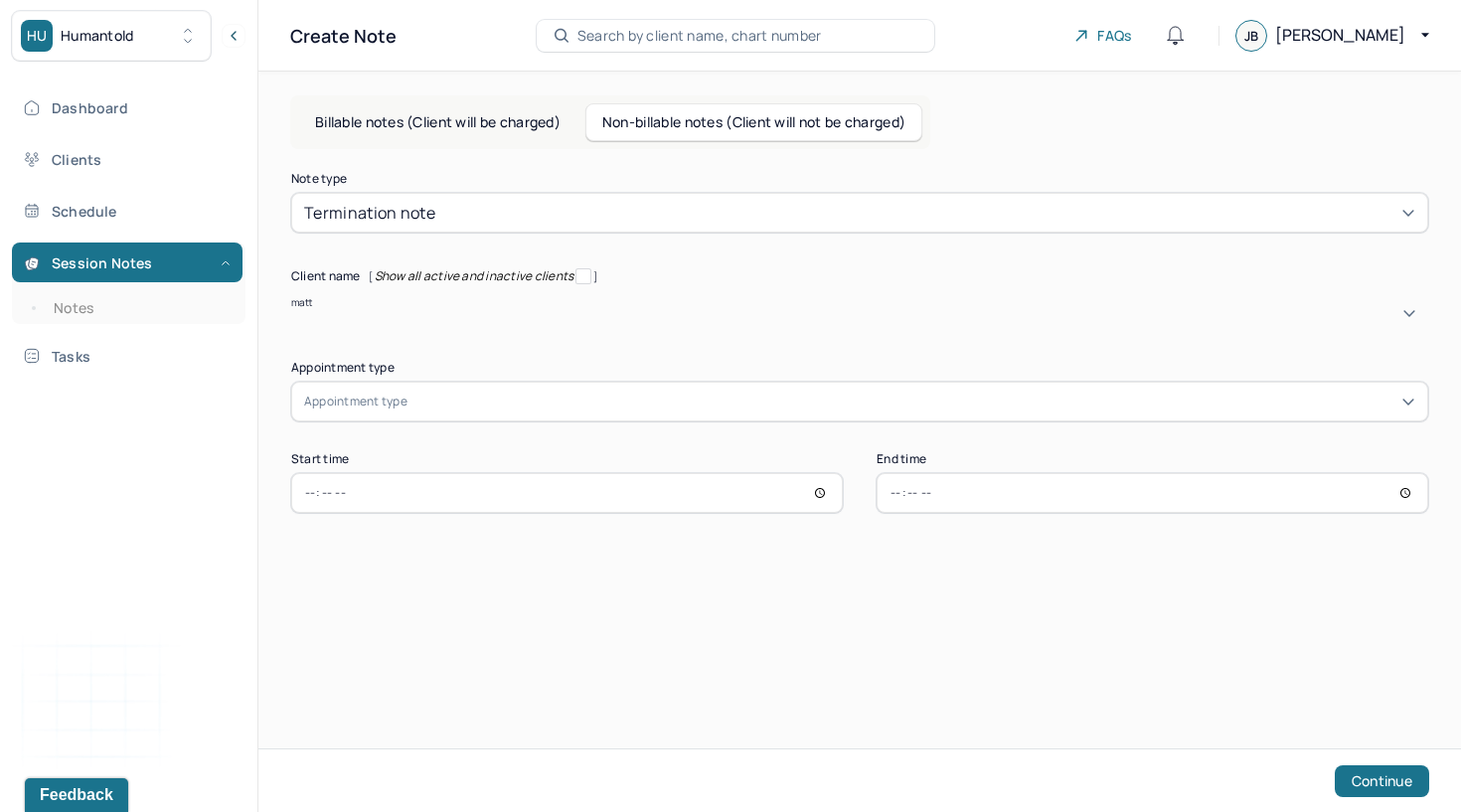 type on "matth" 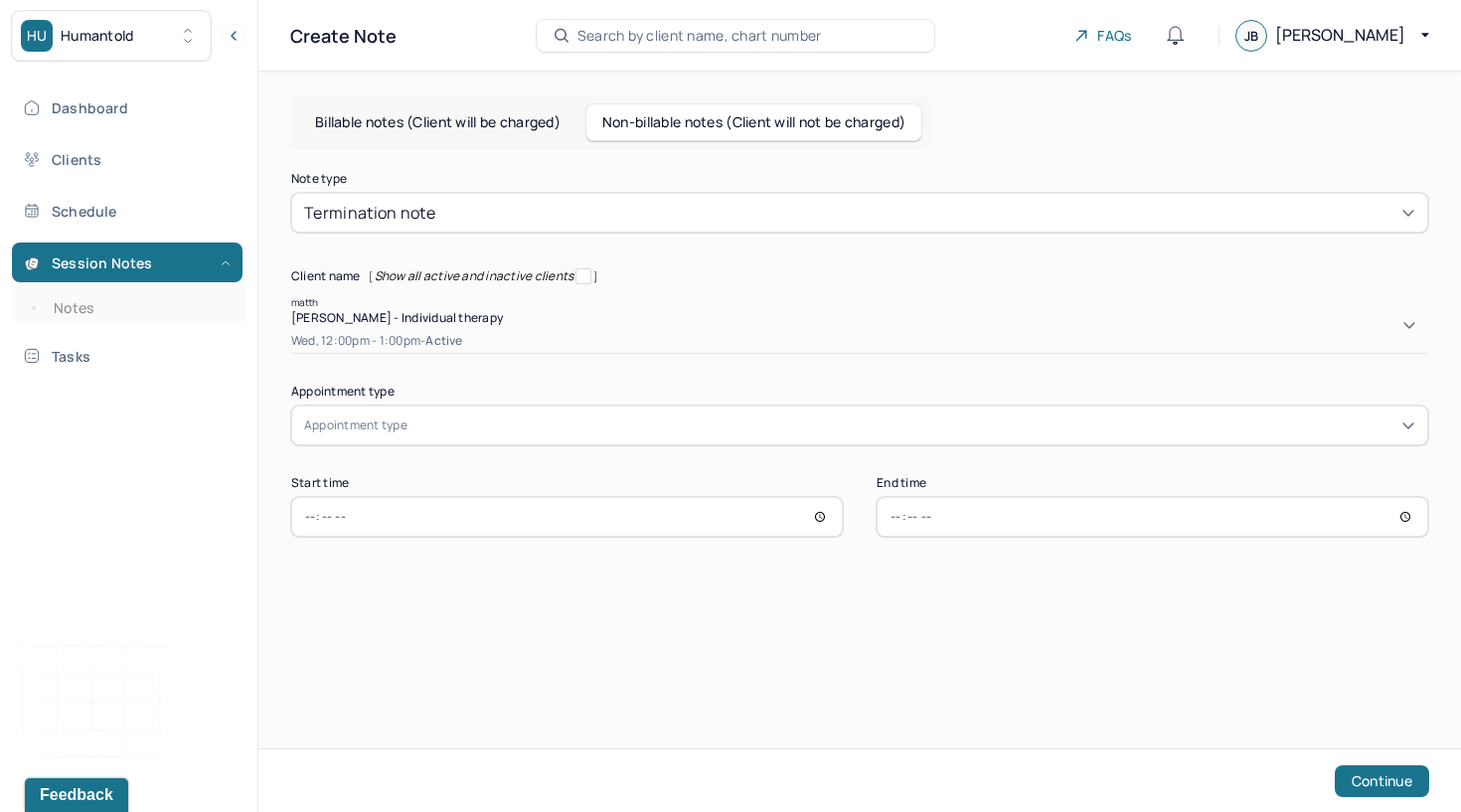 click on "[PERSON_NAME] - Individual therapy Wed, 12:00pm - 1:00pm  -  active" at bounding box center [860, 331] 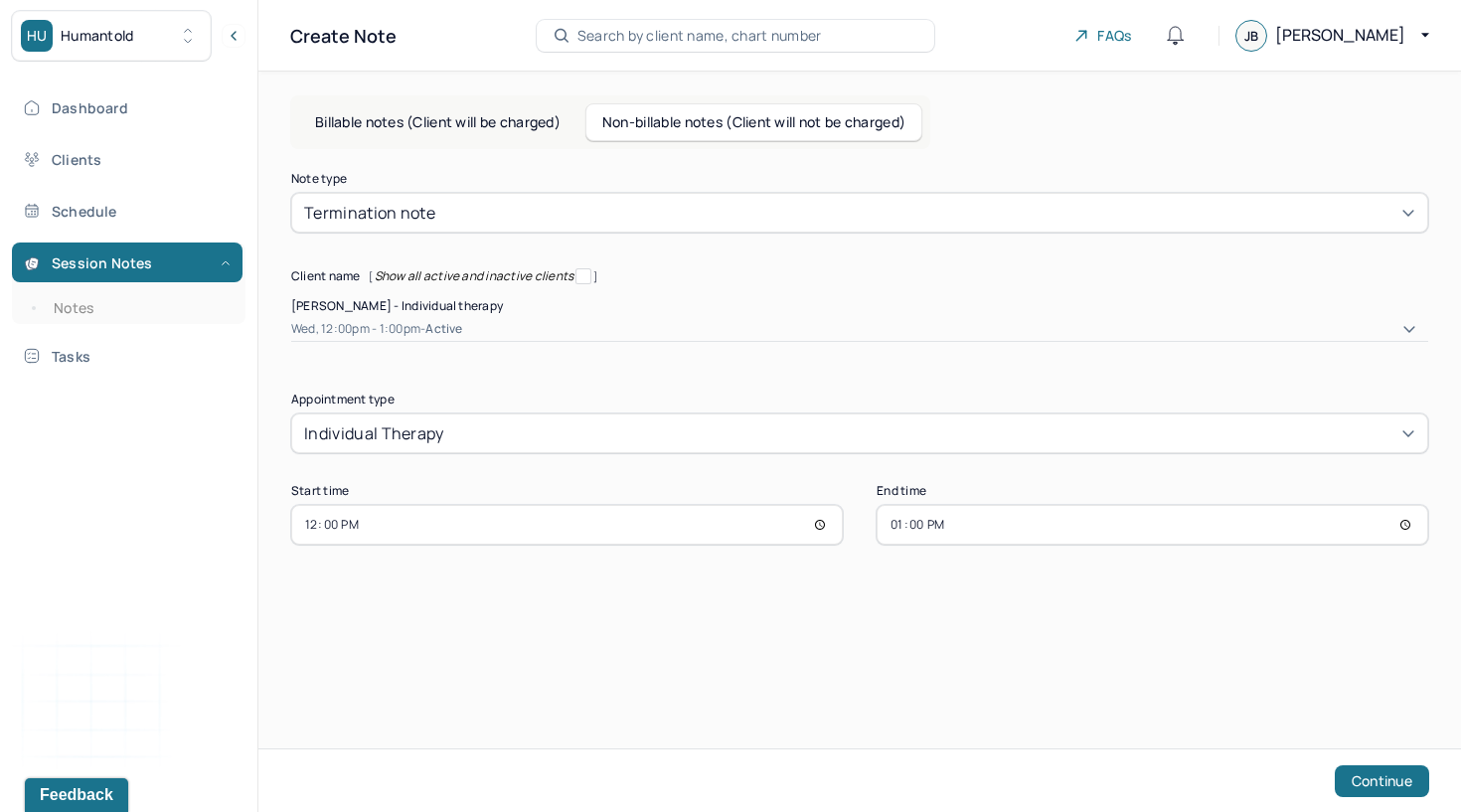 click on "Note type Termination note Client name [ Show all active and inactive clients ] option [object Object], selected. [PERSON_NAME] - Individual therapy Wed, 12:00pm - 1:00pm  -  active Supervisee name [PERSON_NAME] Appointment type individual therapy Start time 12:00 End time 13:00   Continue" at bounding box center [860, 400] 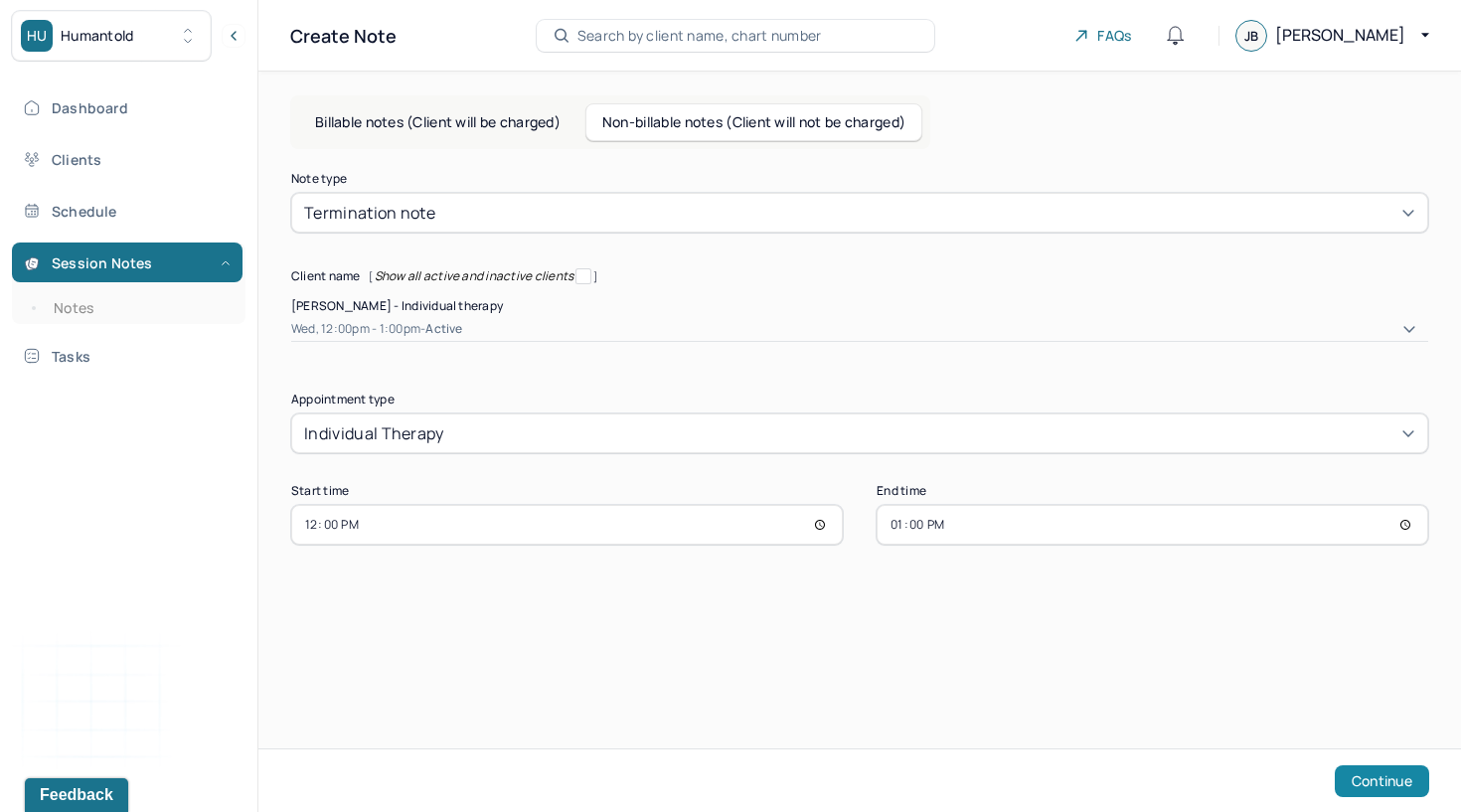 click on "Continue" at bounding box center (1381, 781) 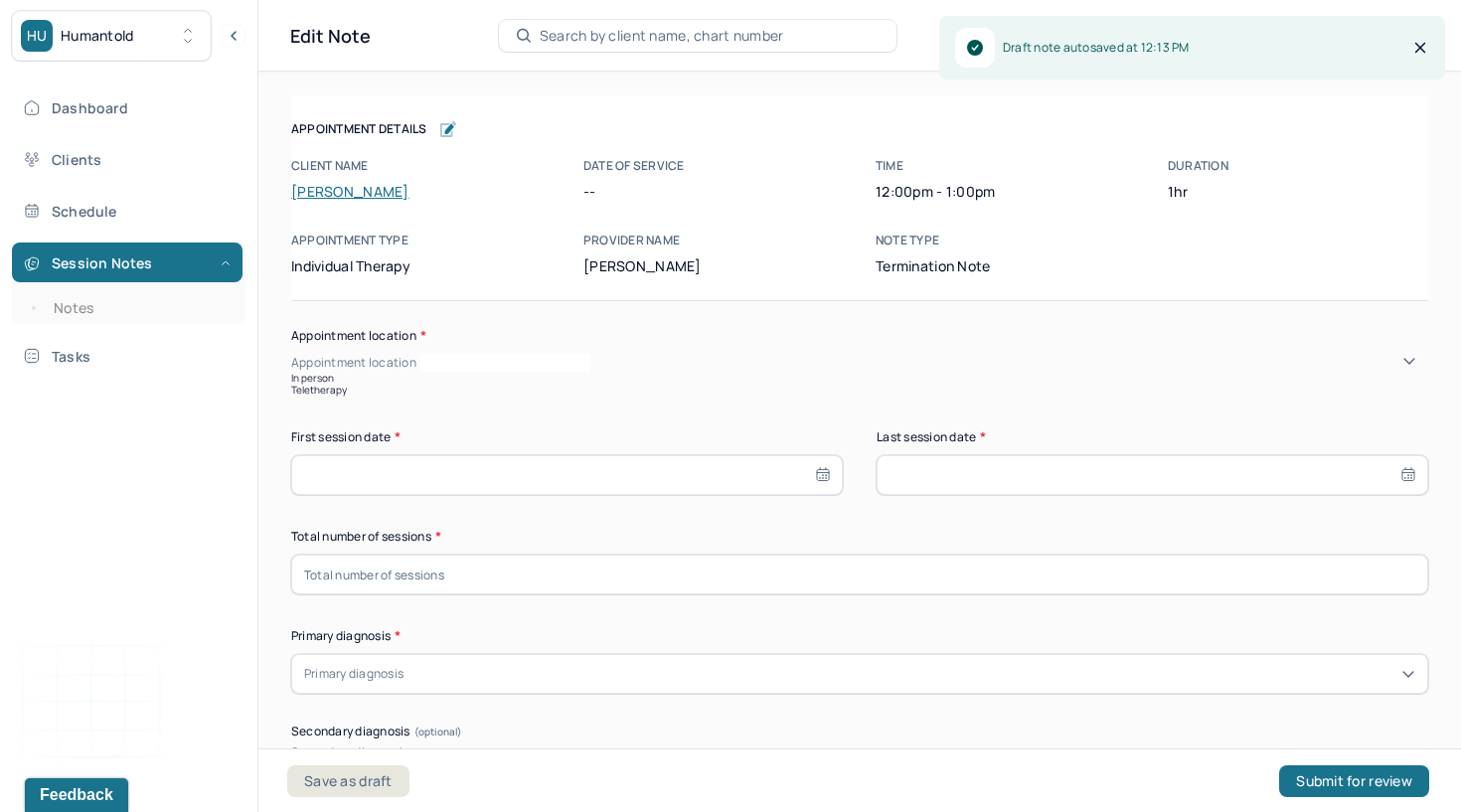 click on "Appointment location" at bounding box center [860, 363] 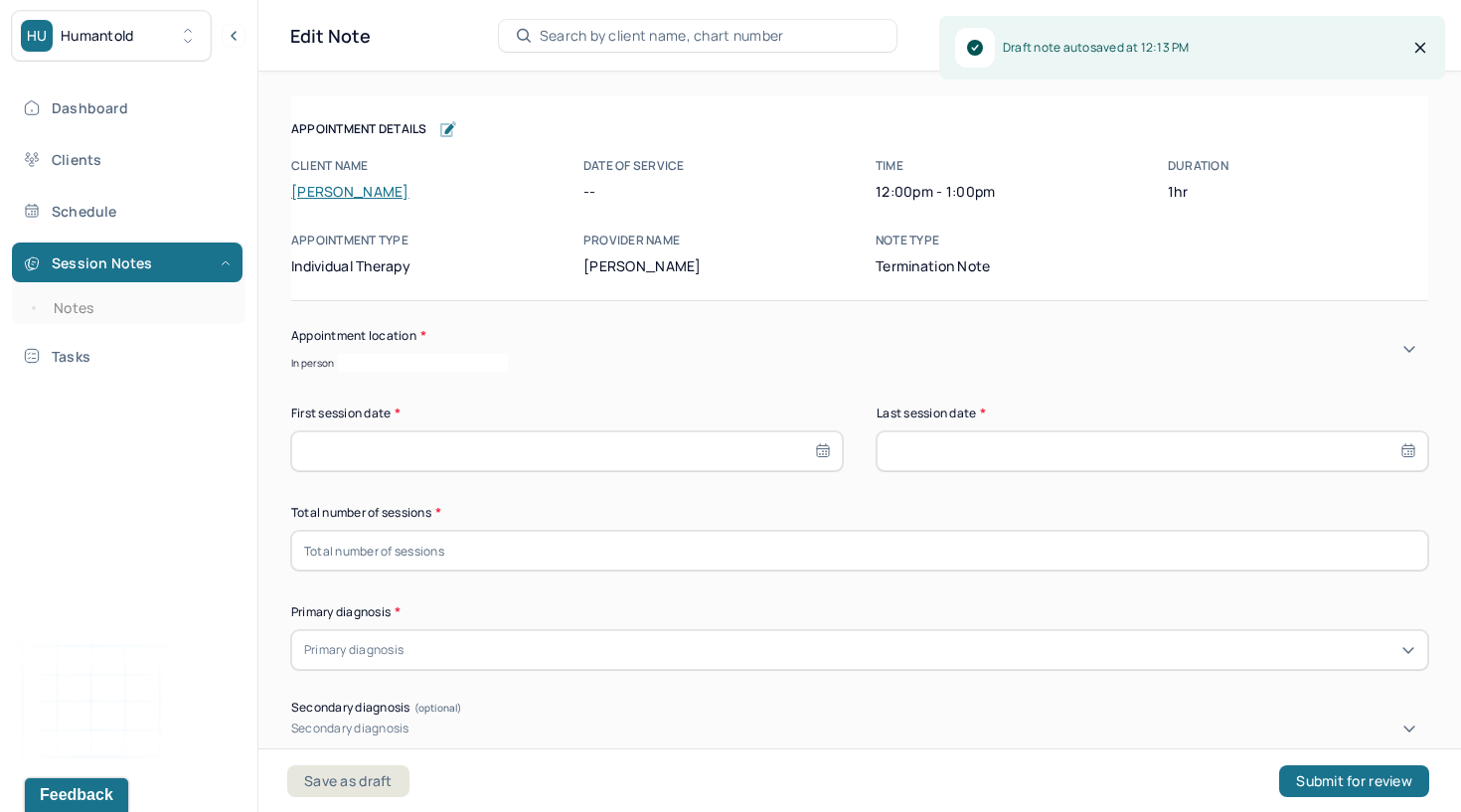 click at bounding box center [567, 451] 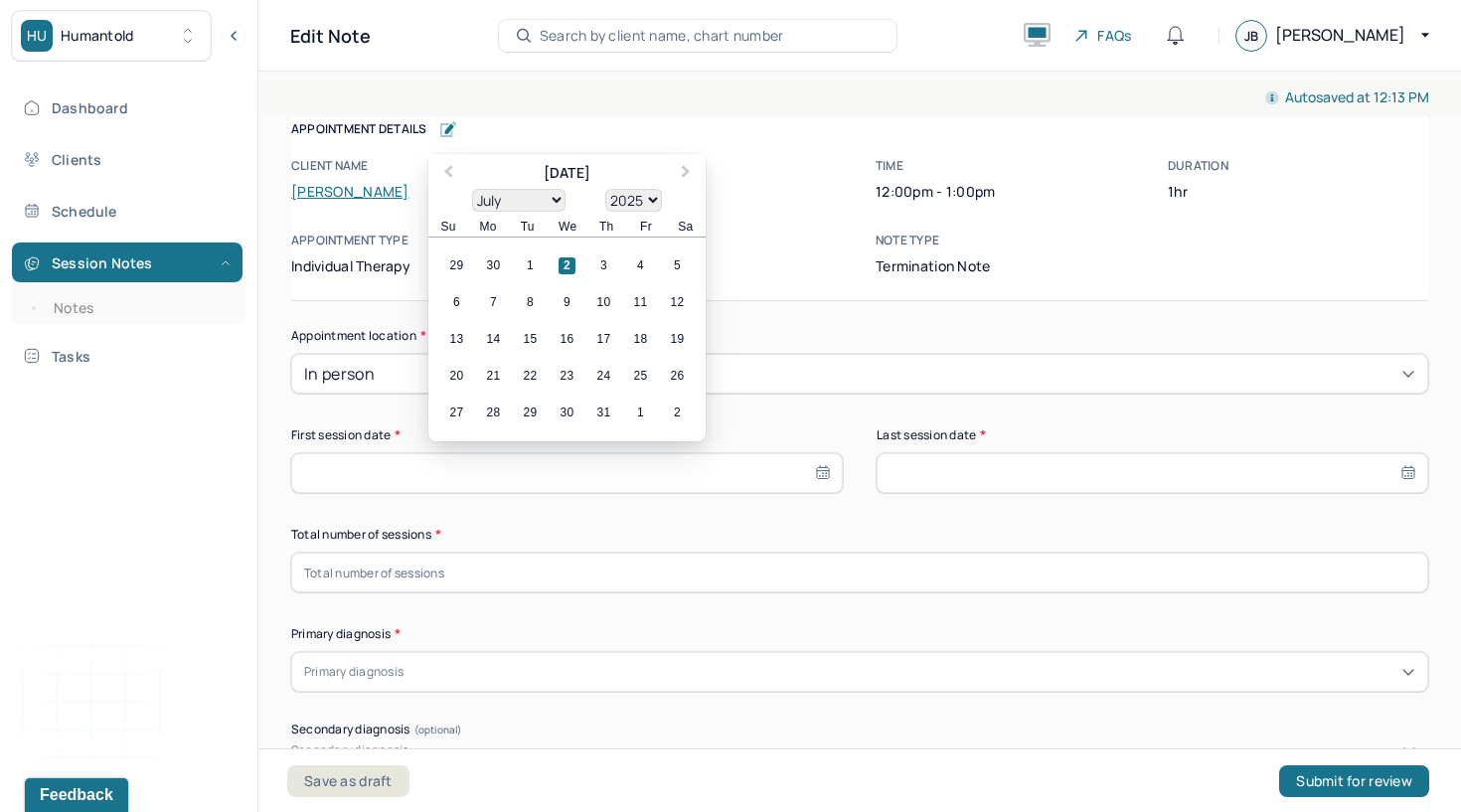 select on "2024" 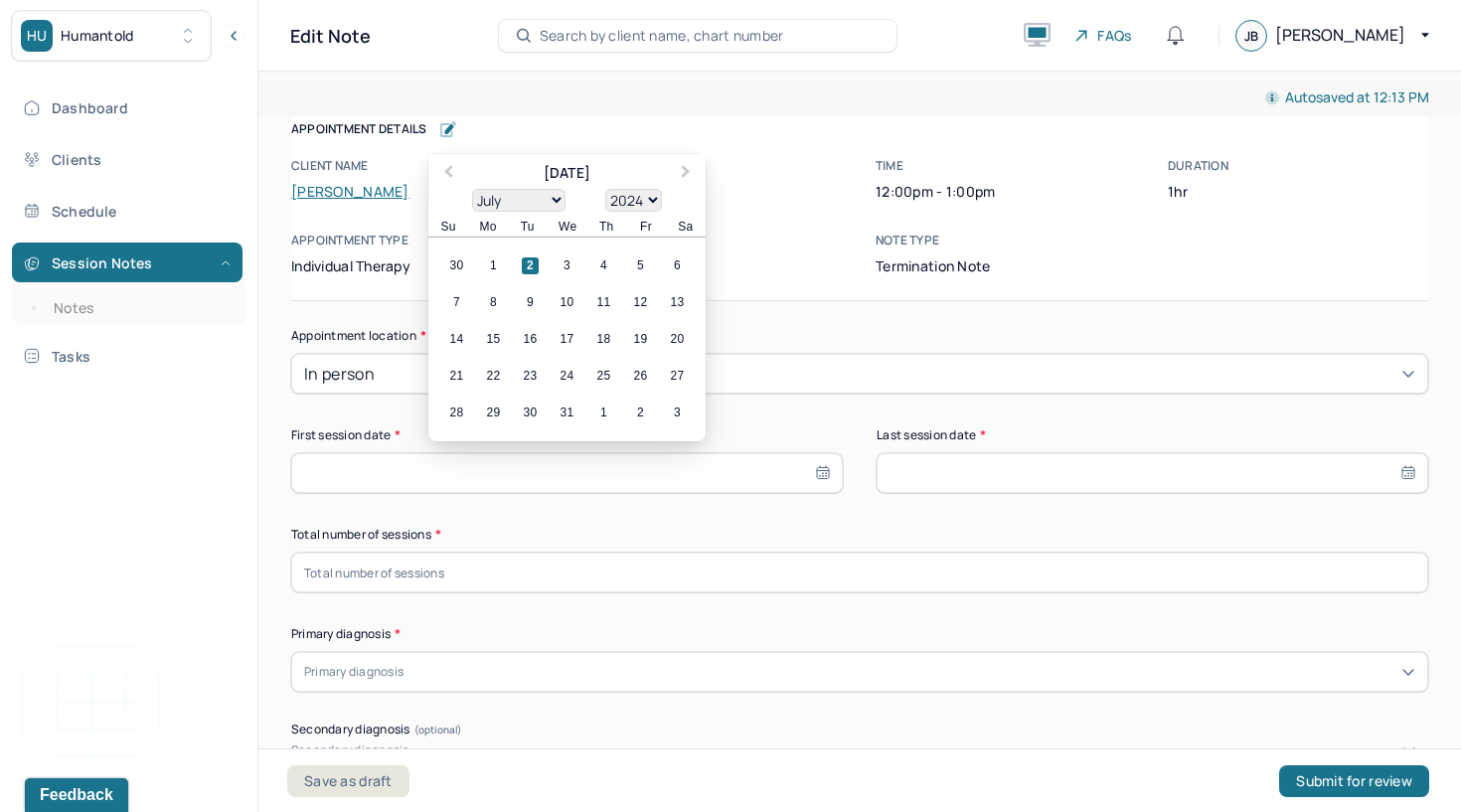 select on "4" 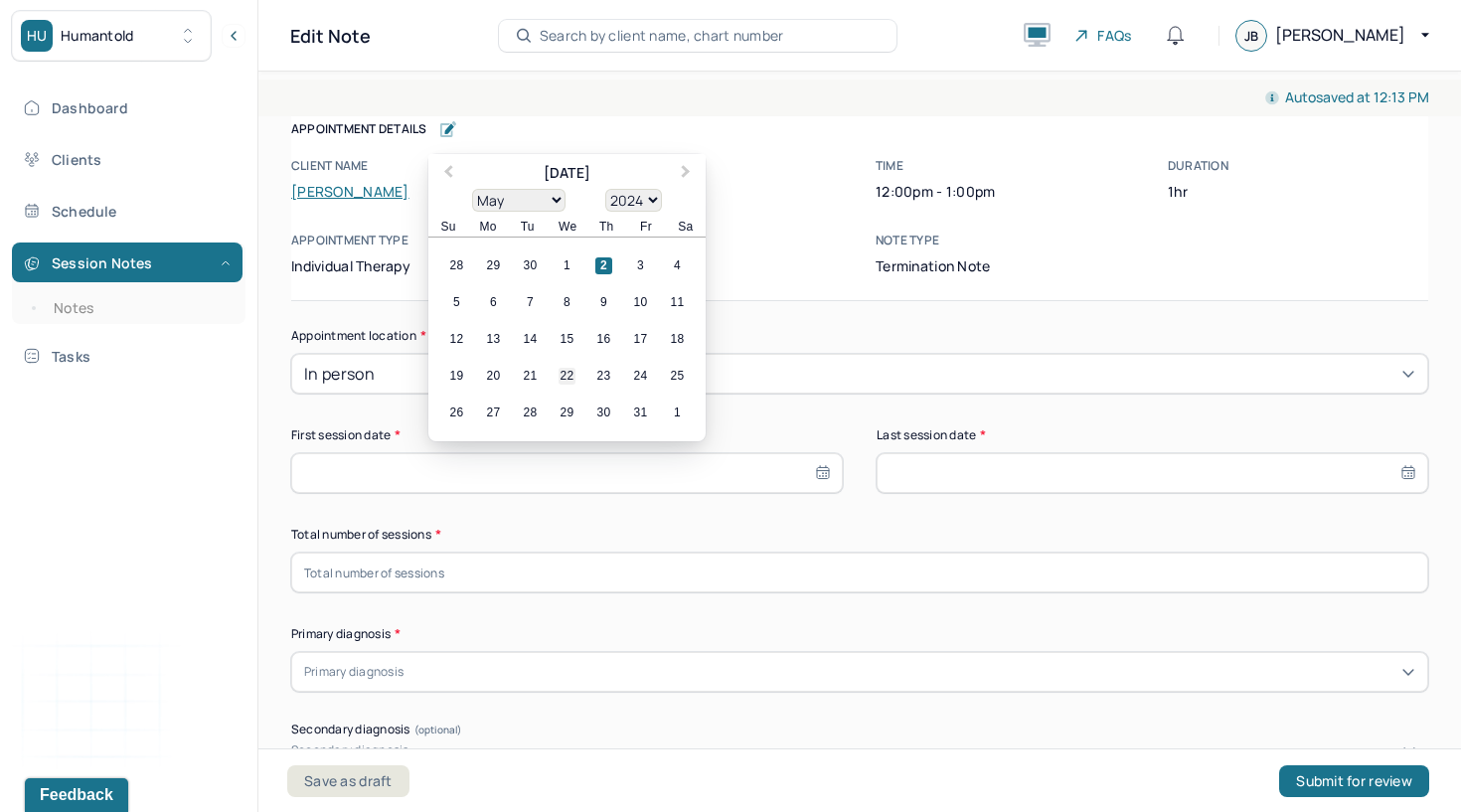 click on "22" at bounding box center [567, 376] 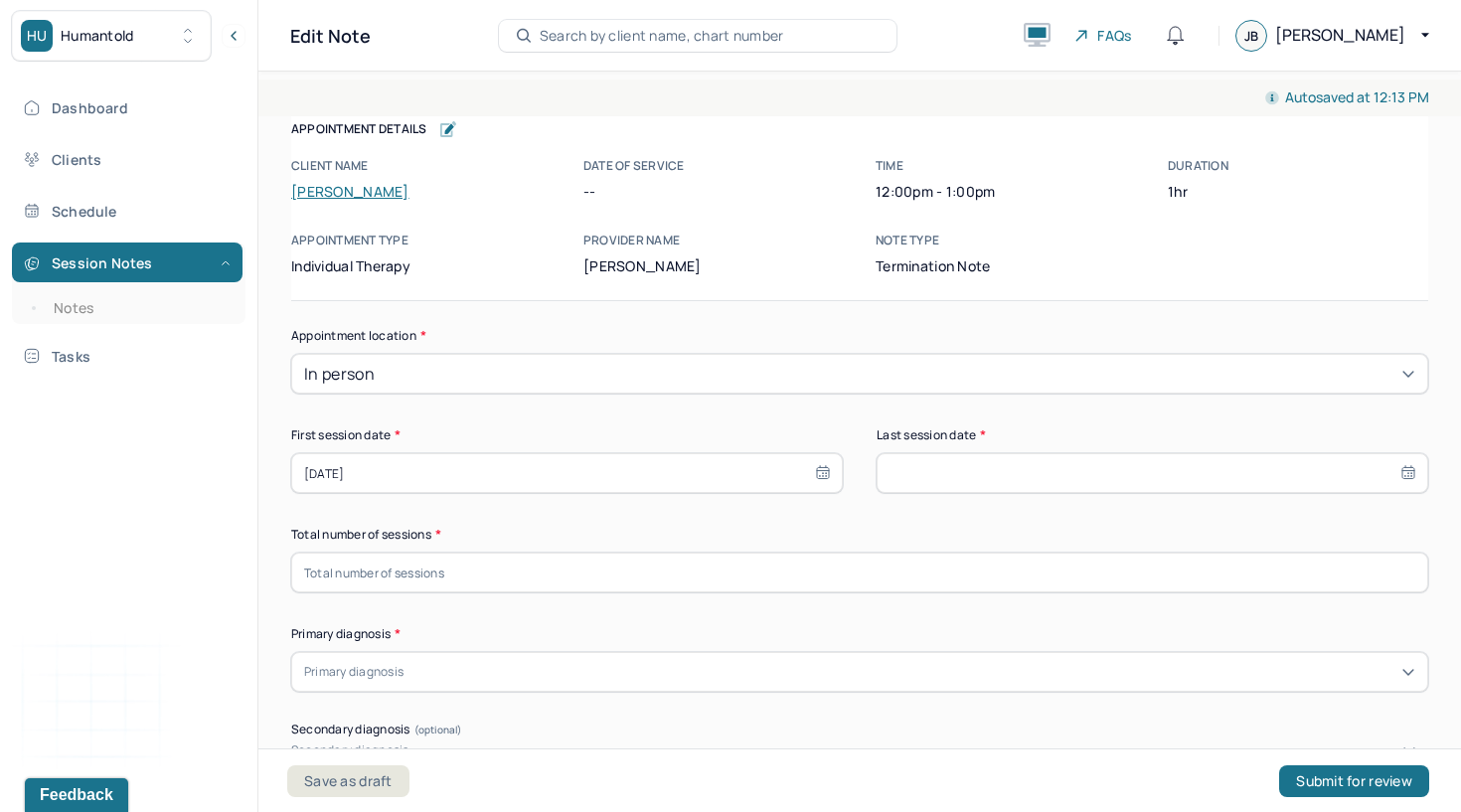 click at bounding box center (1152, 473) 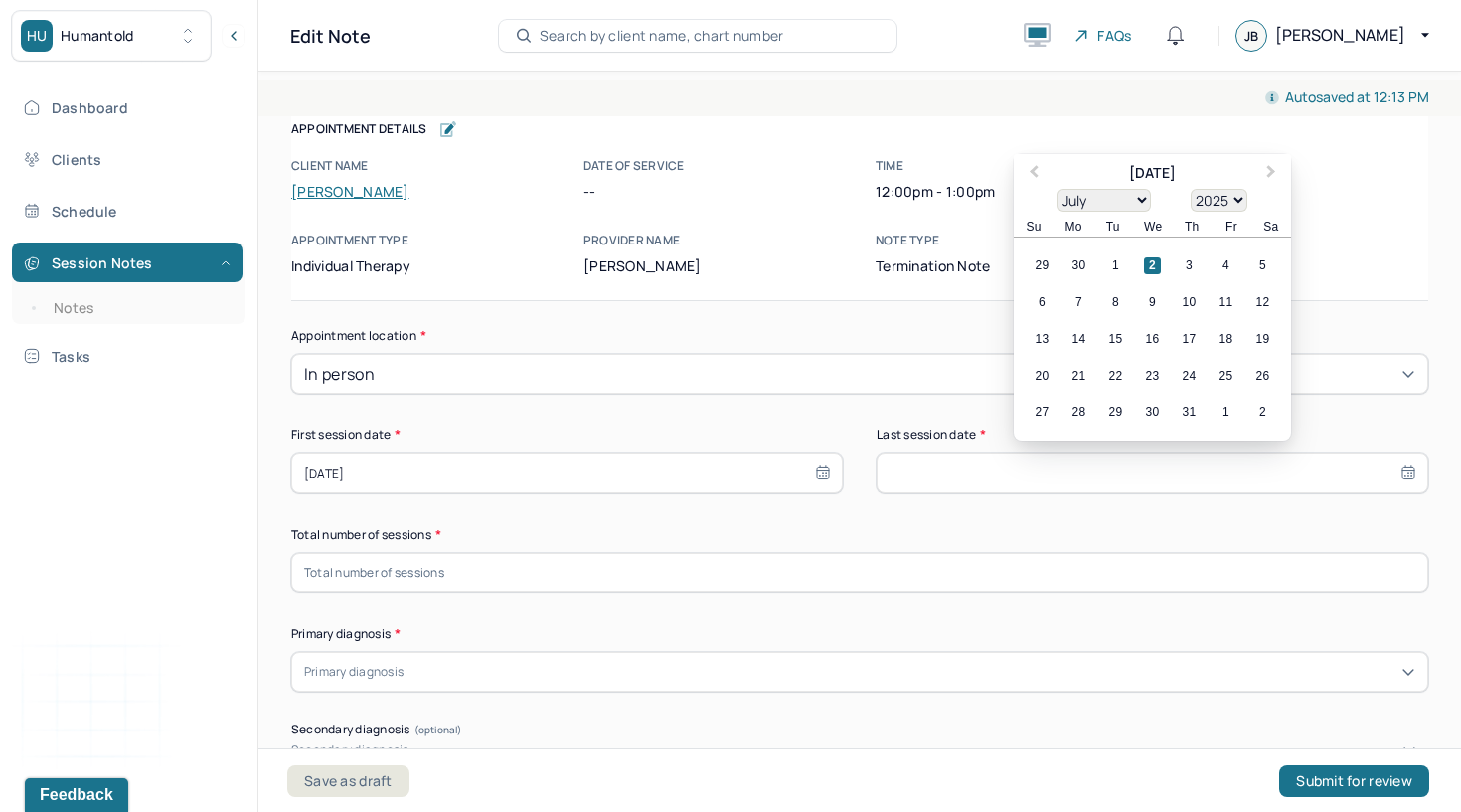 select on "4" 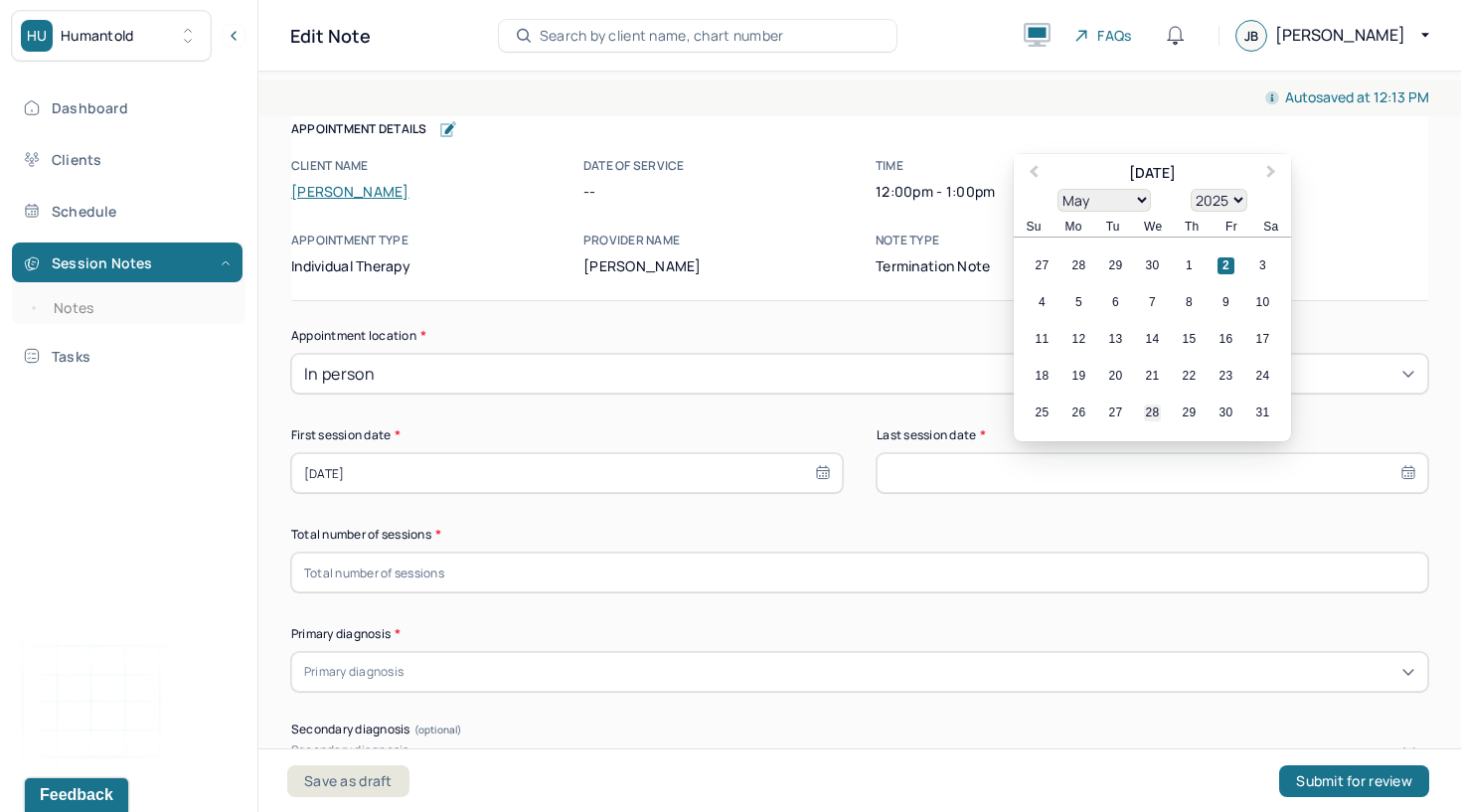 click on "28" at bounding box center (1152, 412) 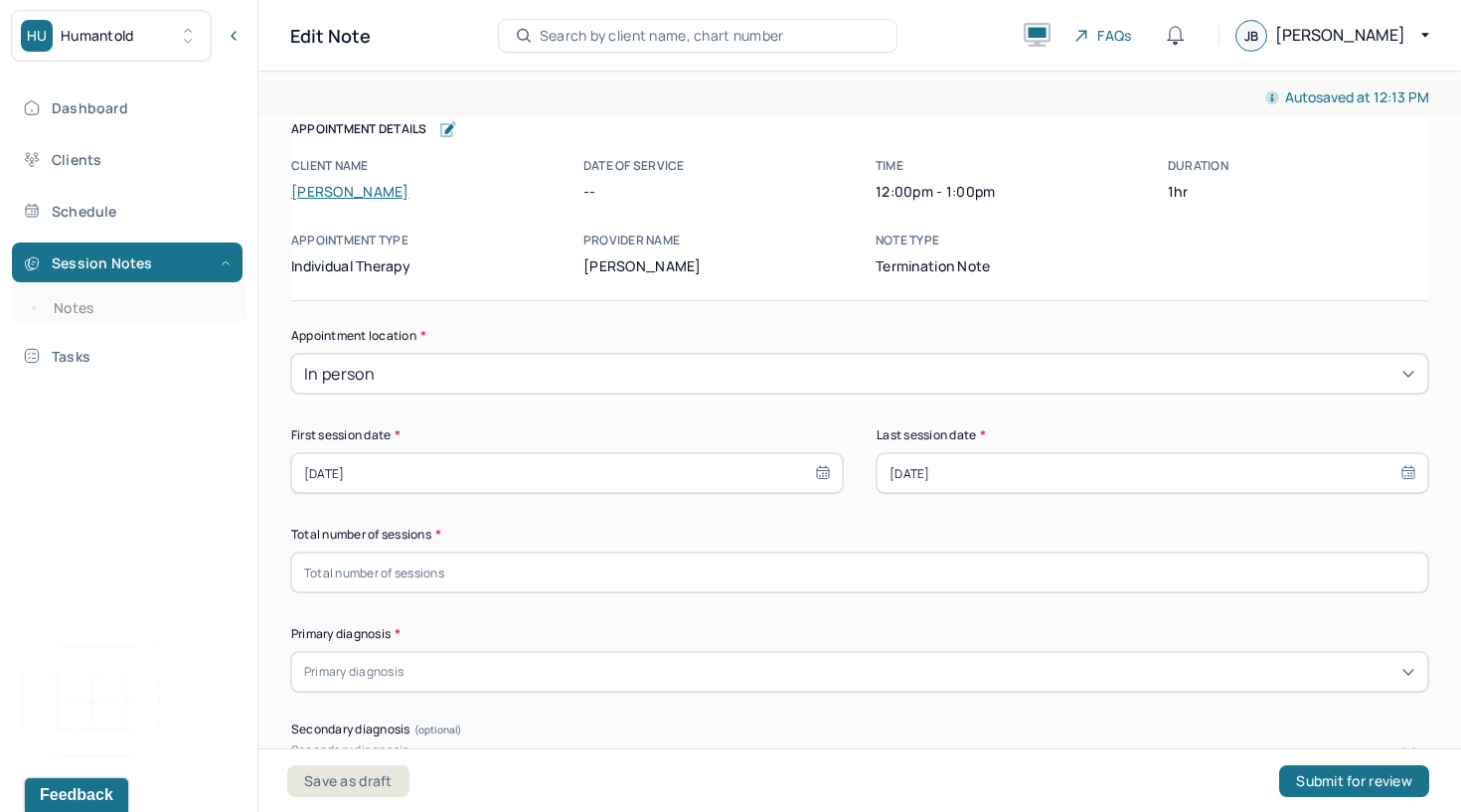 click at bounding box center [860, 572] 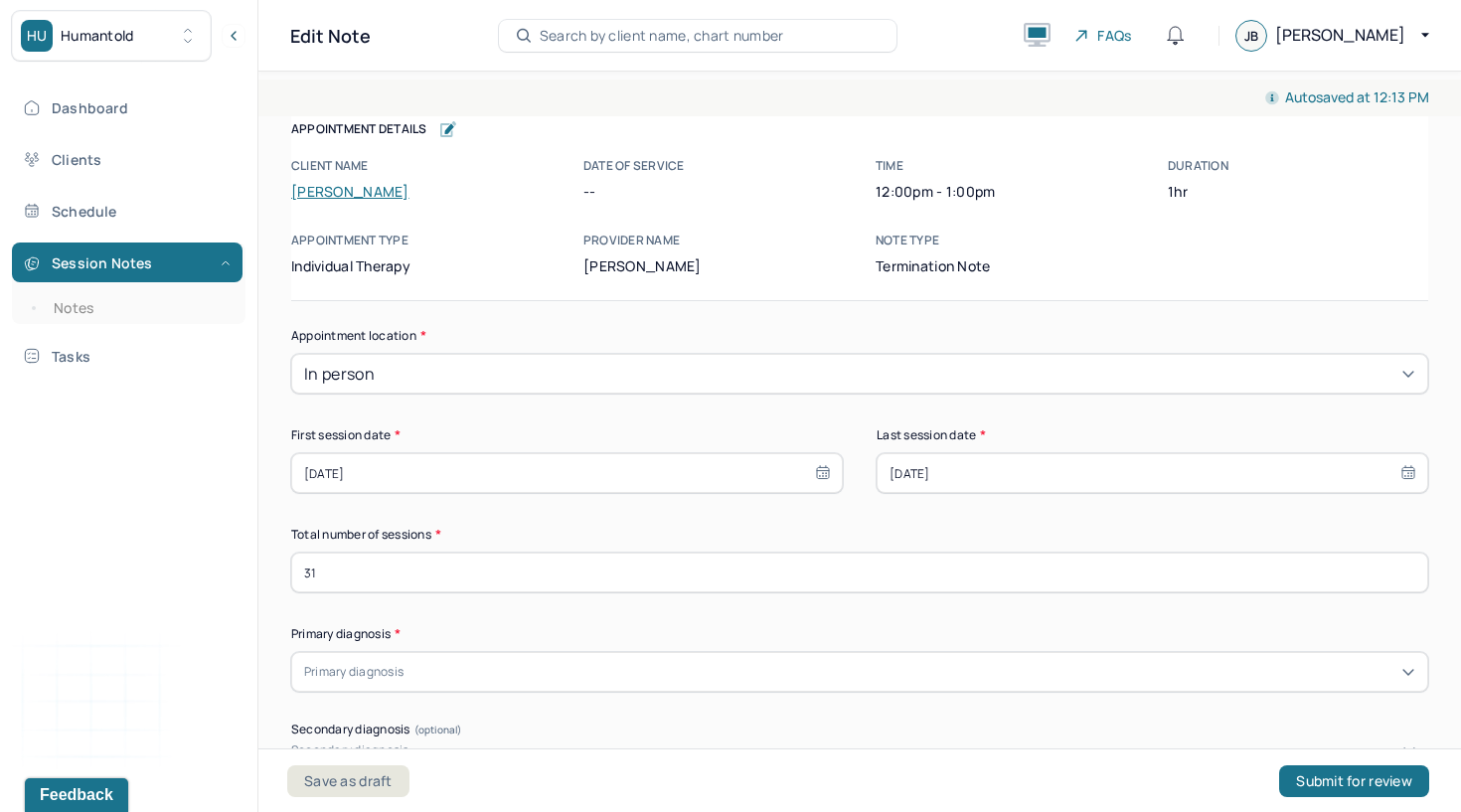 type on "31" 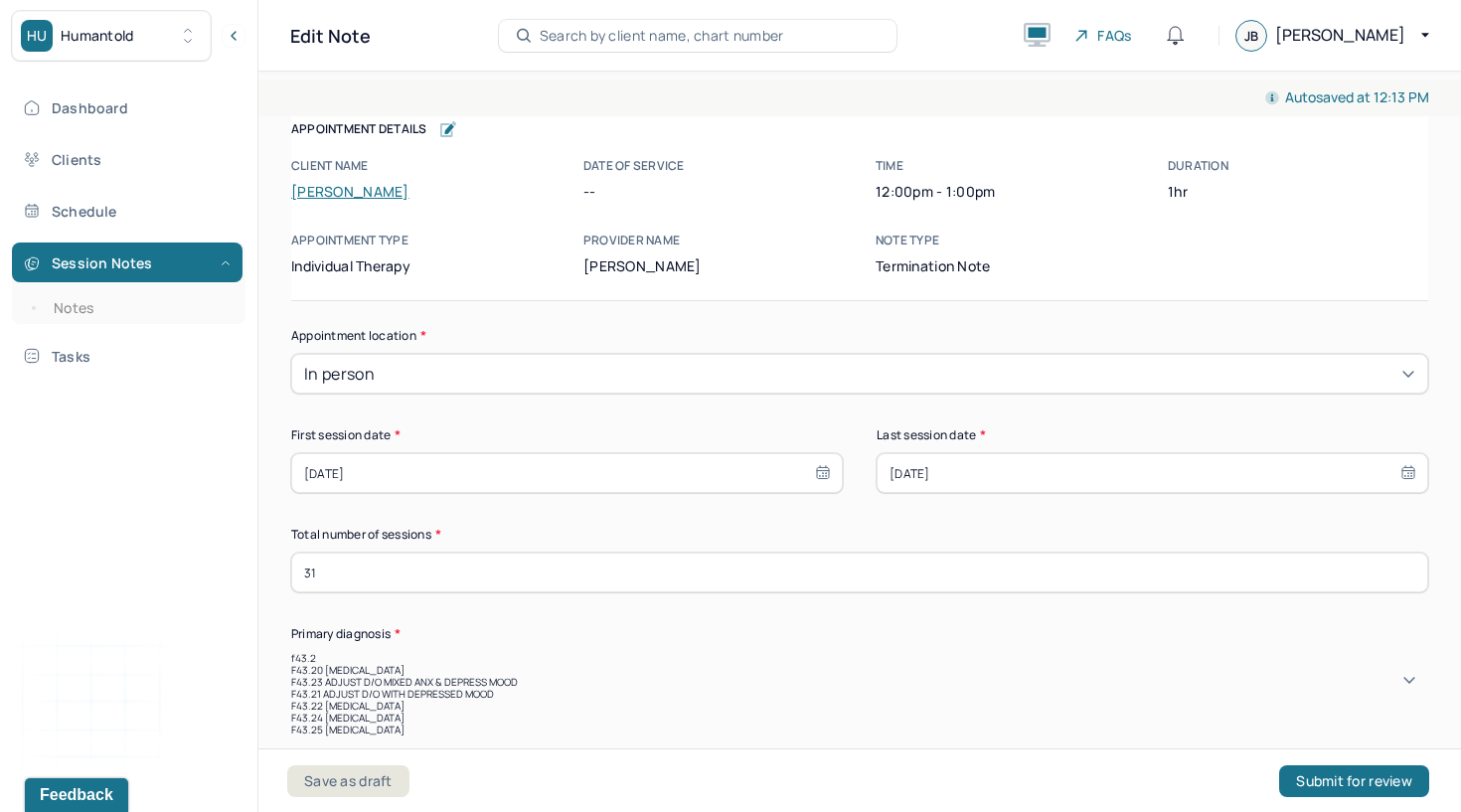 type on "f43.23" 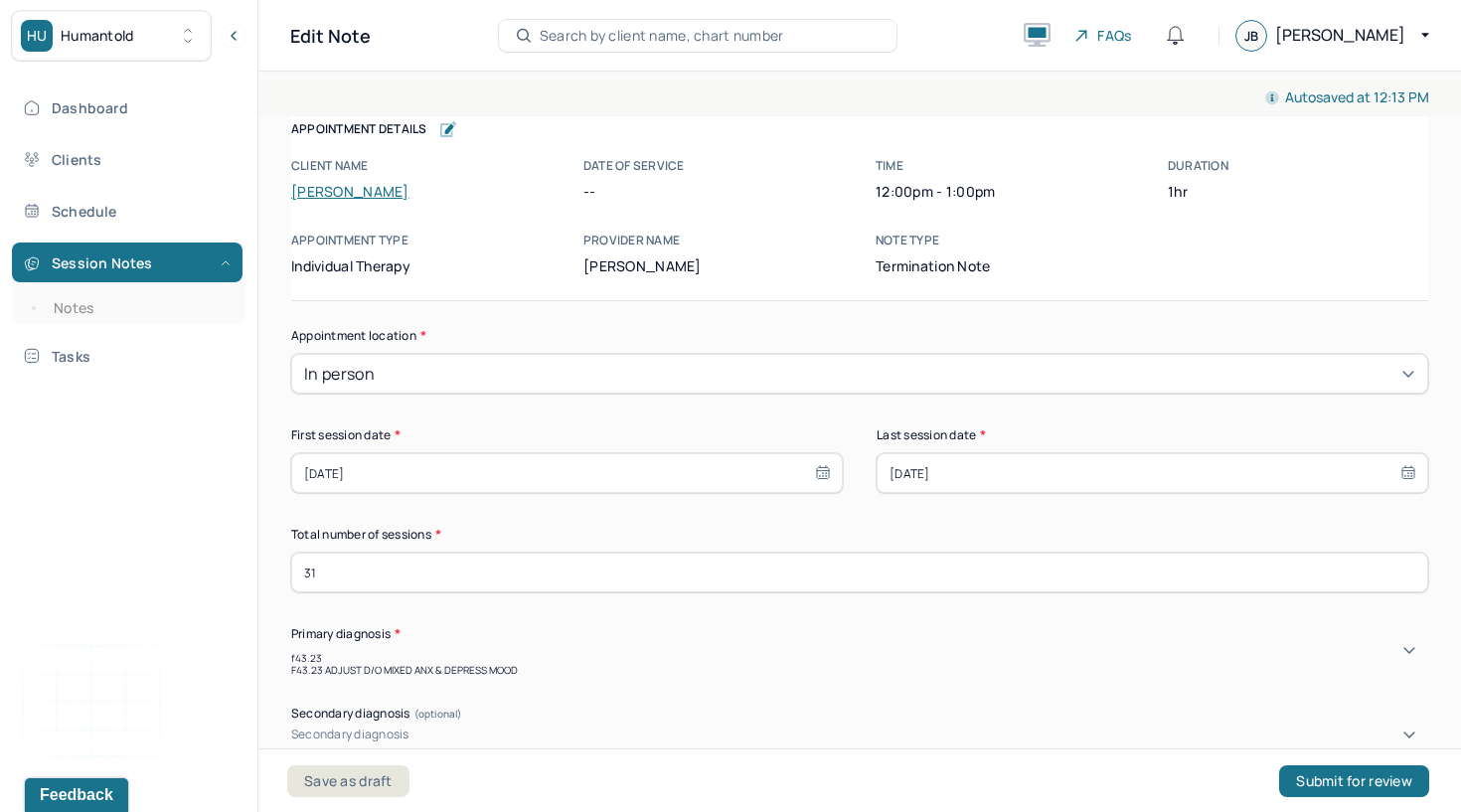 click on "F43.23 ADJUST D/O MIXED ANX & DEPRESS MOOD" at bounding box center (860, 670) 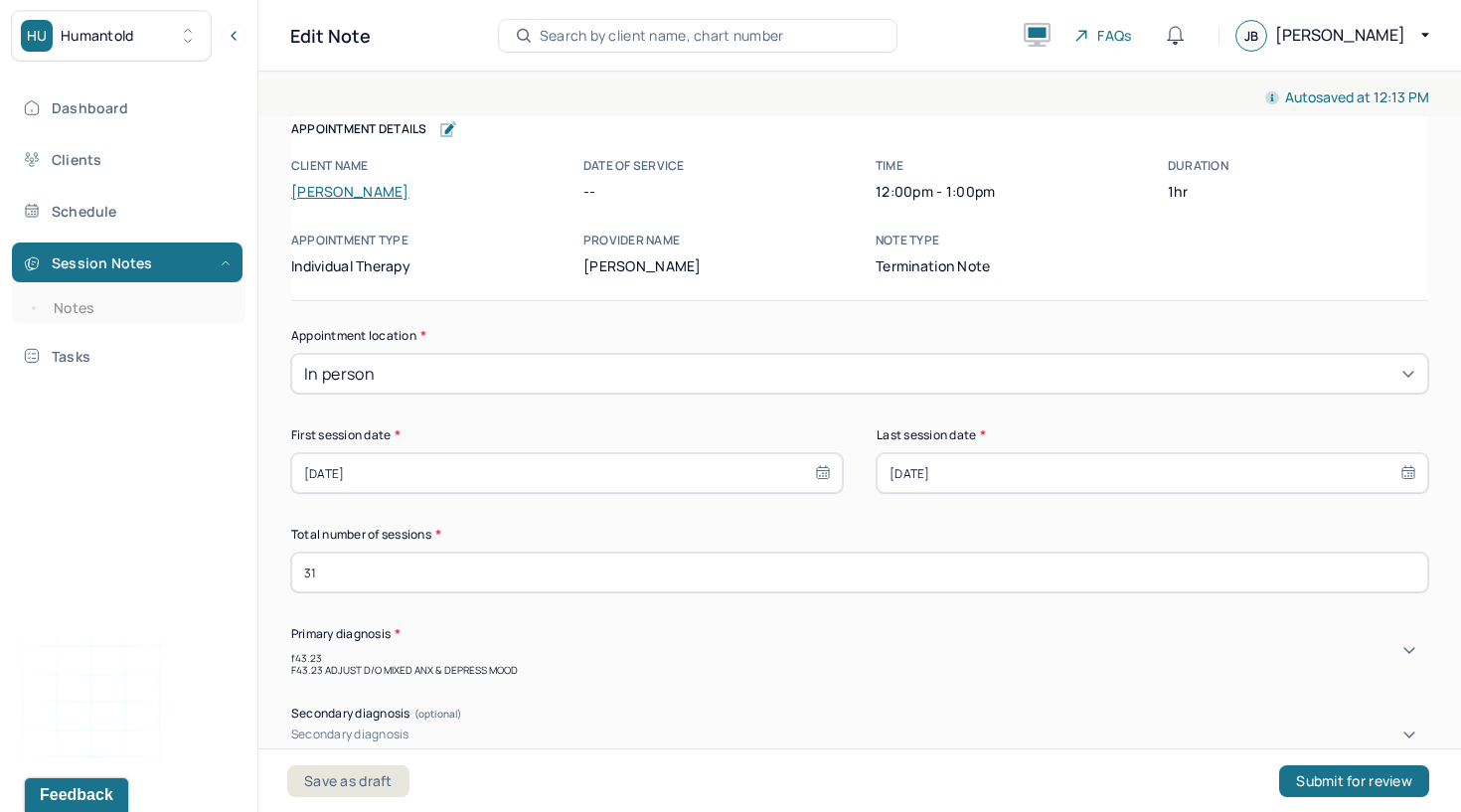 type 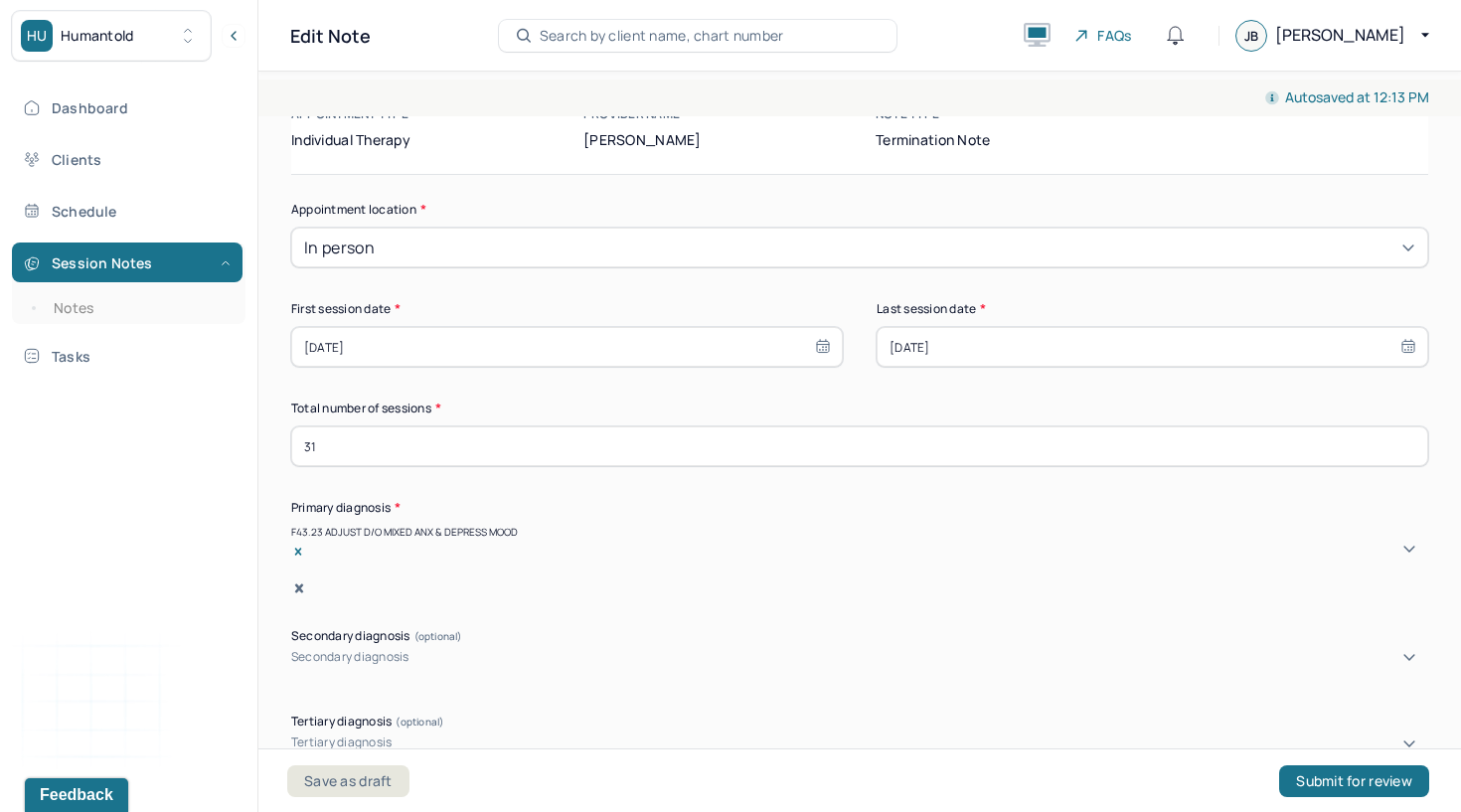 scroll, scrollTop: 128, scrollLeft: 0, axis: vertical 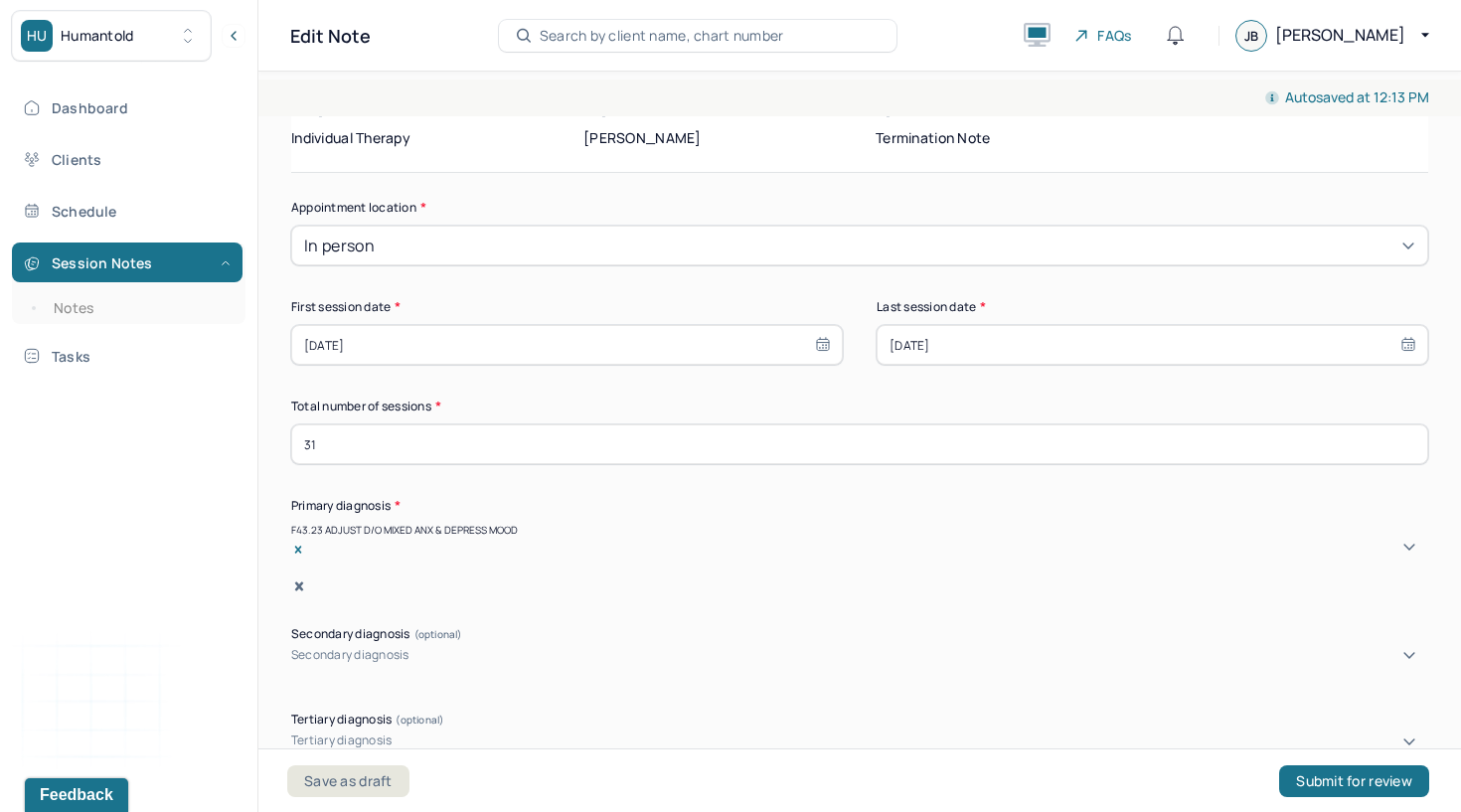 click at bounding box center (294, 672) 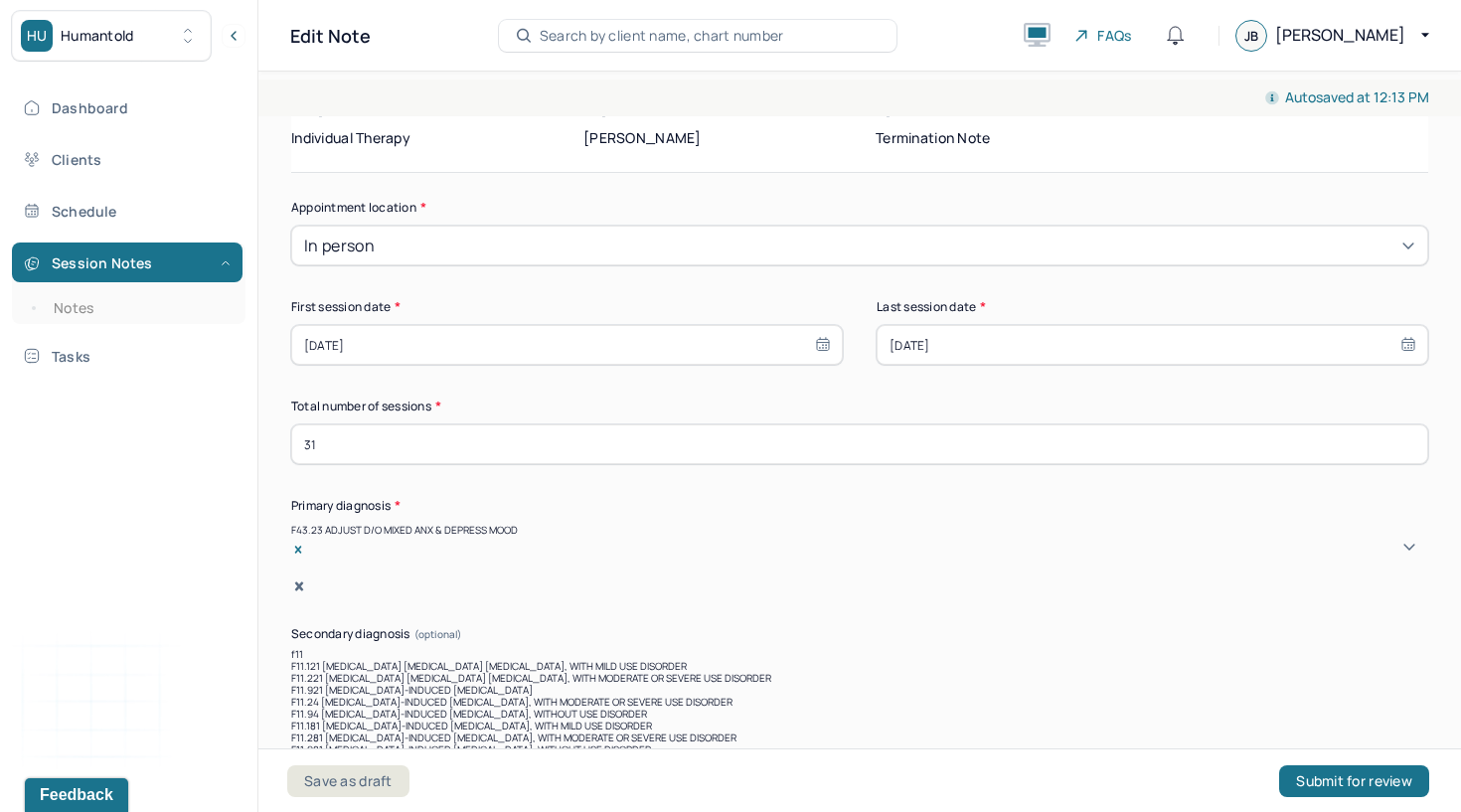 scroll, scrollTop: 393, scrollLeft: 0, axis: vertical 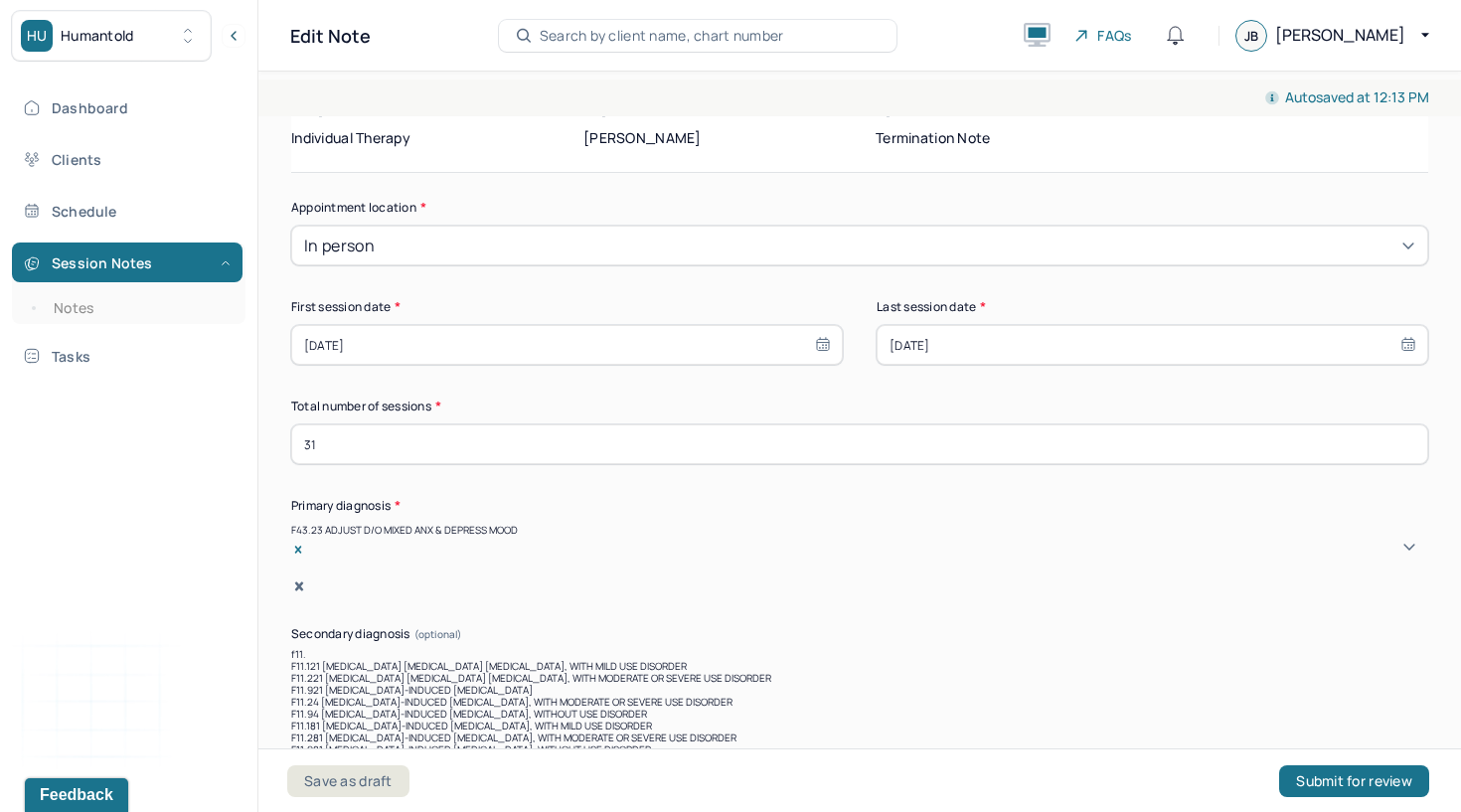 type on "f11.2" 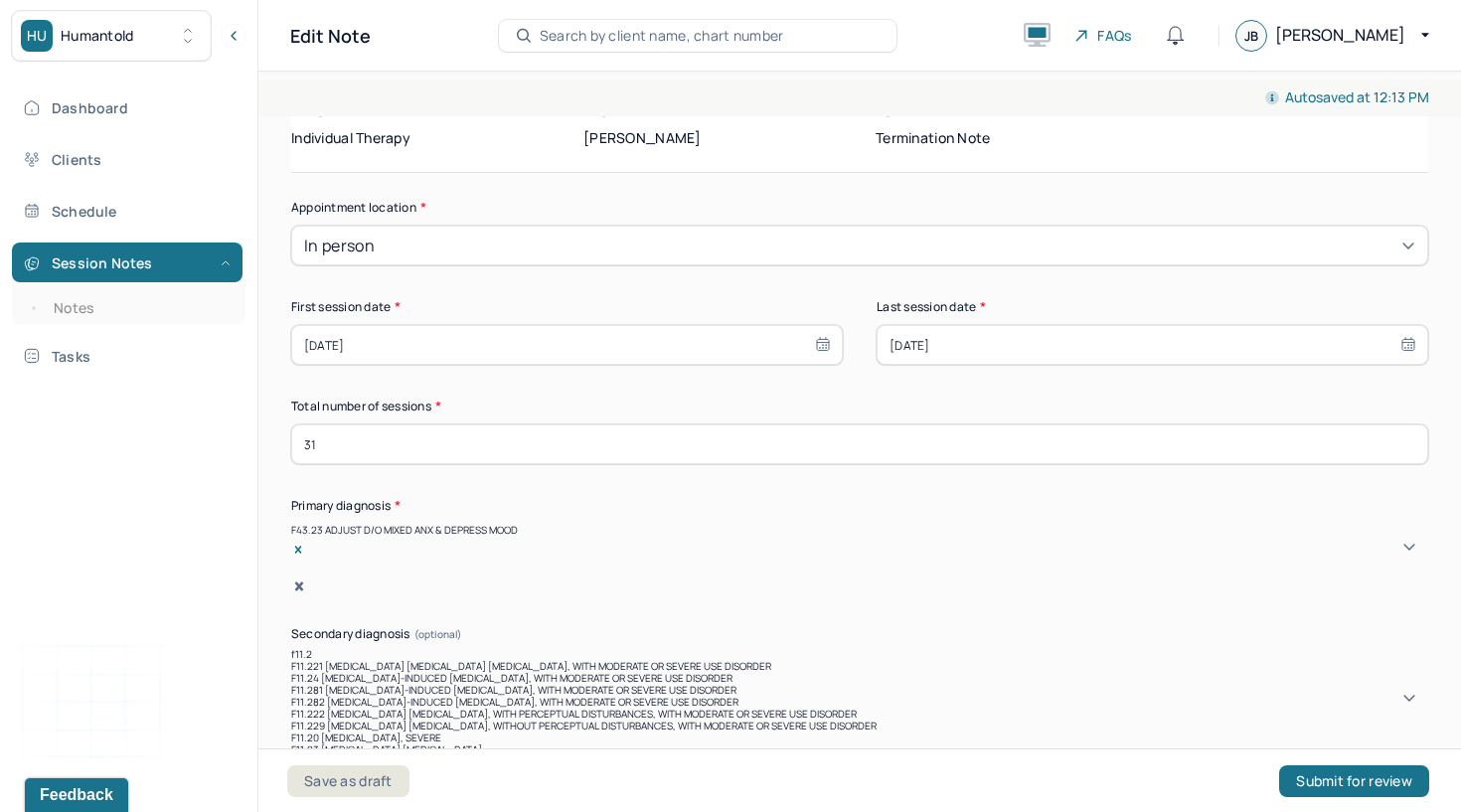 scroll, scrollTop: 59, scrollLeft: 0, axis: vertical 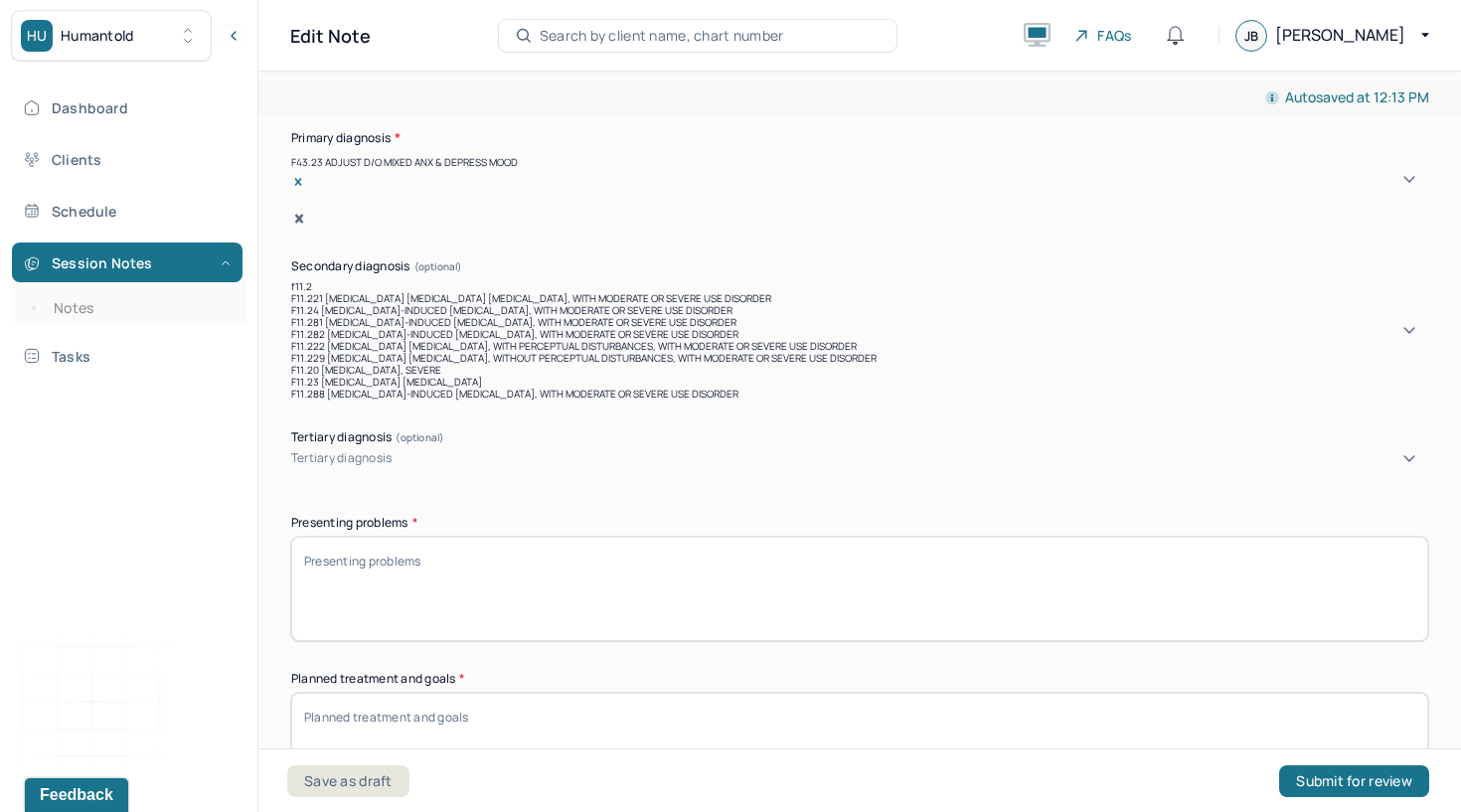 click on "F11.20 [MEDICAL_DATA], SEVERE" at bounding box center [860, 370] 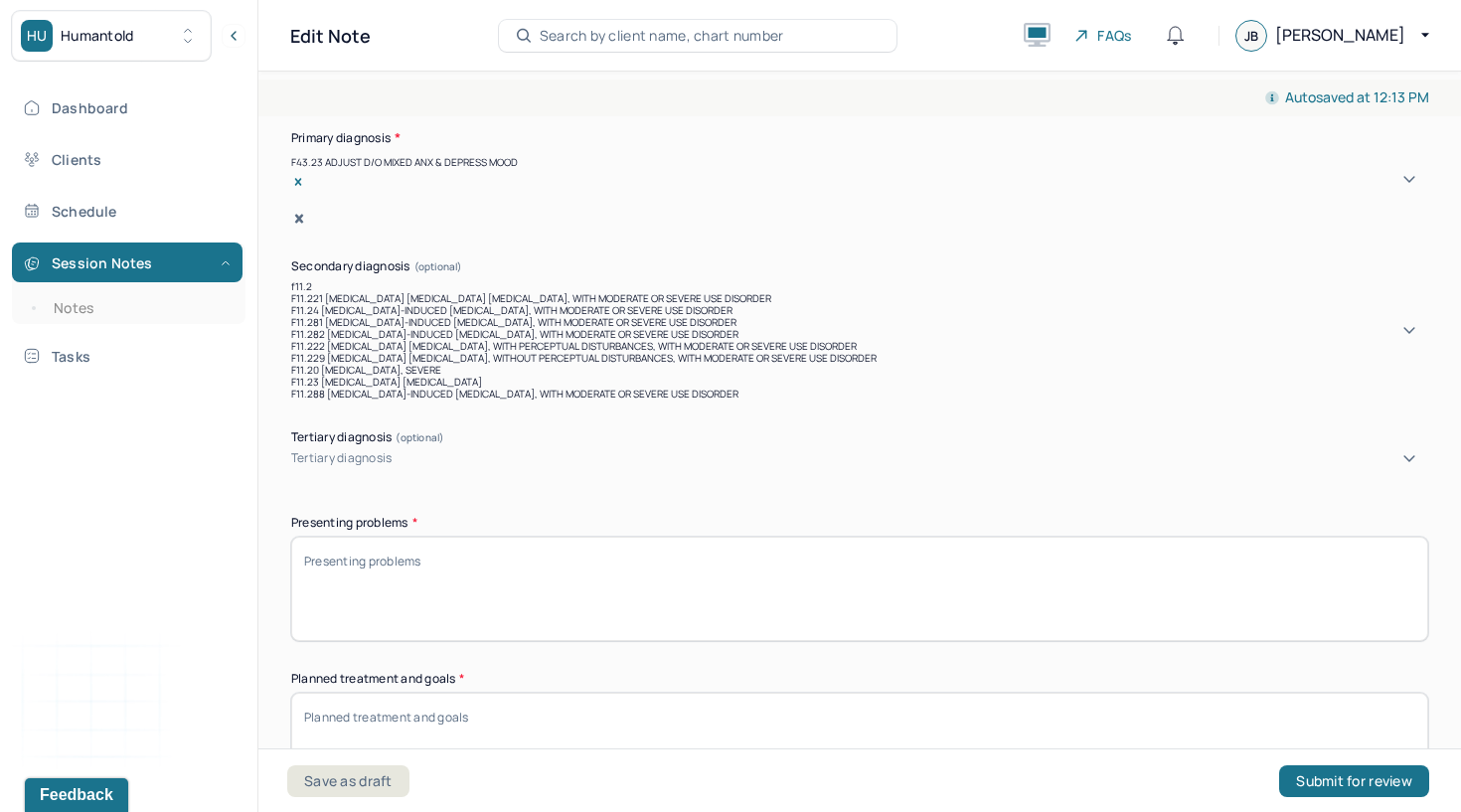 type 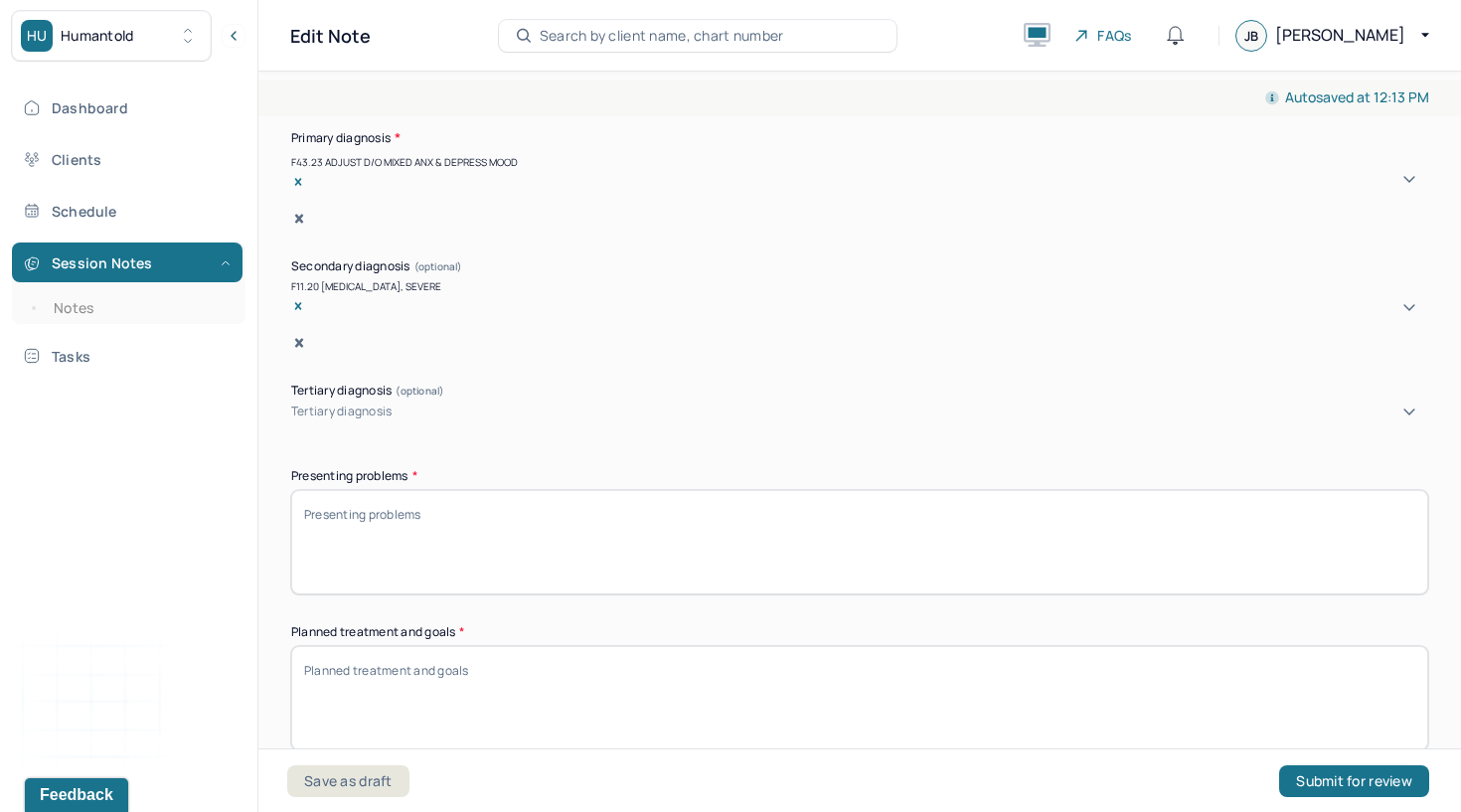 click on "Presenting problems *" at bounding box center [860, 542] 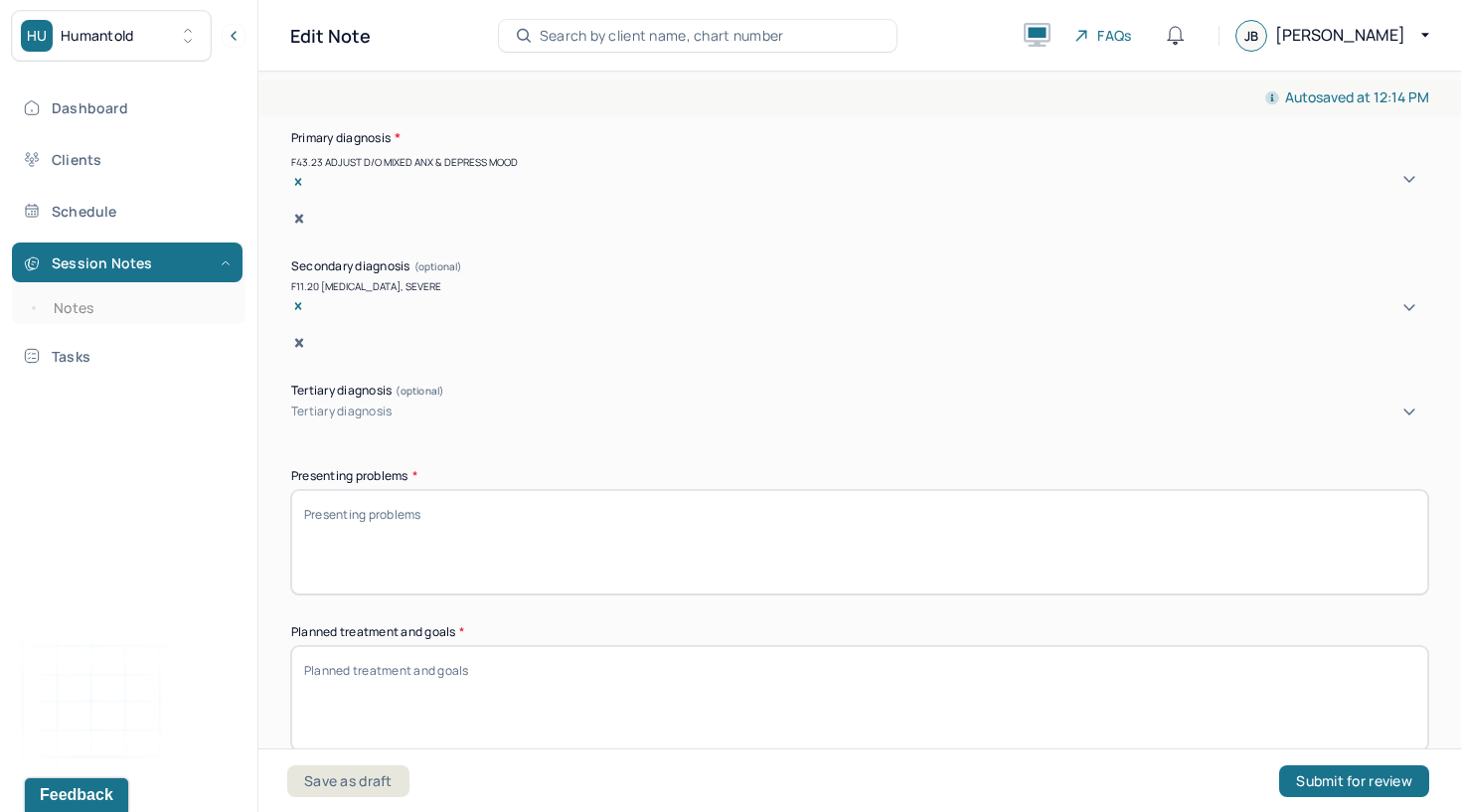 paste on "Client is seeking treatment for a history of opiate use that has significantly impacted his career, finances, and relationships. He recognizes that his pattern of emotional avoidance has contributed to strain in his partnership and is motivated to address both substance use and emotional regulation challenges in therapy." 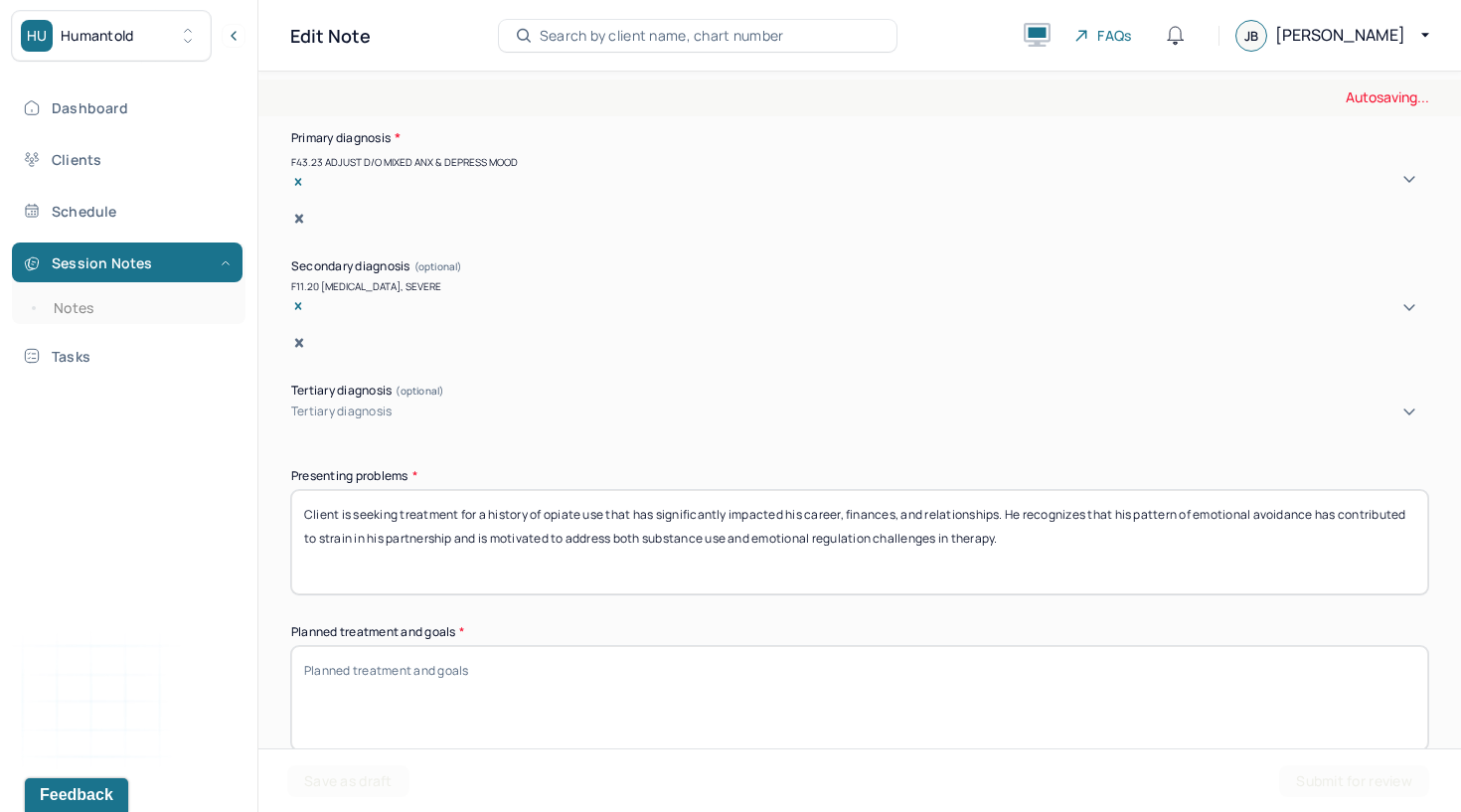 type on "Client is seeking treatment for a history of opiate use that has significantly impacted his career, finances, and relationships. He recognizes that his pattern of emotional avoidance has contributed to strain in his partnership and is motivated to address both substance use and emotional regulation challenges in therapy." 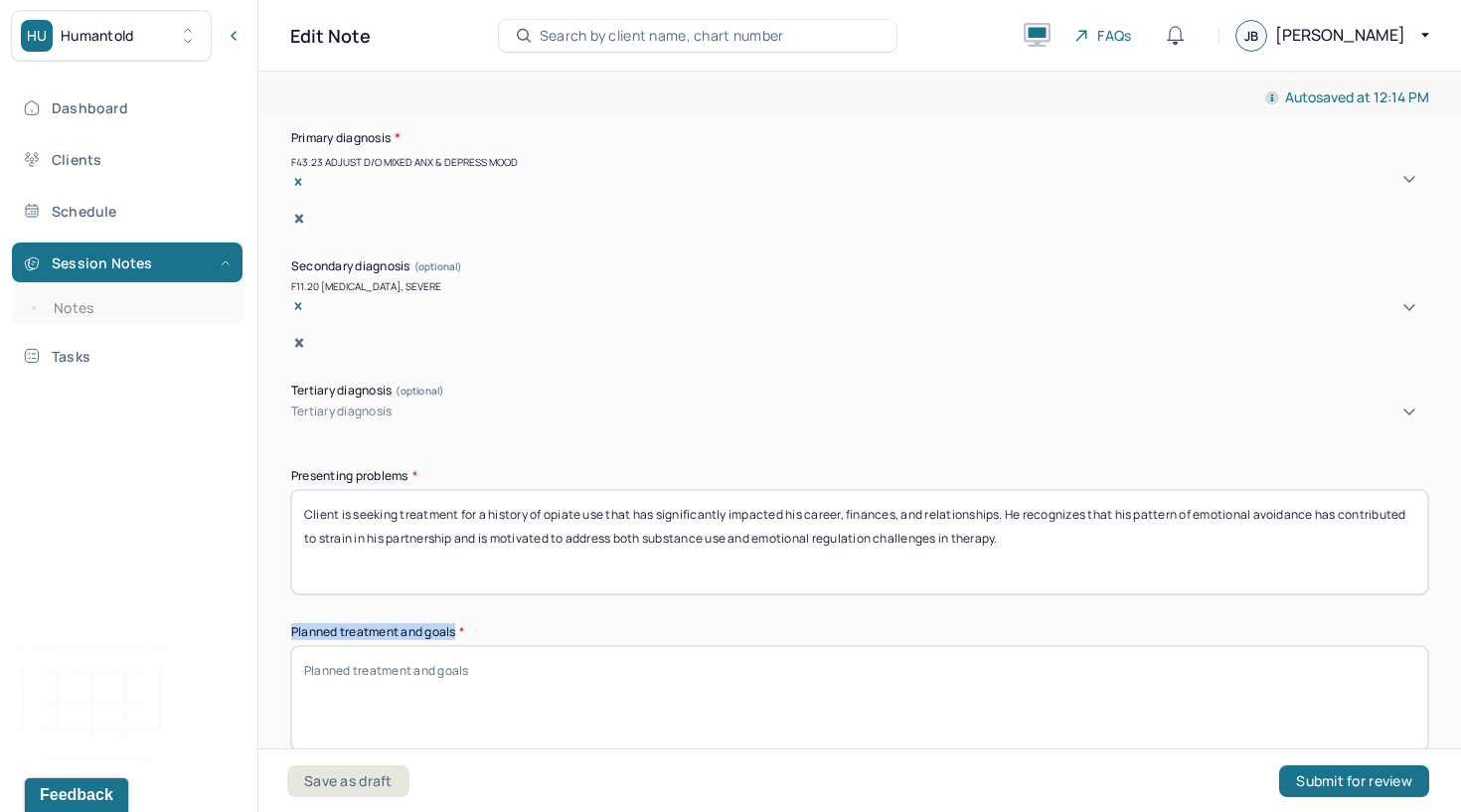 drag, startPoint x: 456, startPoint y: 572, endPoint x: 284, endPoint y: 567, distance: 172.07266 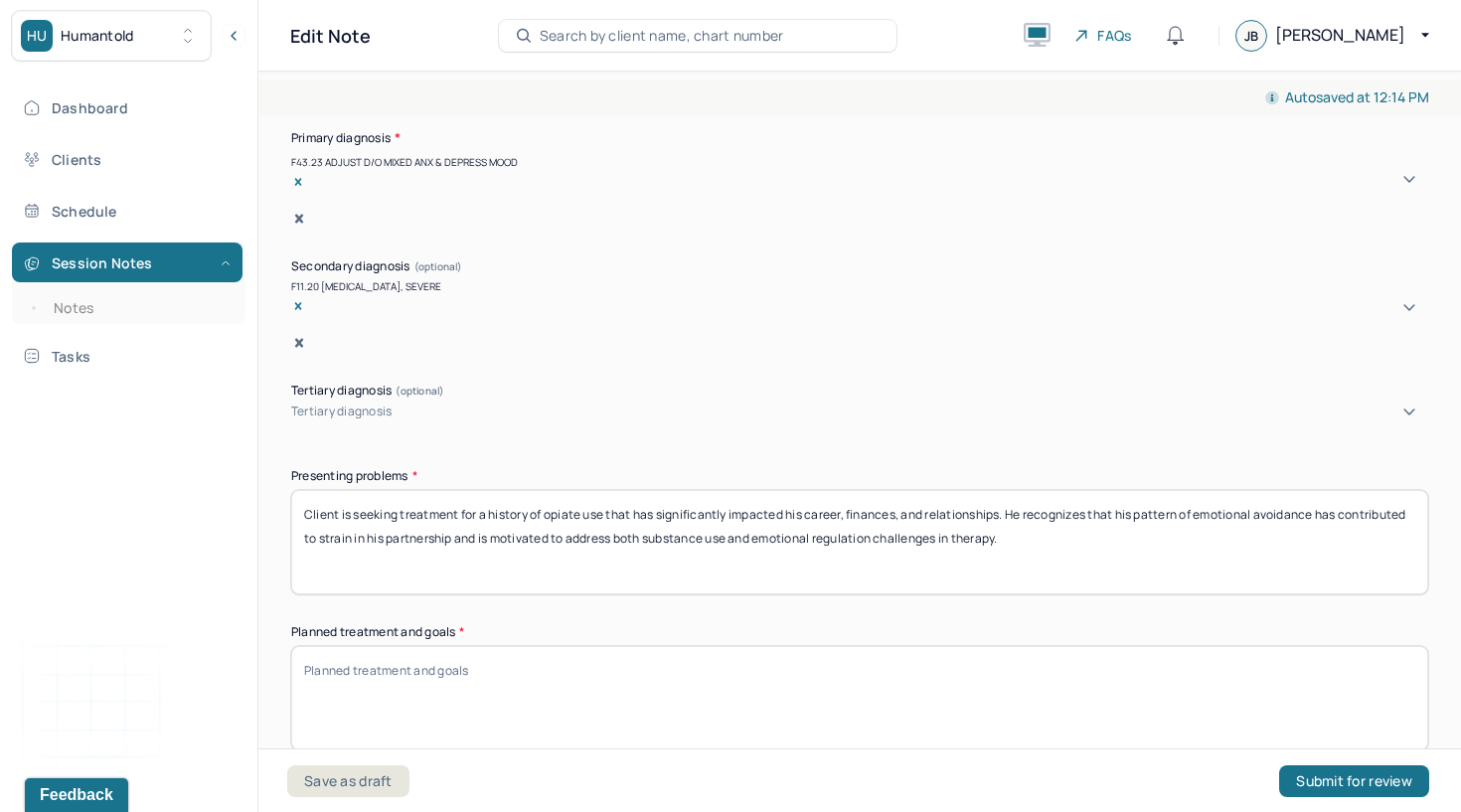 click on "Planned treatment and goals *" at bounding box center [860, 698] 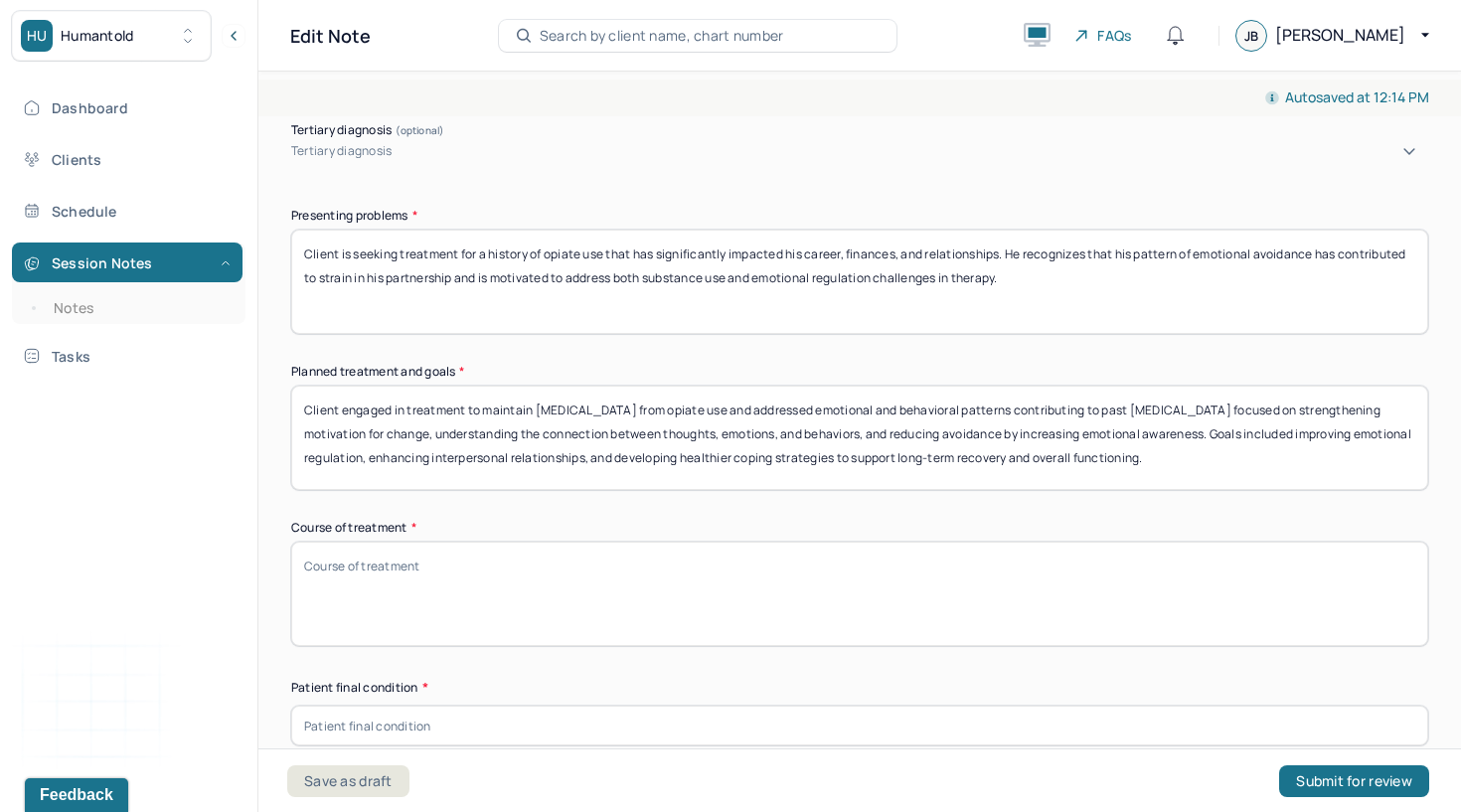 scroll, scrollTop: 790, scrollLeft: 0, axis: vertical 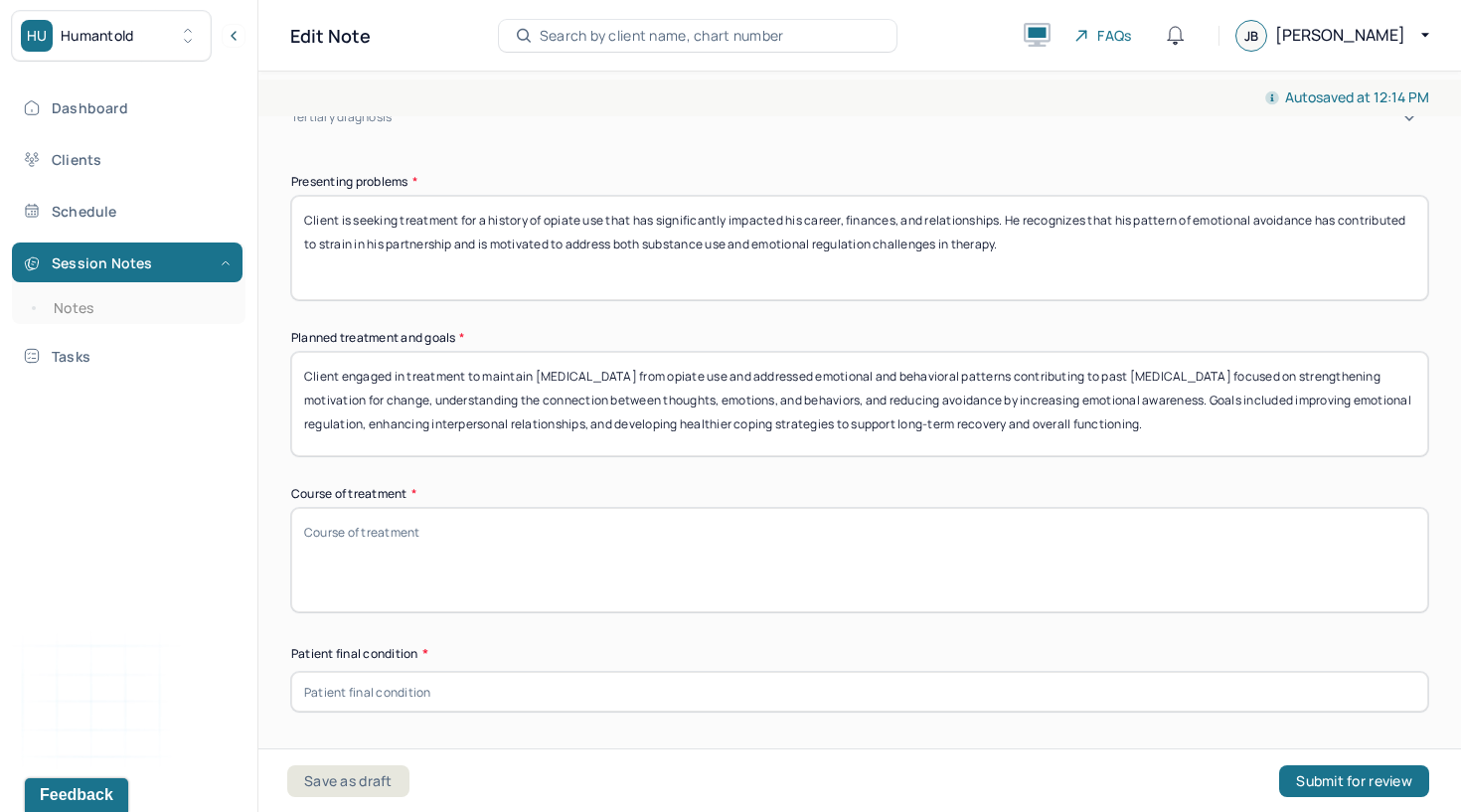 type on "Client engaged in treatment to maintain [MEDICAL_DATA] from opiate use and addressed emotional and behavioral patterns contributing to past [MEDICAL_DATA] focused on strengthening motivation for change, understanding the connection between thoughts, emotions, and behaviors, and reducing avoidance by increasing emotional awareness. Goals included improving emotional regulation, enhancing interpersonal relationships, and developing healthier coping strategies to support long-term recovery and overall functioning." 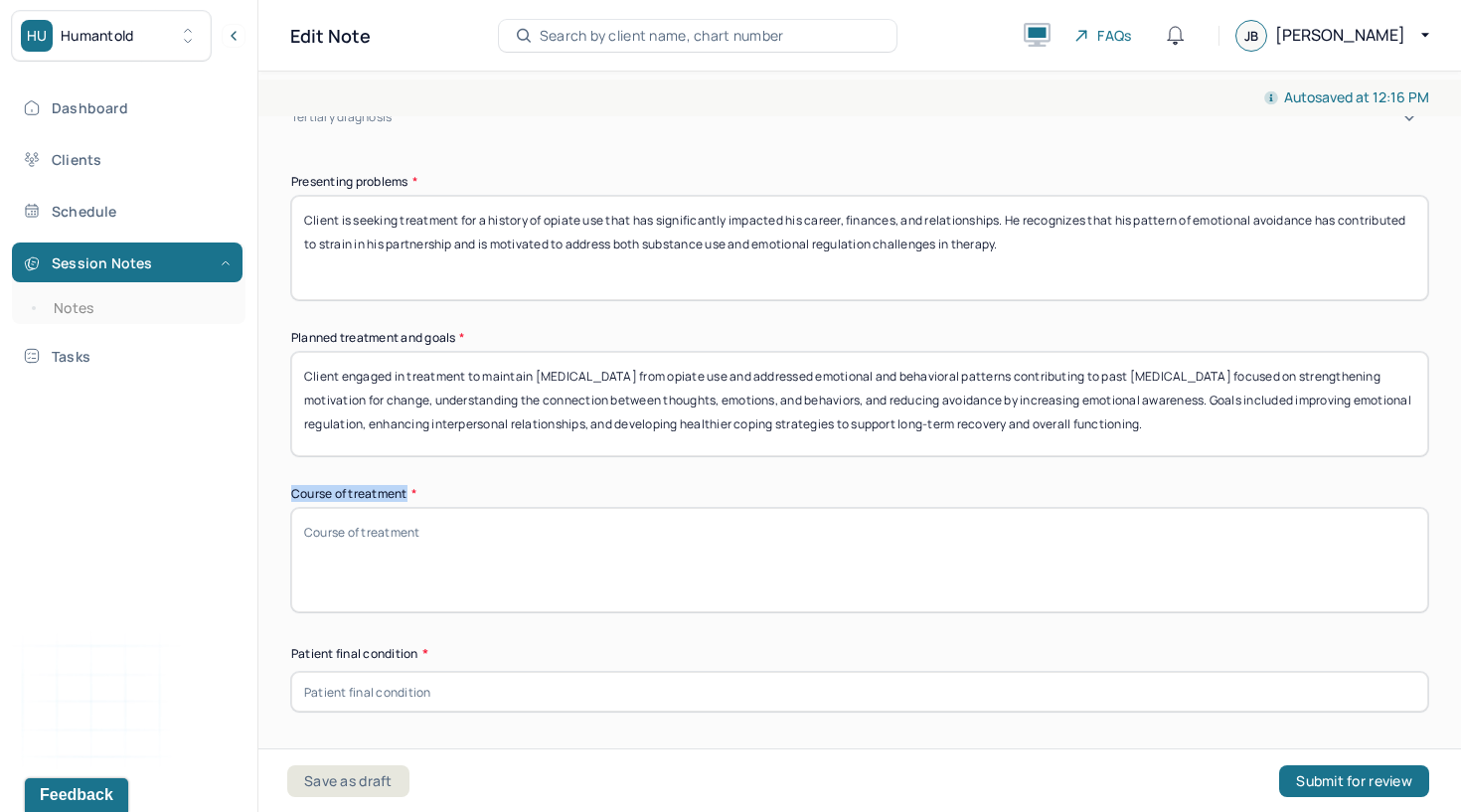 drag, startPoint x: 407, startPoint y: 438, endPoint x: 275, endPoint y: 432, distance: 132.13629 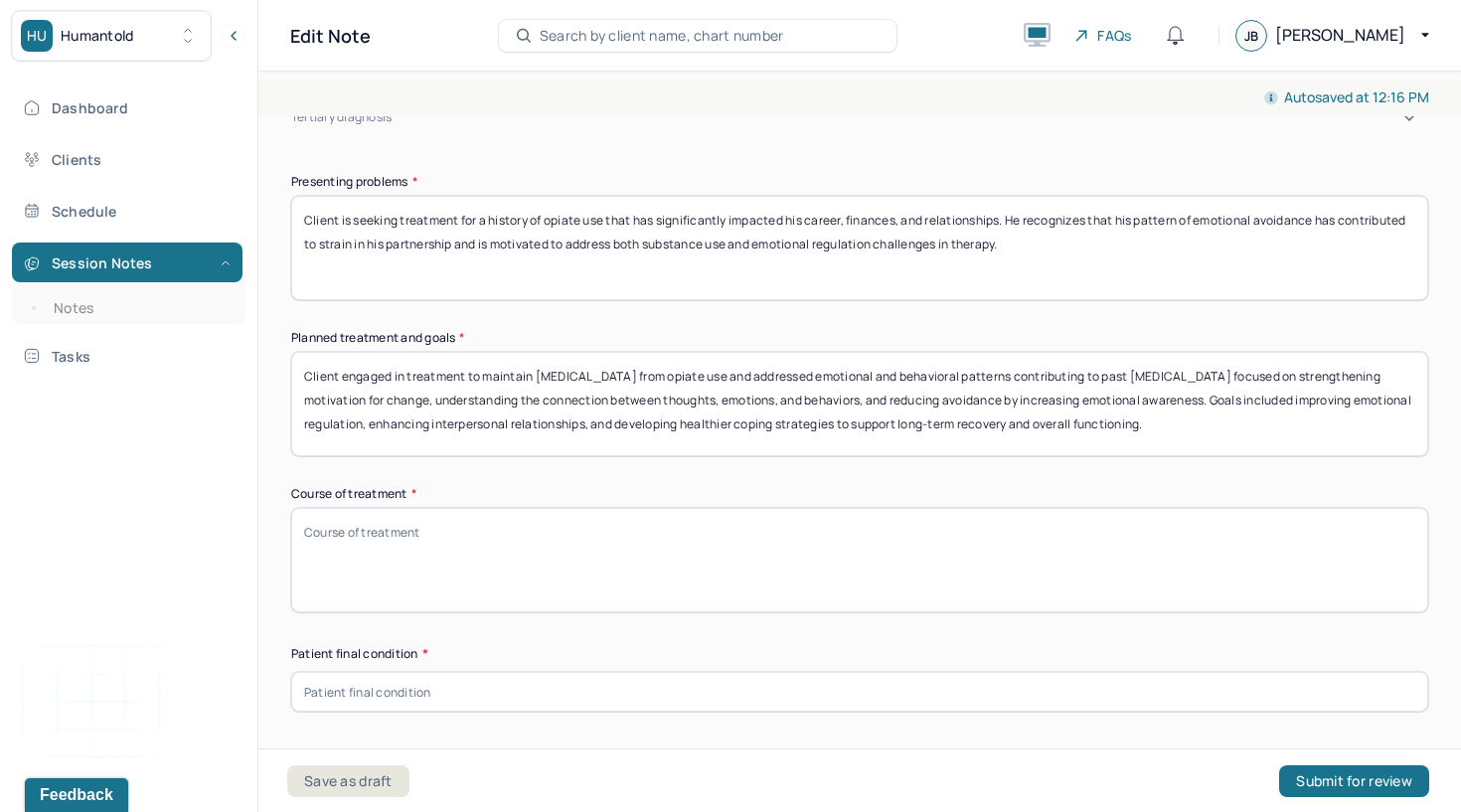 click on "Course of treatment *" at bounding box center [860, 560] 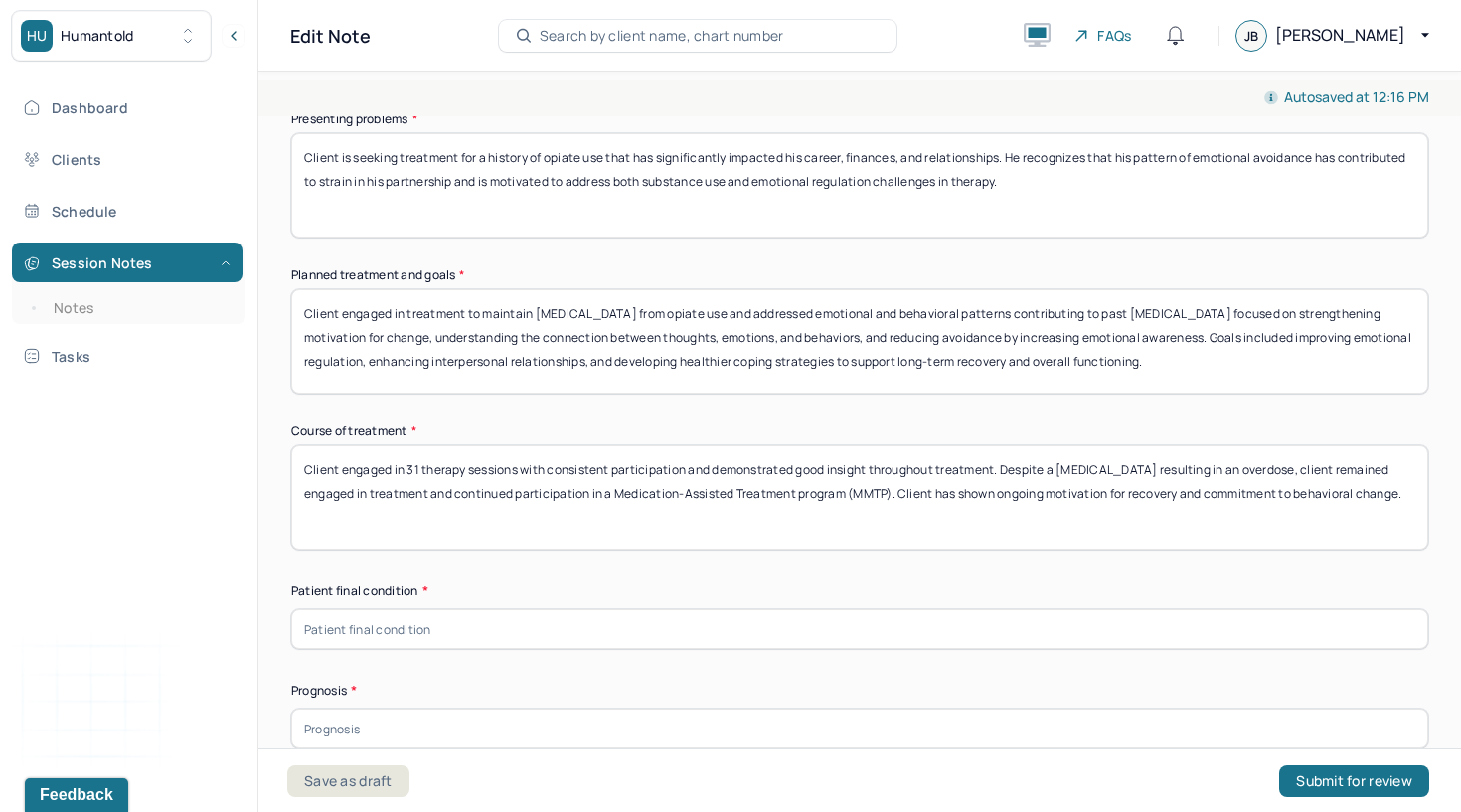 scroll, scrollTop: 863, scrollLeft: 0, axis: vertical 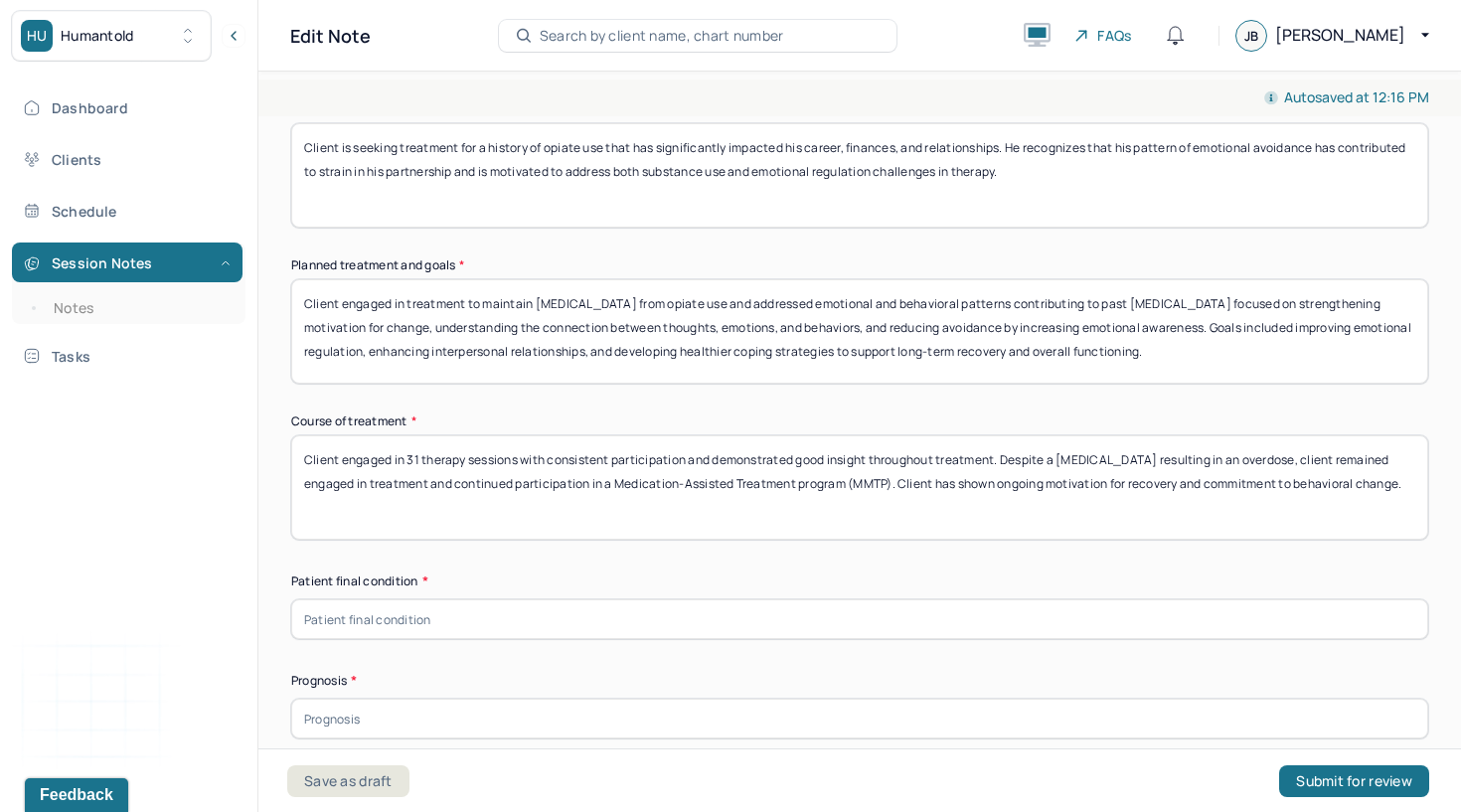 type on "Client engaged in 31 therapy sessions with consistent participation and demonstrated good insight throughout treatment. Despite a [MEDICAL_DATA] resulting in an overdose, client remained engaged in treatment and continued participation in a Medication-Assisted Treatment program (MMTP). Client has shown ongoing motivation for recovery and commitment to behavioral change." 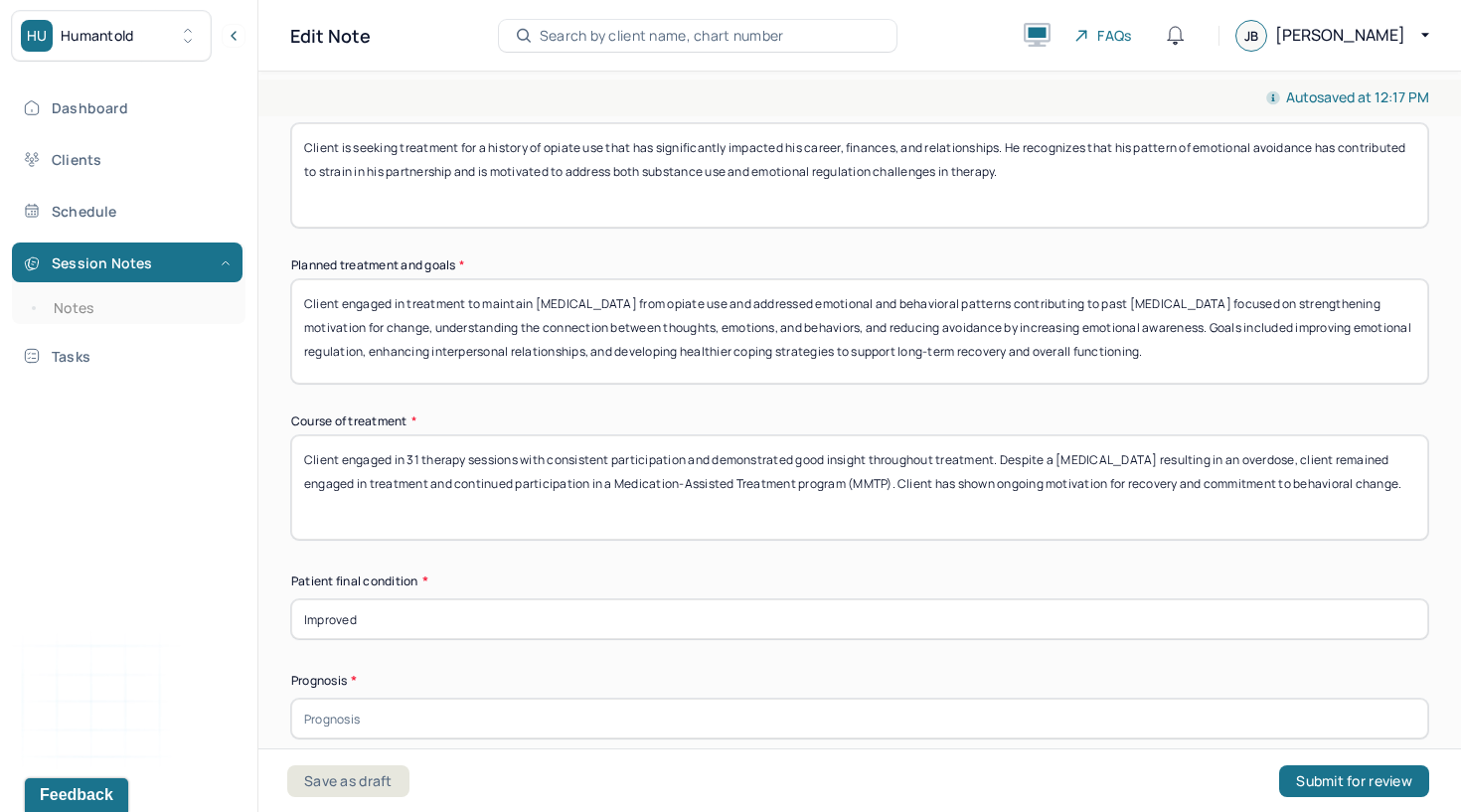 paste on "Patient has maintained overall engagement in treatment with improved insight and coping skills; although experiencing a [MEDICAL_DATA] with overdose, the patient continues active participation in MMTP and demonstrates motivation toward sustained recovery and stabilization." 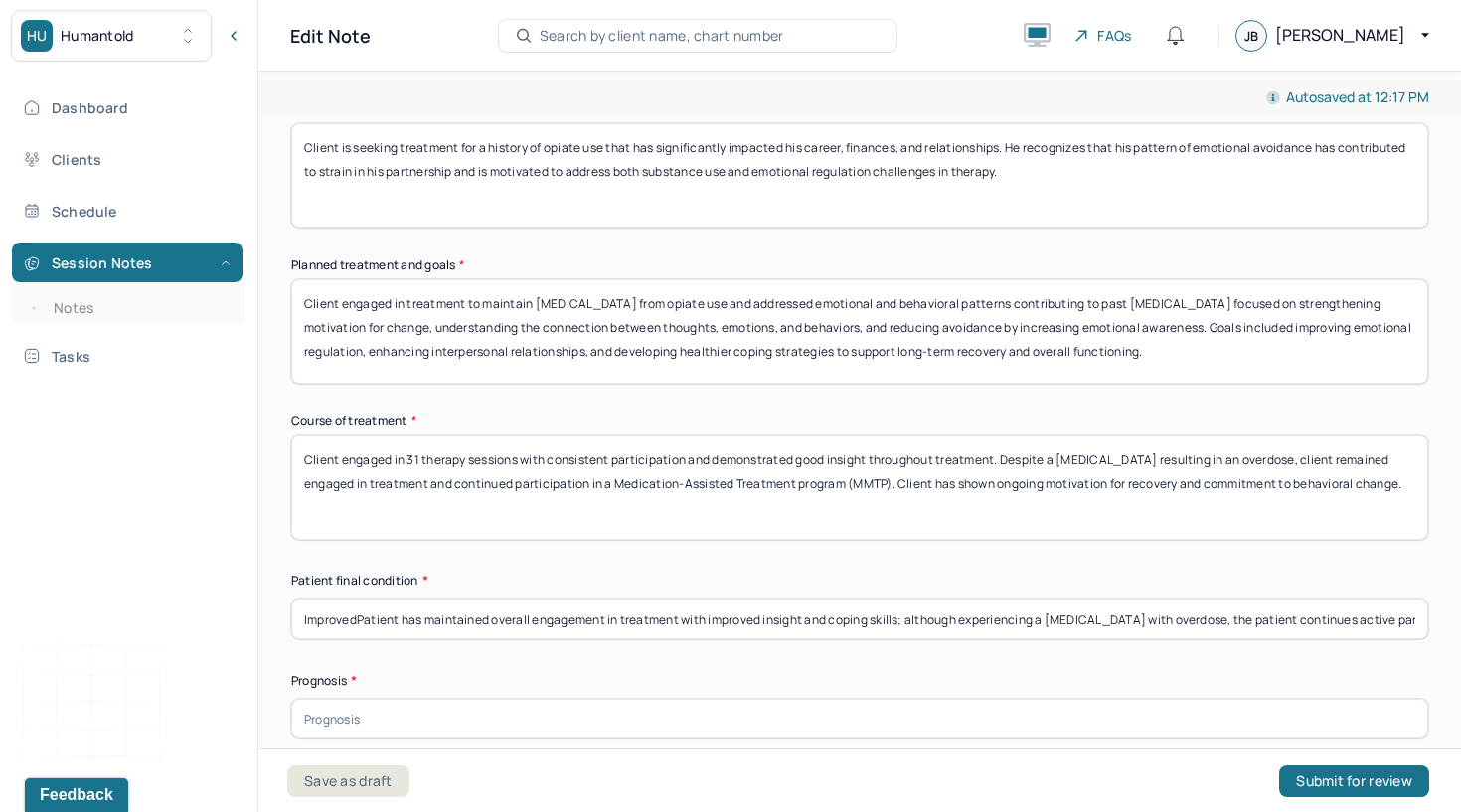 click on "ImprovedPatient has maintained overall engagement in treatment with improved insight and coping skills; although experiencing a [MEDICAL_DATA] with overdose, the patient continues active participation in MMTP and demonstrates motivation toward sustained recovery and stabilization." at bounding box center (860, 619) 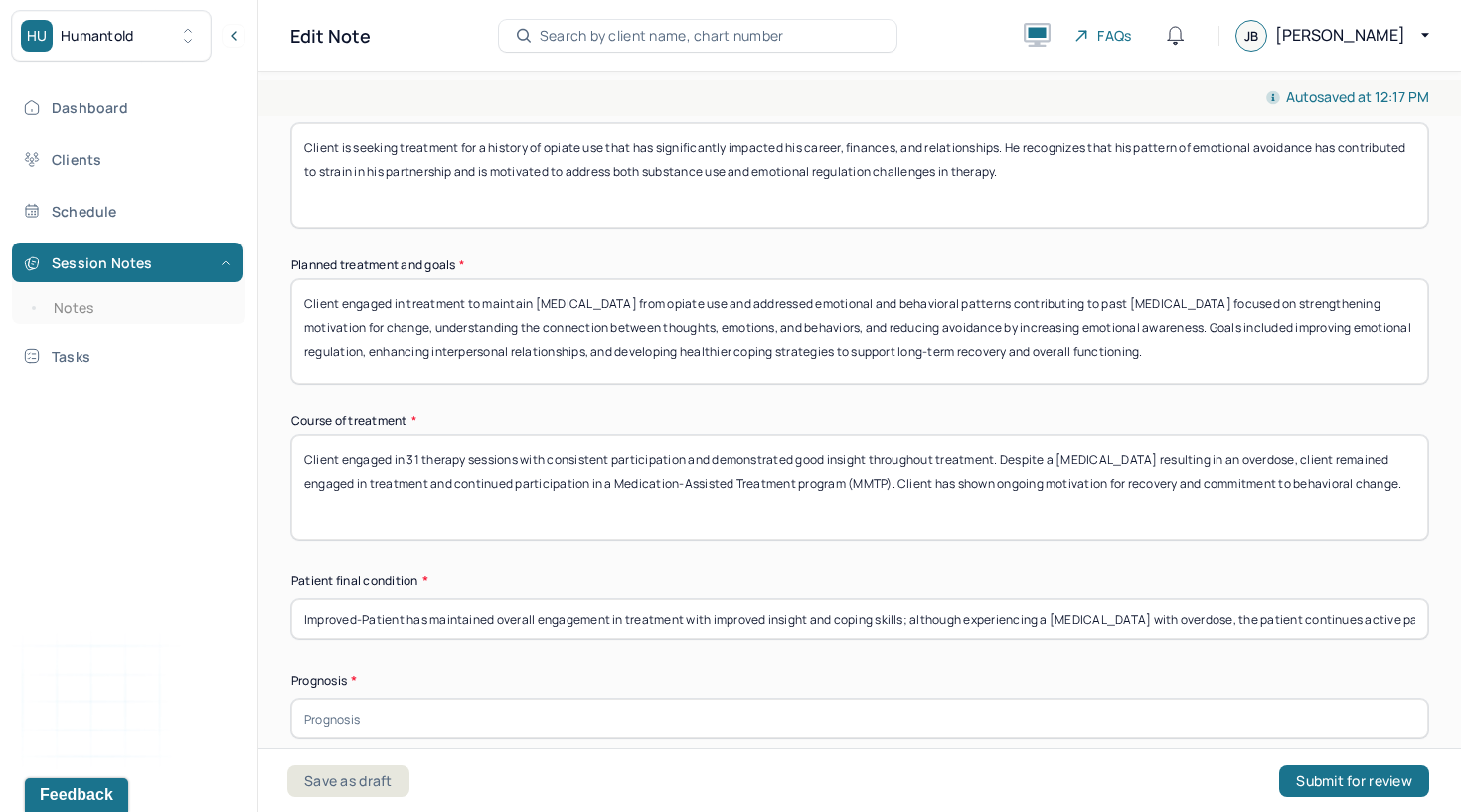 type on "Improved-Patient has maintained overall engagement in treatment with improved insight and coping skills; although experiencing a [MEDICAL_DATA] with overdose, the patient continues active participation in MMTP and demonstrates motivation toward sustained recovery and stabilization." 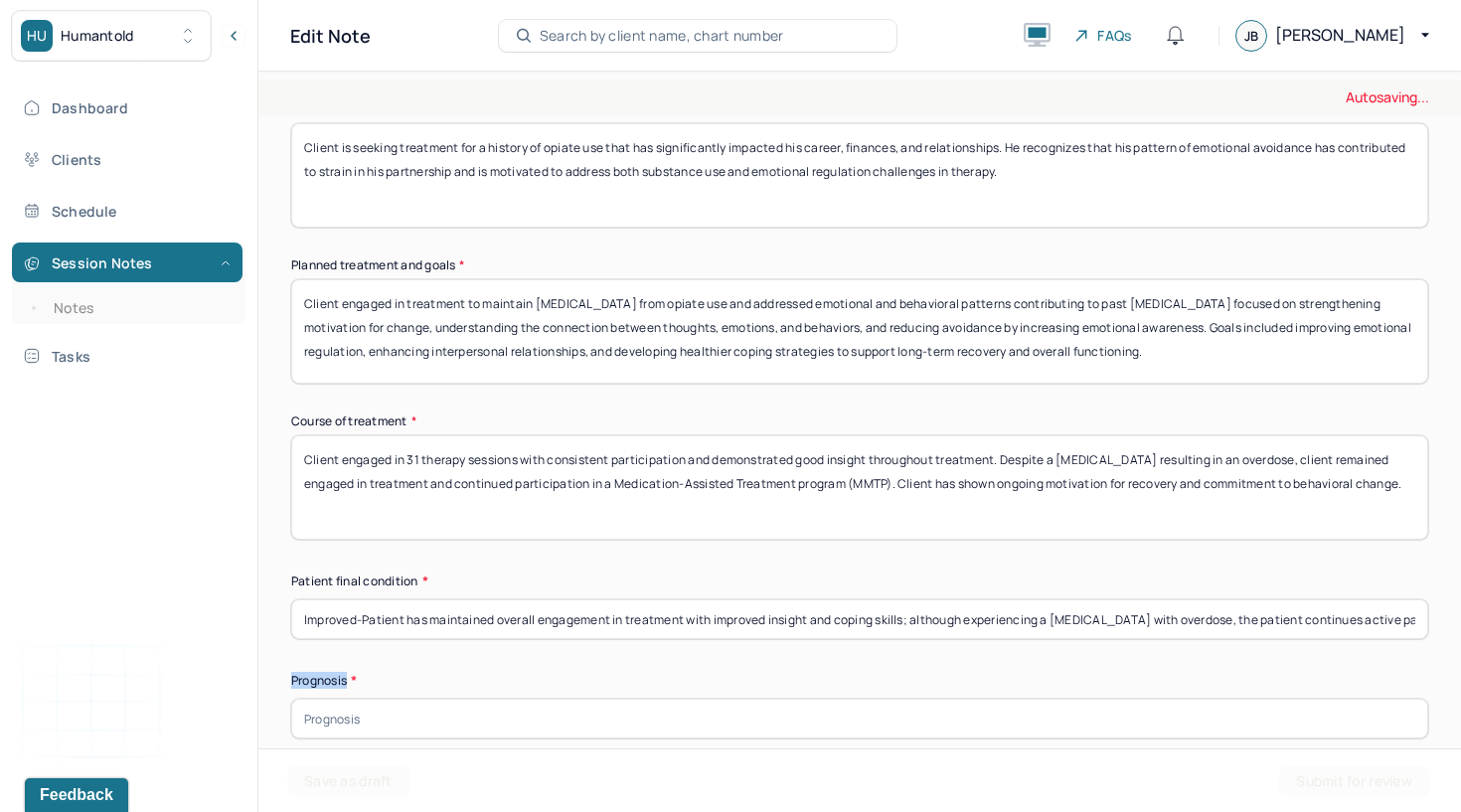 drag, startPoint x: 347, startPoint y: 623, endPoint x: 263, endPoint y: 620, distance: 84.05355 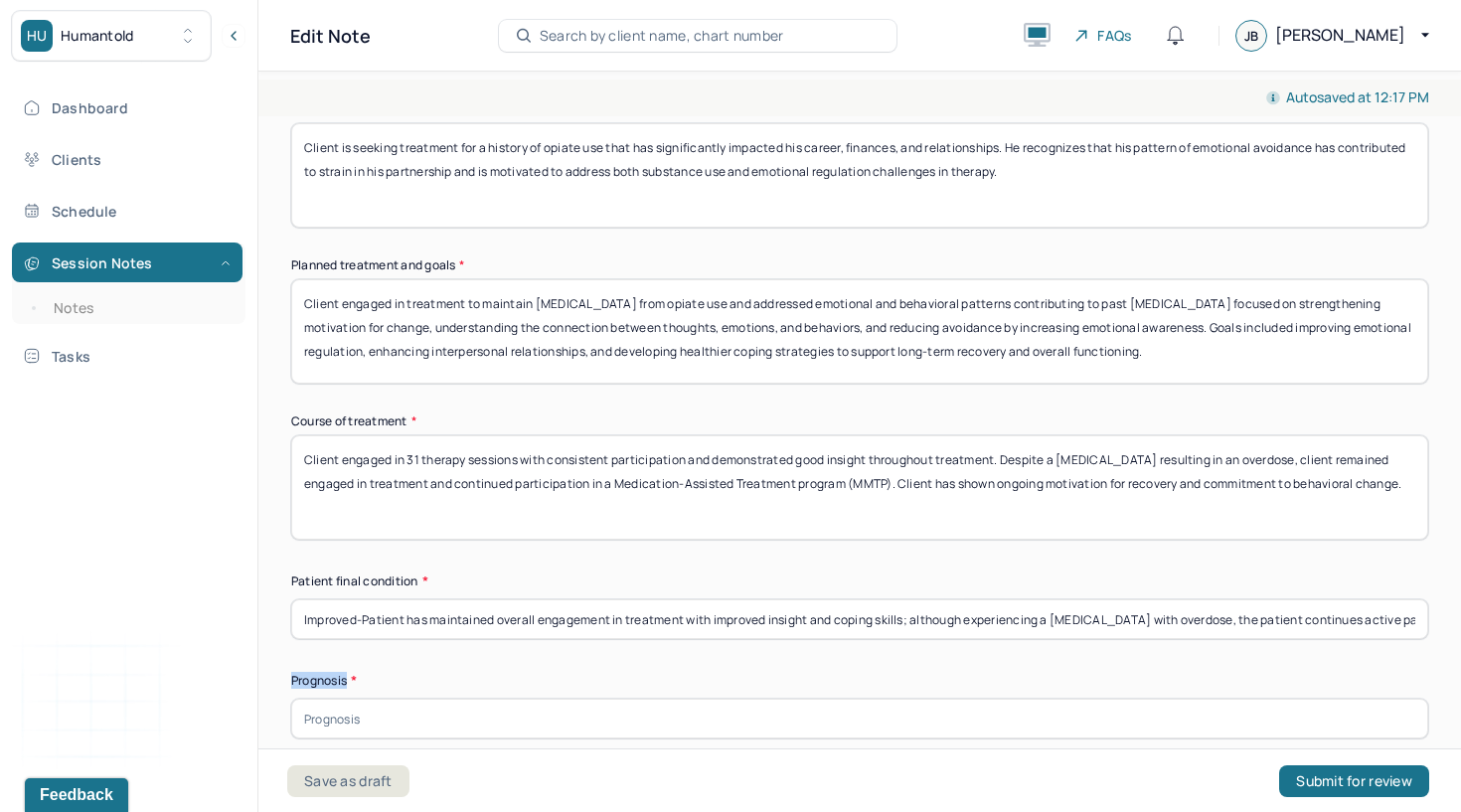 copy on "Prognosis" 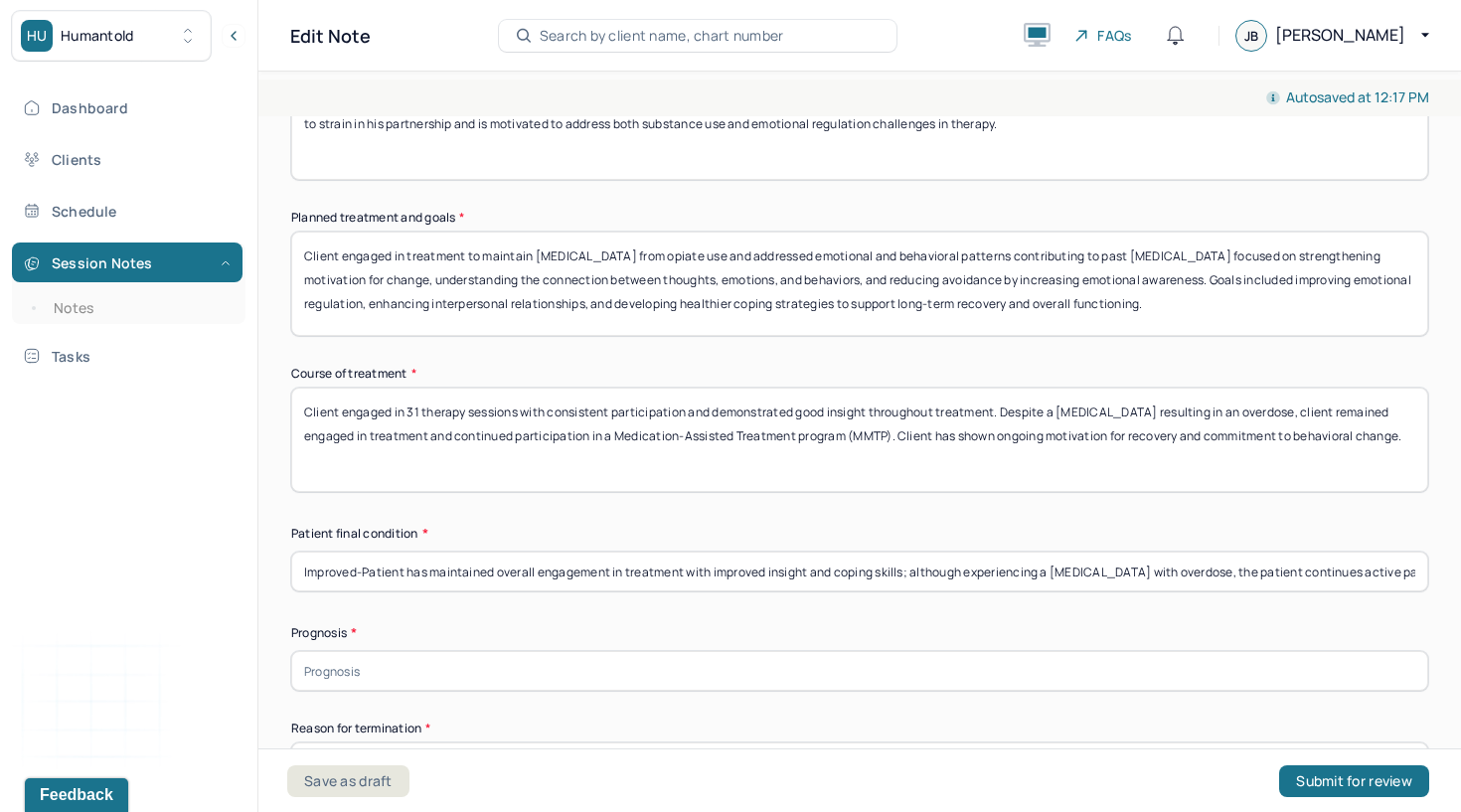click at bounding box center [860, 671] 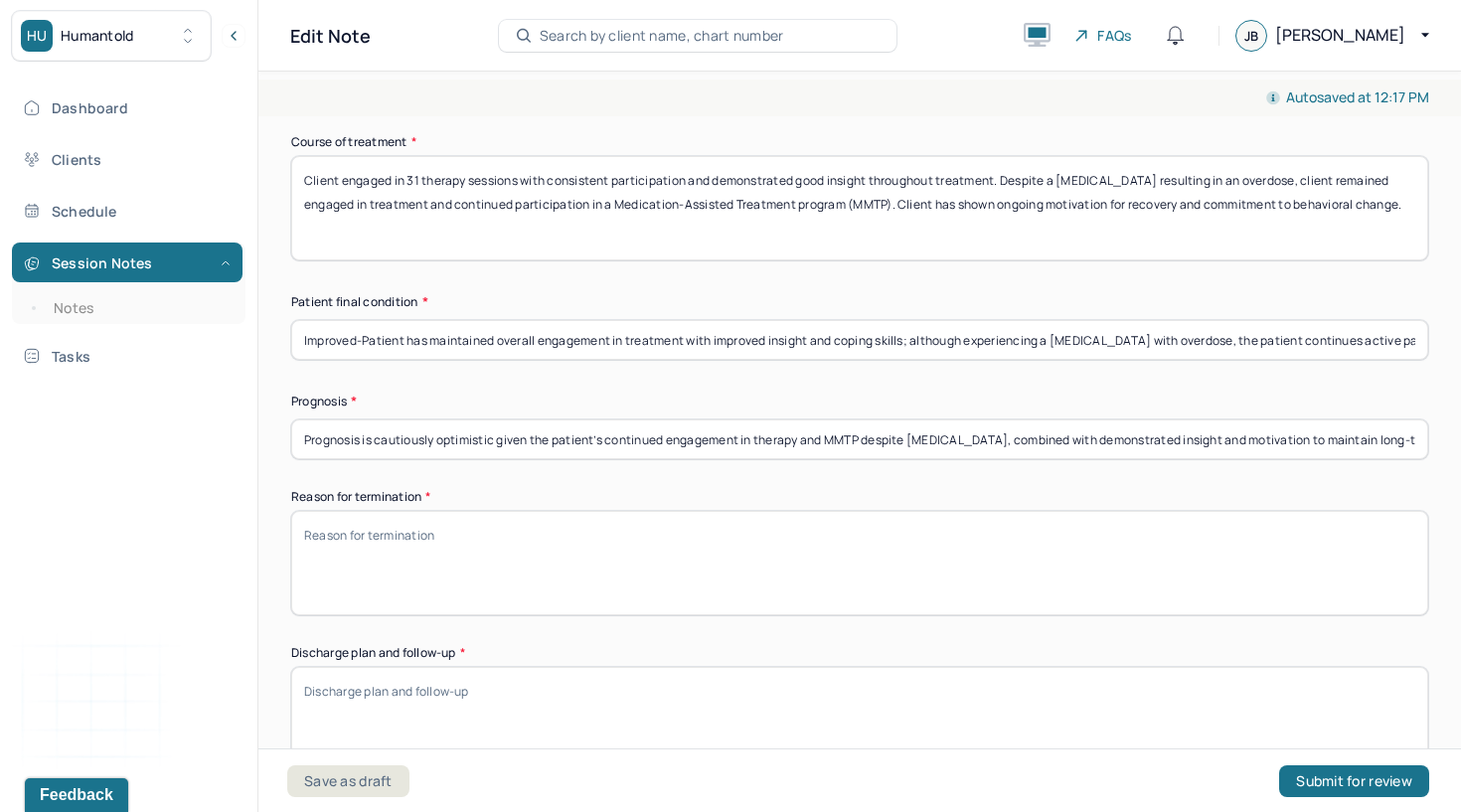 scroll, scrollTop: 1168, scrollLeft: 0, axis: vertical 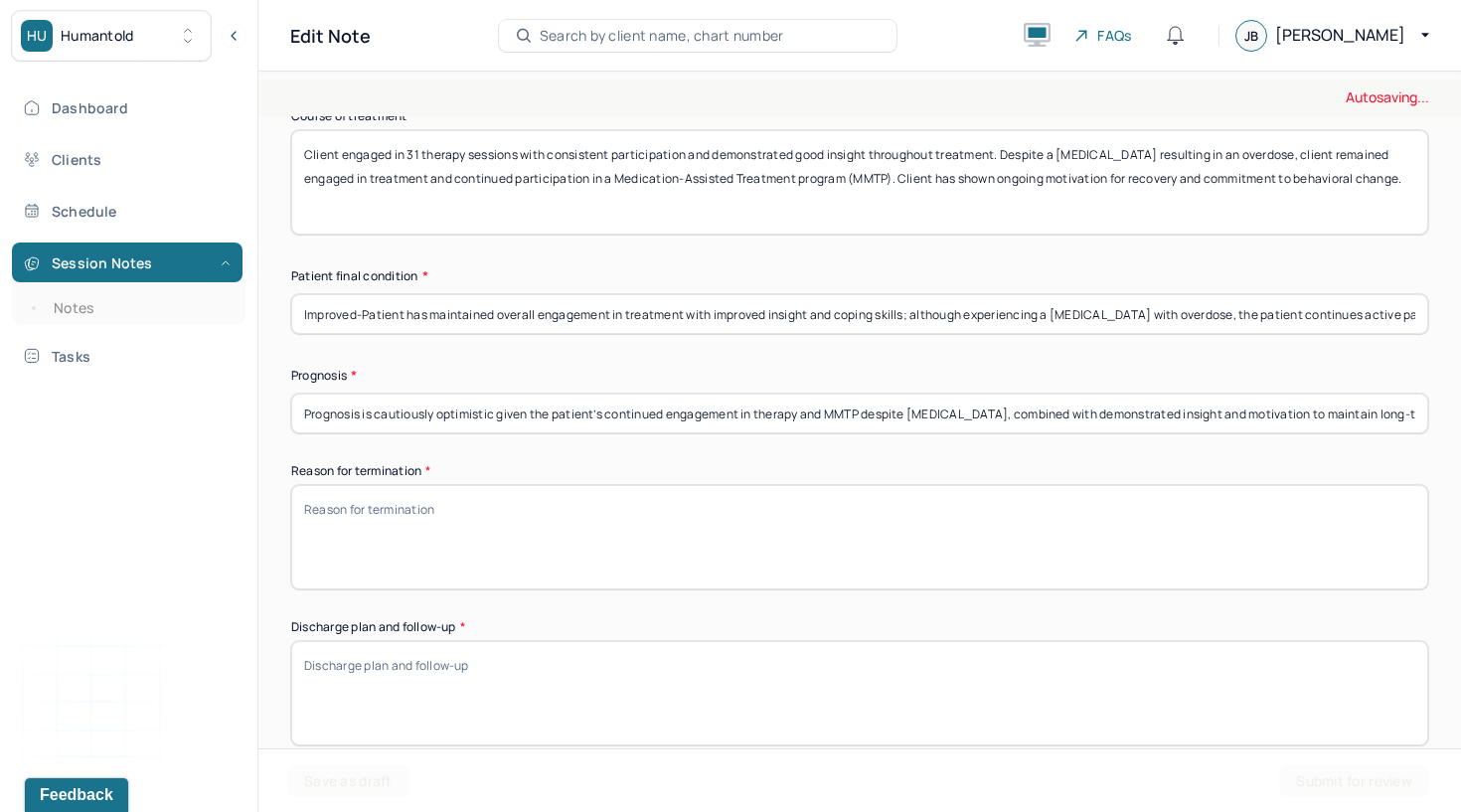 type on "Prognosis is cautiously optimistic given the patient’s continued engagement in therapy and MMTP despite [MEDICAL_DATA], combined with demonstrated insight and motivation to maintain long-term recovery." 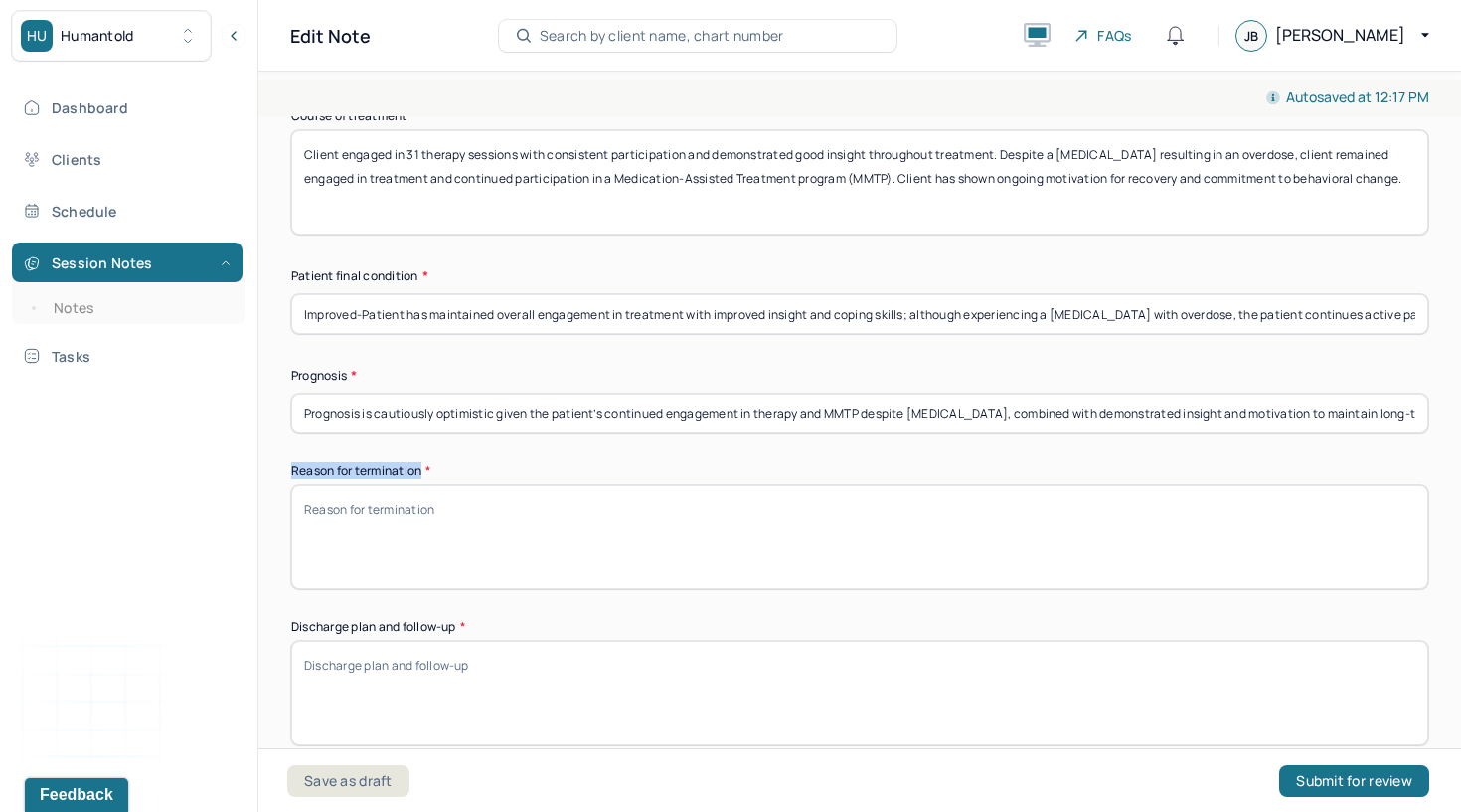 drag, startPoint x: 422, startPoint y: 415, endPoint x: 289, endPoint y: 410, distance: 133.09395 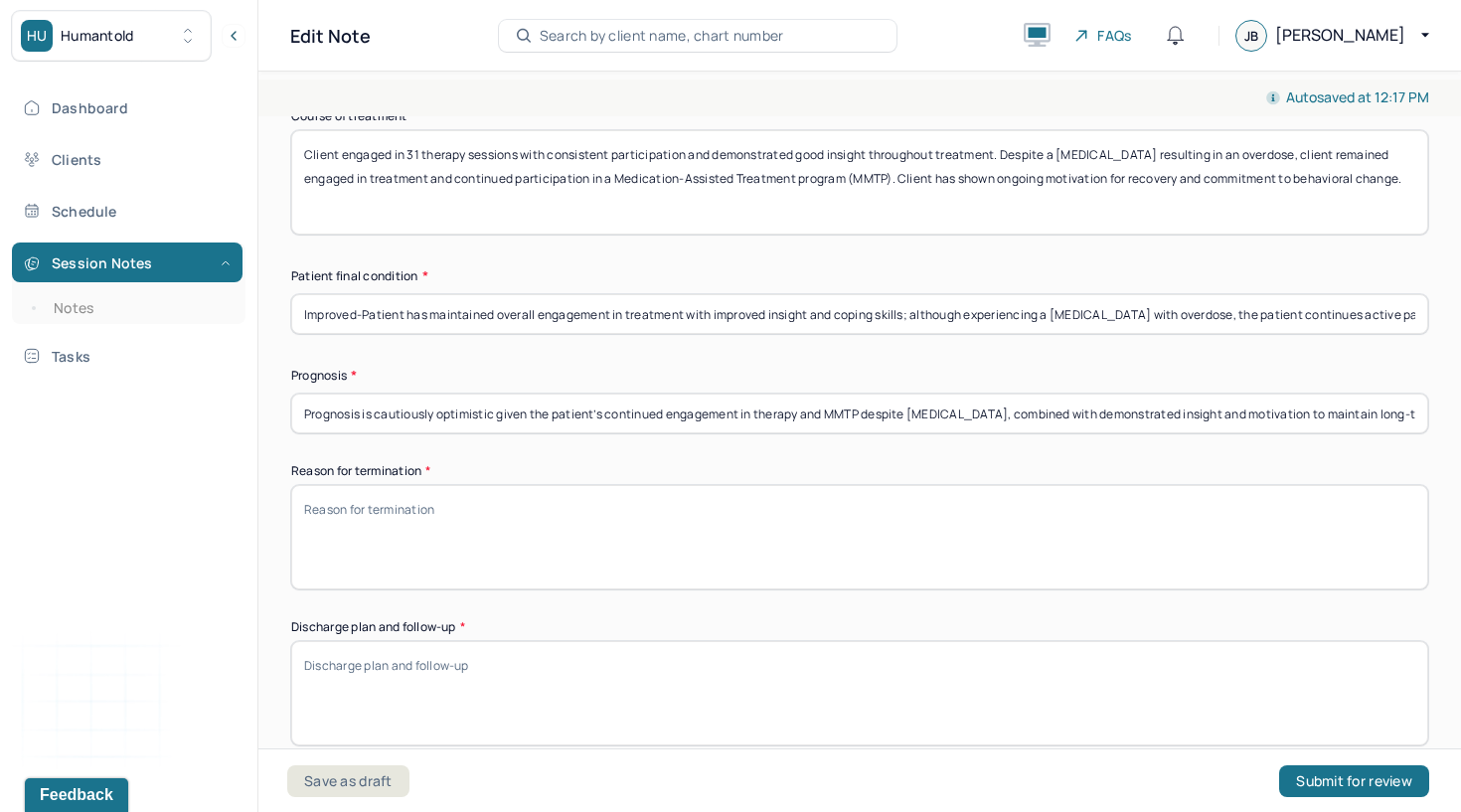 click on "Reason for termination *" at bounding box center [860, 537] 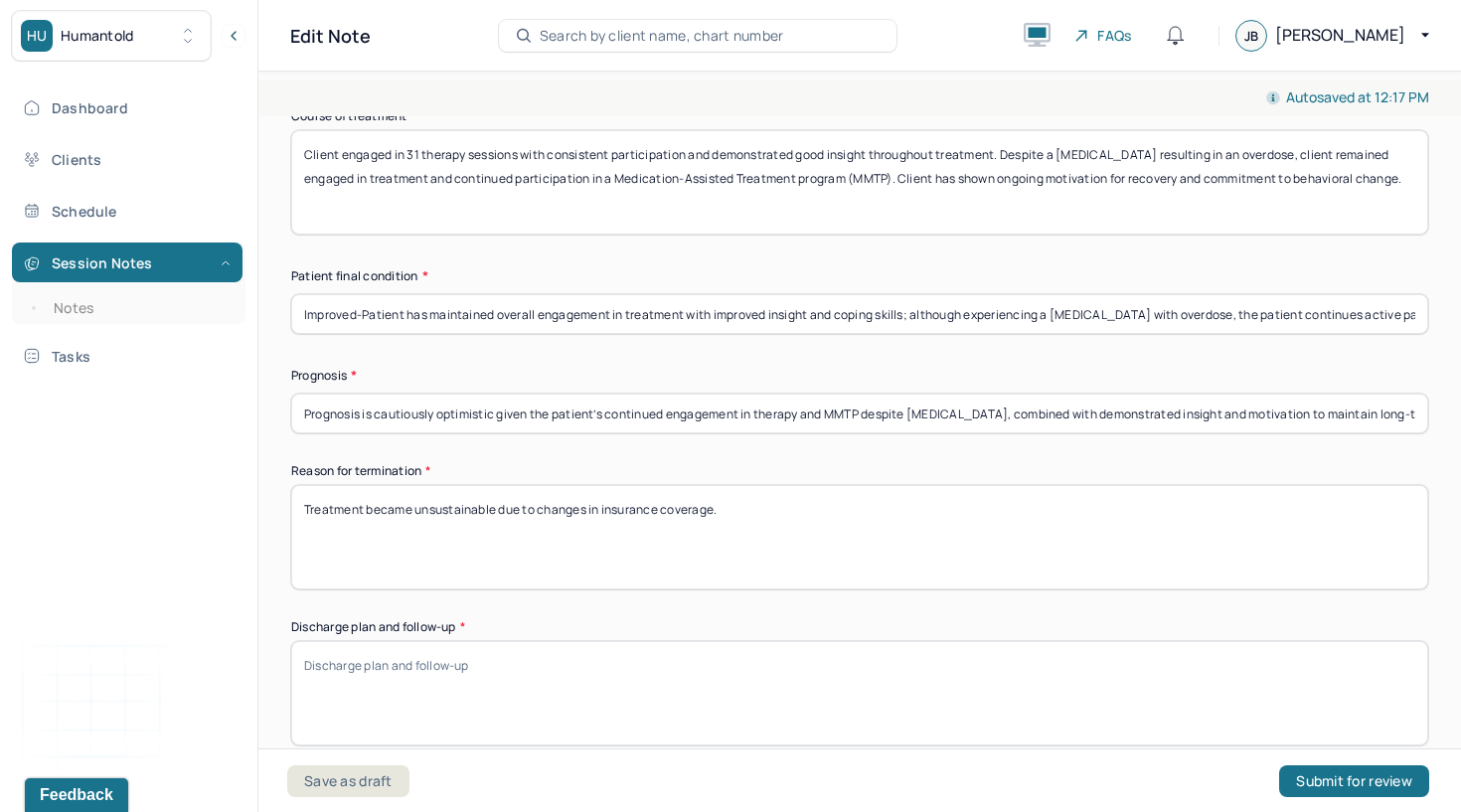 type on "Treatment became unsustainable due to changes in insurance coverage." 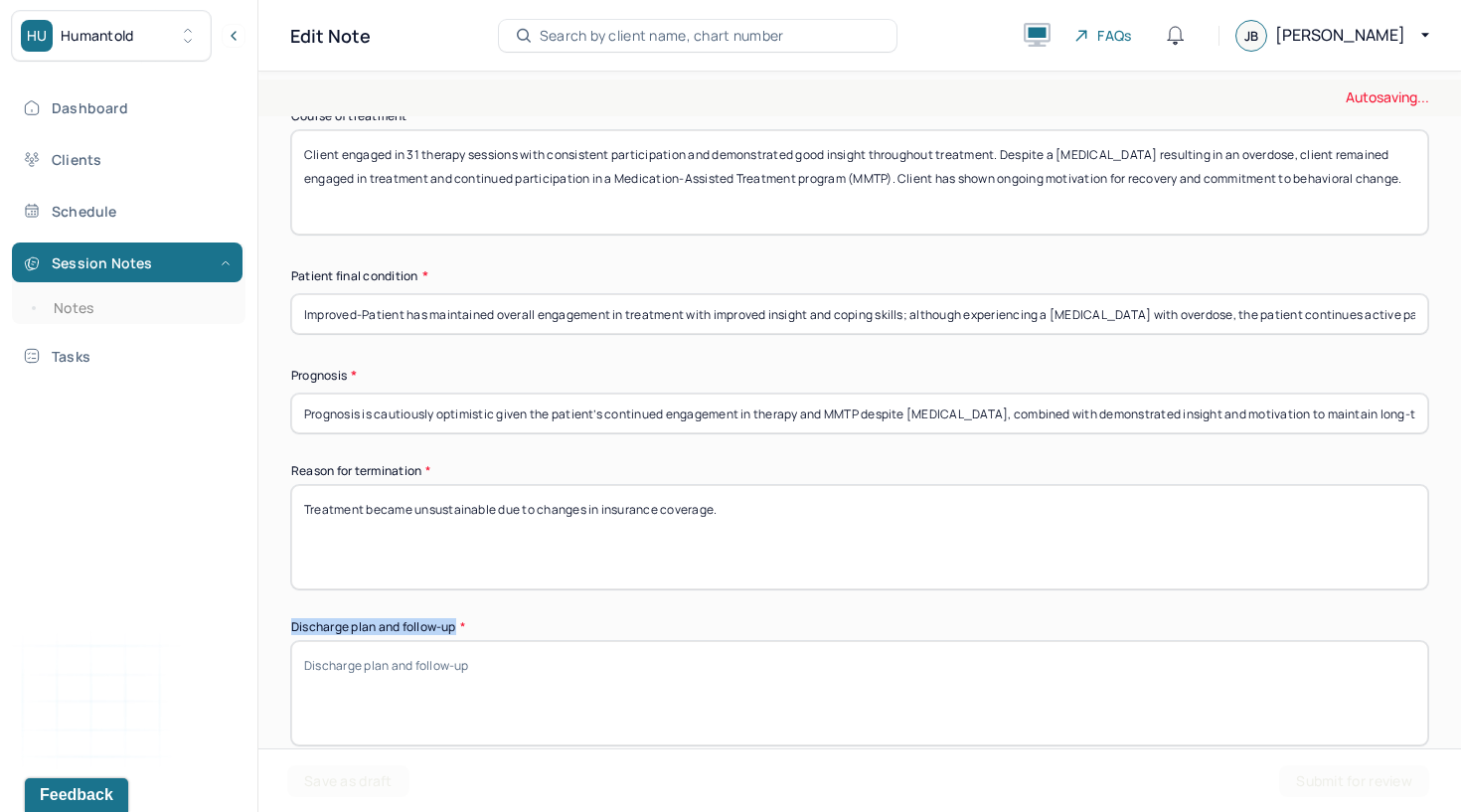 drag, startPoint x: 461, startPoint y: 574, endPoint x: 276, endPoint y: 570, distance: 185.043 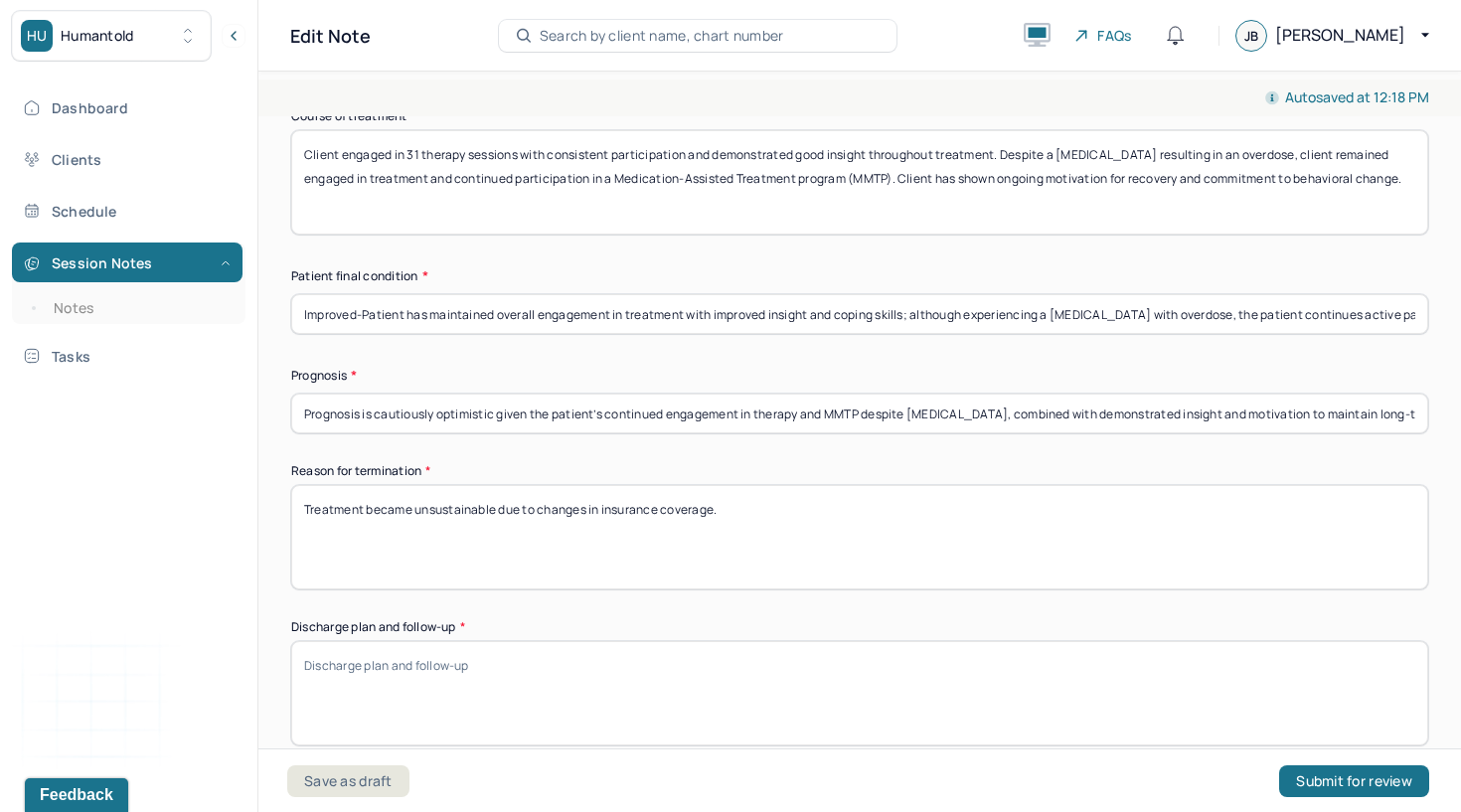 click on "Discharge plan and follow-up *" at bounding box center [860, 693] 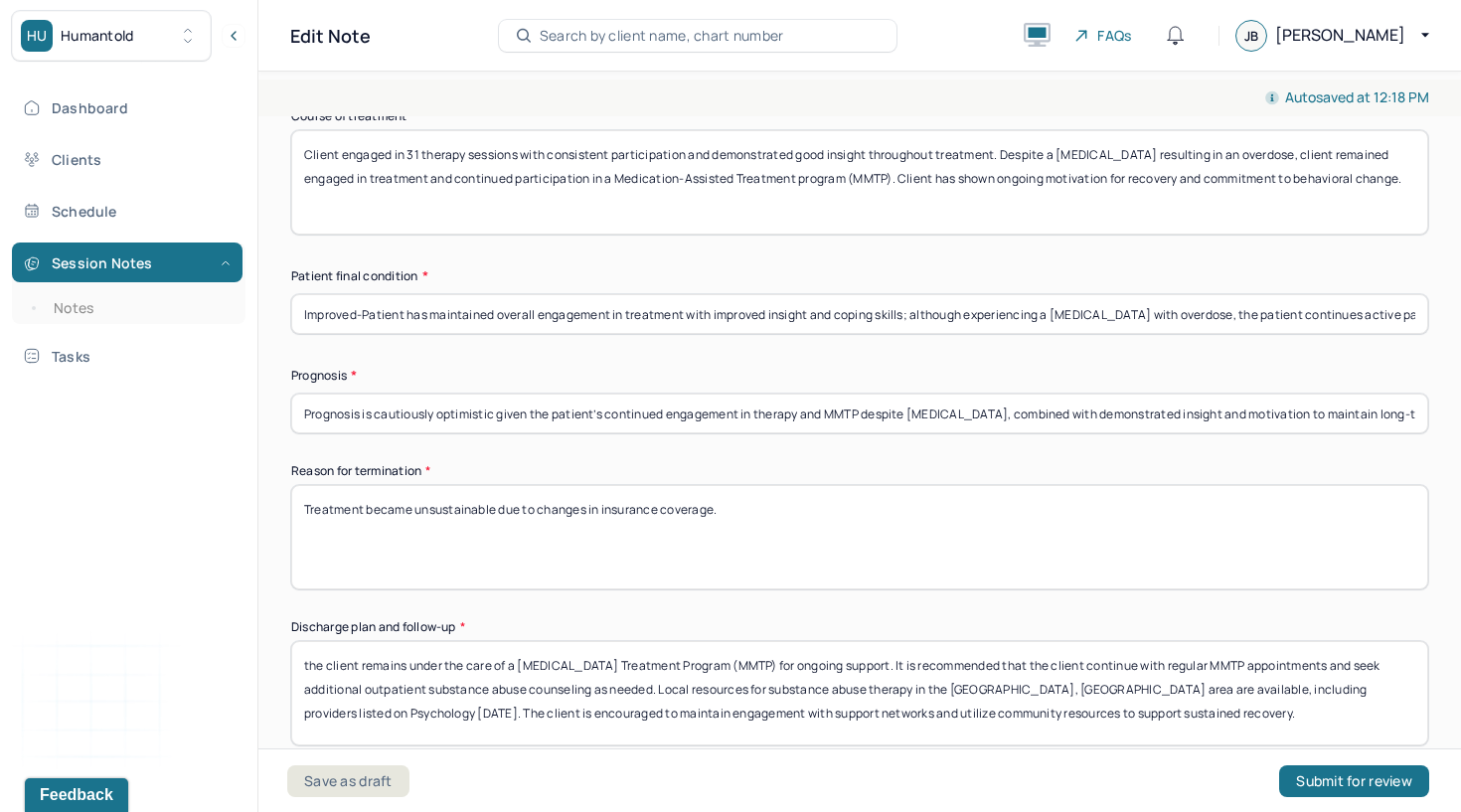 click on "the client remains under the care of a [MEDICAL_DATA] Treatment Program (MMTP) for ongoing support. It is recommended that the client continue with regular MMTP appointments and seek additional outpatient substance abuse counseling as needed. Local resources for substance abuse therapy in the [GEOGRAPHIC_DATA], [GEOGRAPHIC_DATA] area are available, including providers listed on Psychology [DATE]. The client is encouraged to maintain engagement with support networks and utilize community resources to support sustained recovery." at bounding box center (860, 693) 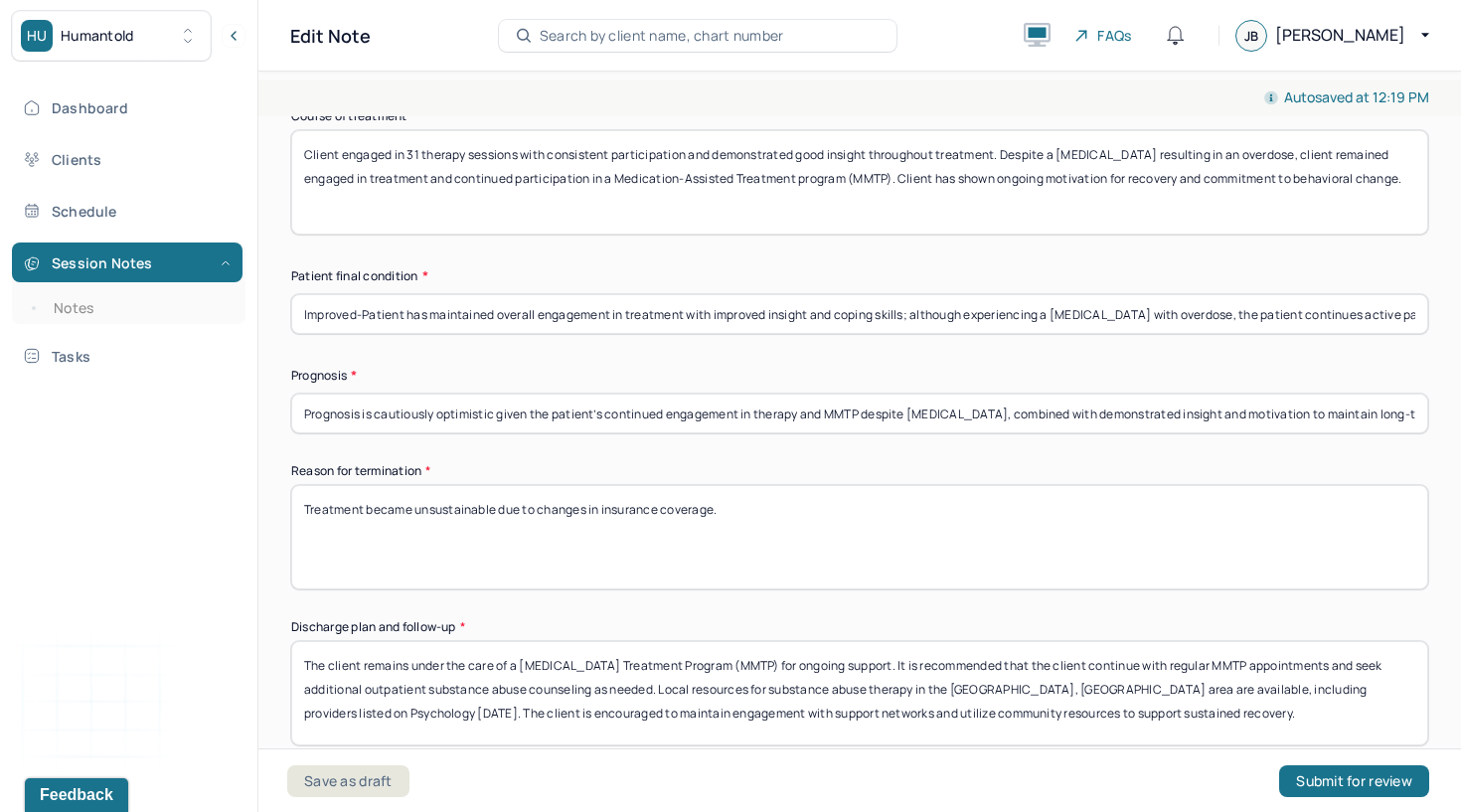 click on "The client remains under the care of a [MEDICAL_DATA] Treatment Program (MMTP) for ongoing support. It is recommended that the client continue with regular MMTP appointments and seek additional outpatient substance abuse counseling as needed. Local resources for substance abuse therapy in the [GEOGRAPHIC_DATA], [GEOGRAPHIC_DATA] area are available, including providers listed on Psychology [DATE]. The client is encouraged to maintain engagement with support networks and utilize community resources to support sustained recovery." at bounding box center (860, 693) 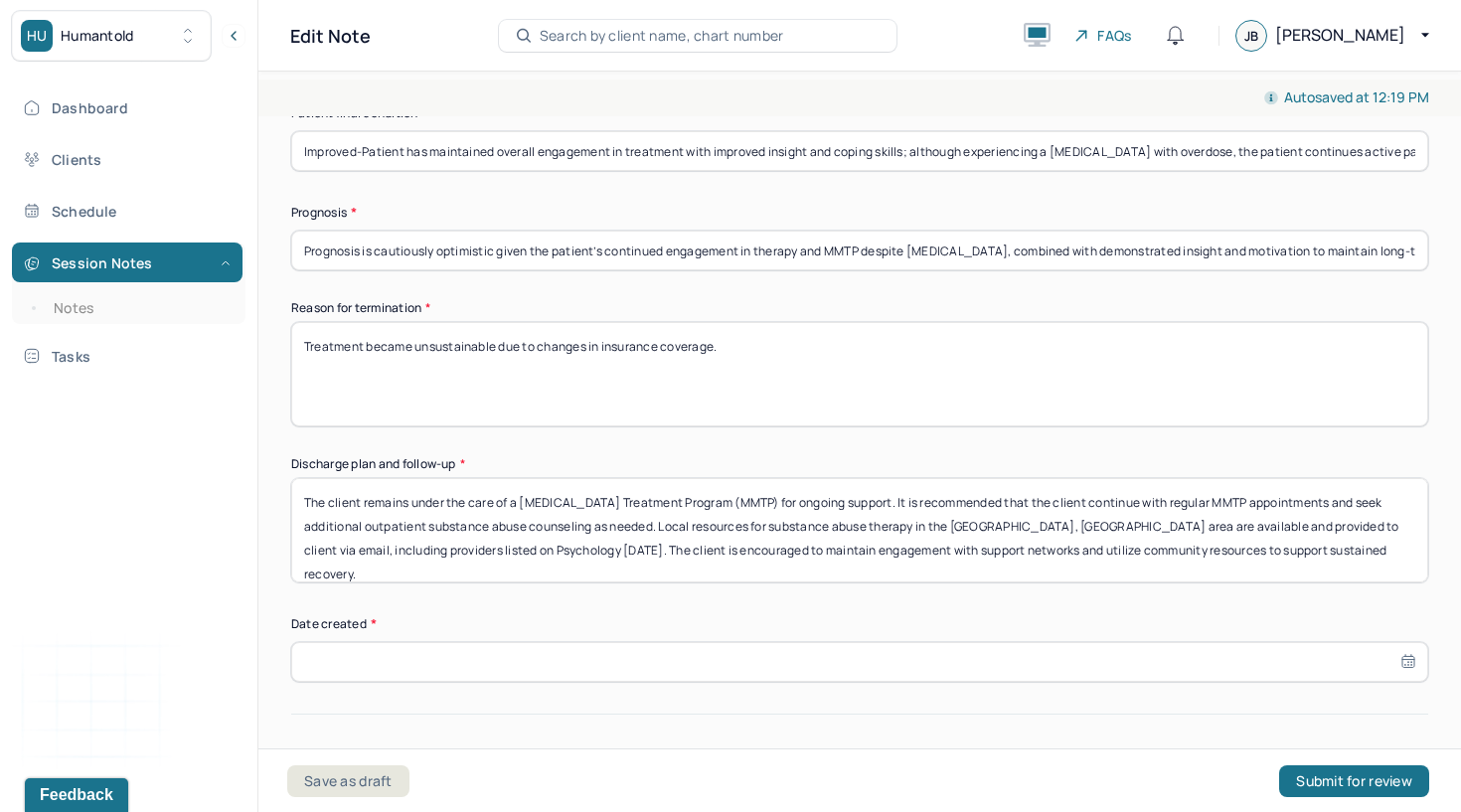 scroll, scrollTop: 1346, scrollLeft: 0, axis: vertical 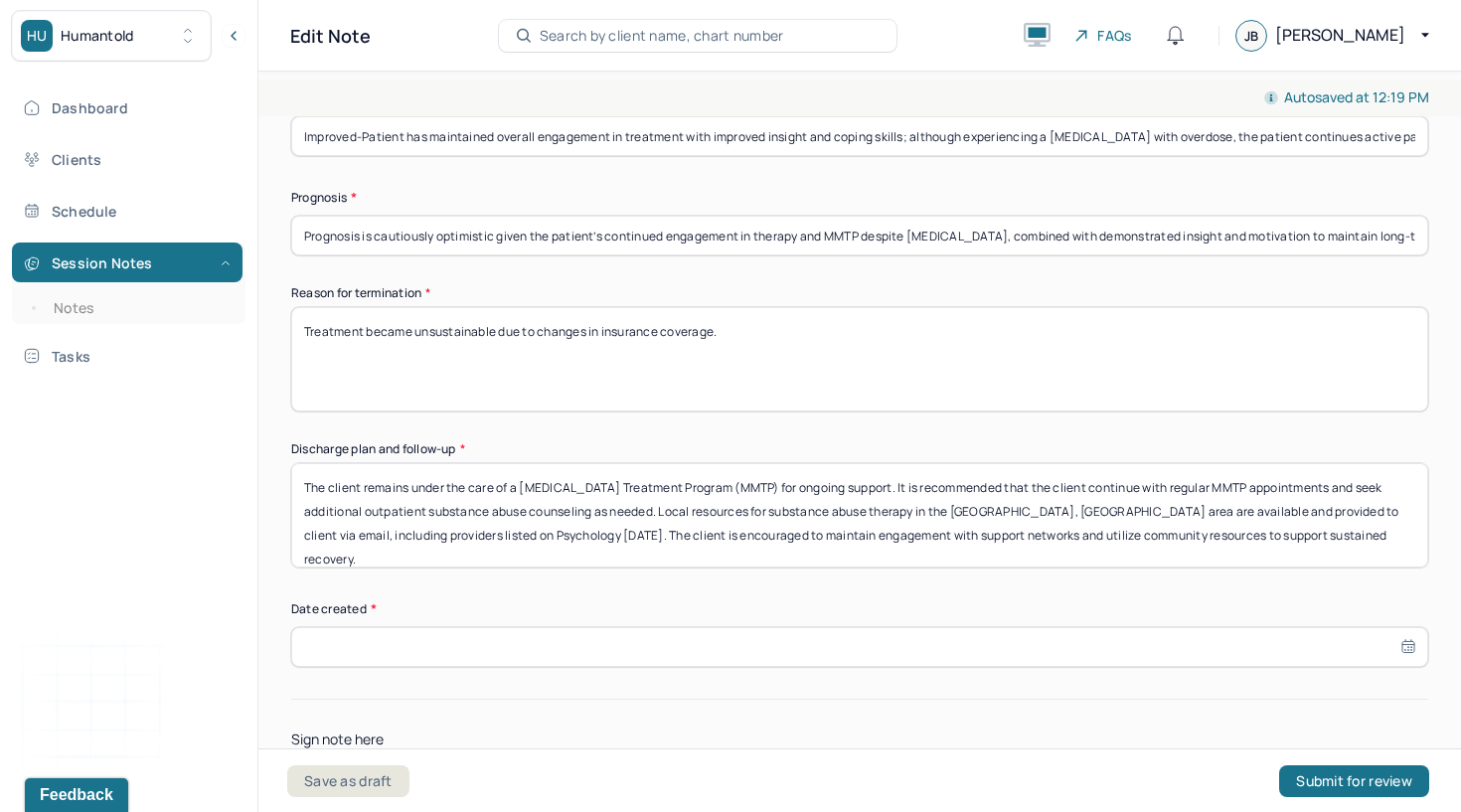 type on "The client remains under the care of a [MEDICAL_DATA] Treatment Program (MMTP) for ongoing support. It is recommended that the client continue with regular MMTP appointments and seek additional outpatient substance abuse counseling as needed. Local resources for substance abuse therapy in the [GEOGRAPHIC_DATA], [GEOGRAPHIC_DATA] area are available and provided to client via email, including providers listed on Psychology [DATE]. The client is encouraged to maintain engagement with support networks and utilize community resources to support sustained recovery." 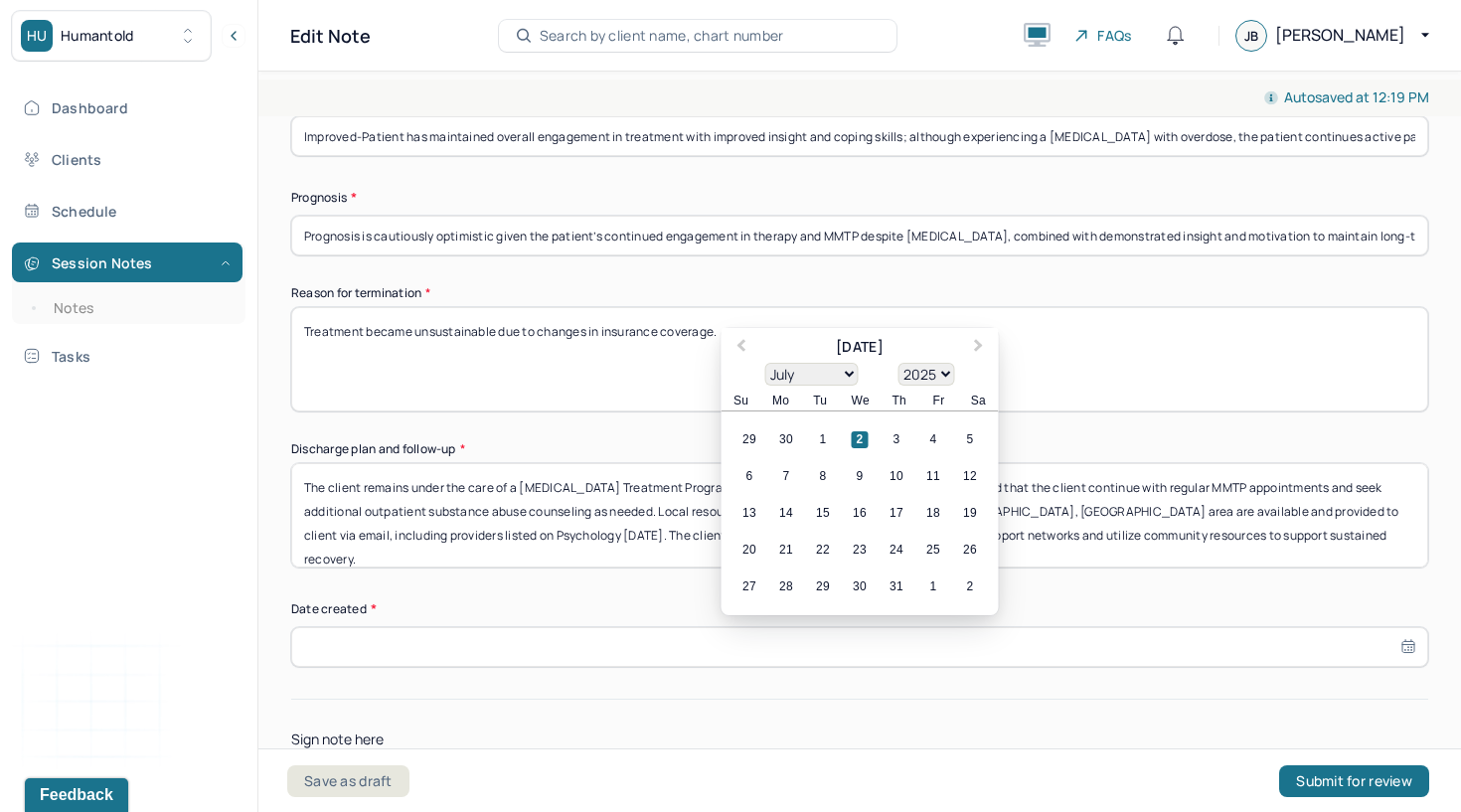 click on "2" at bounding box center (860, 440) 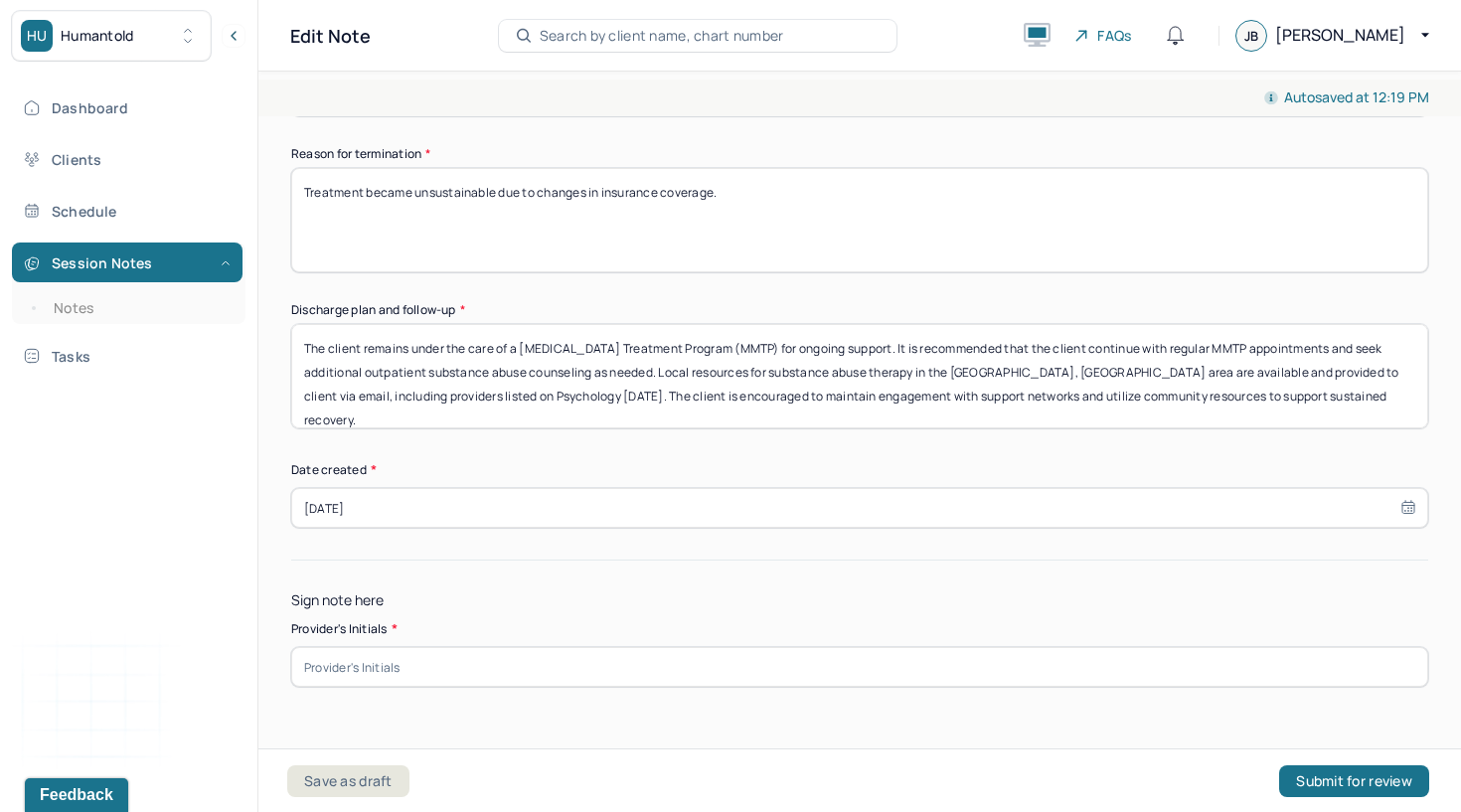 click at bounding box center (860, 667) 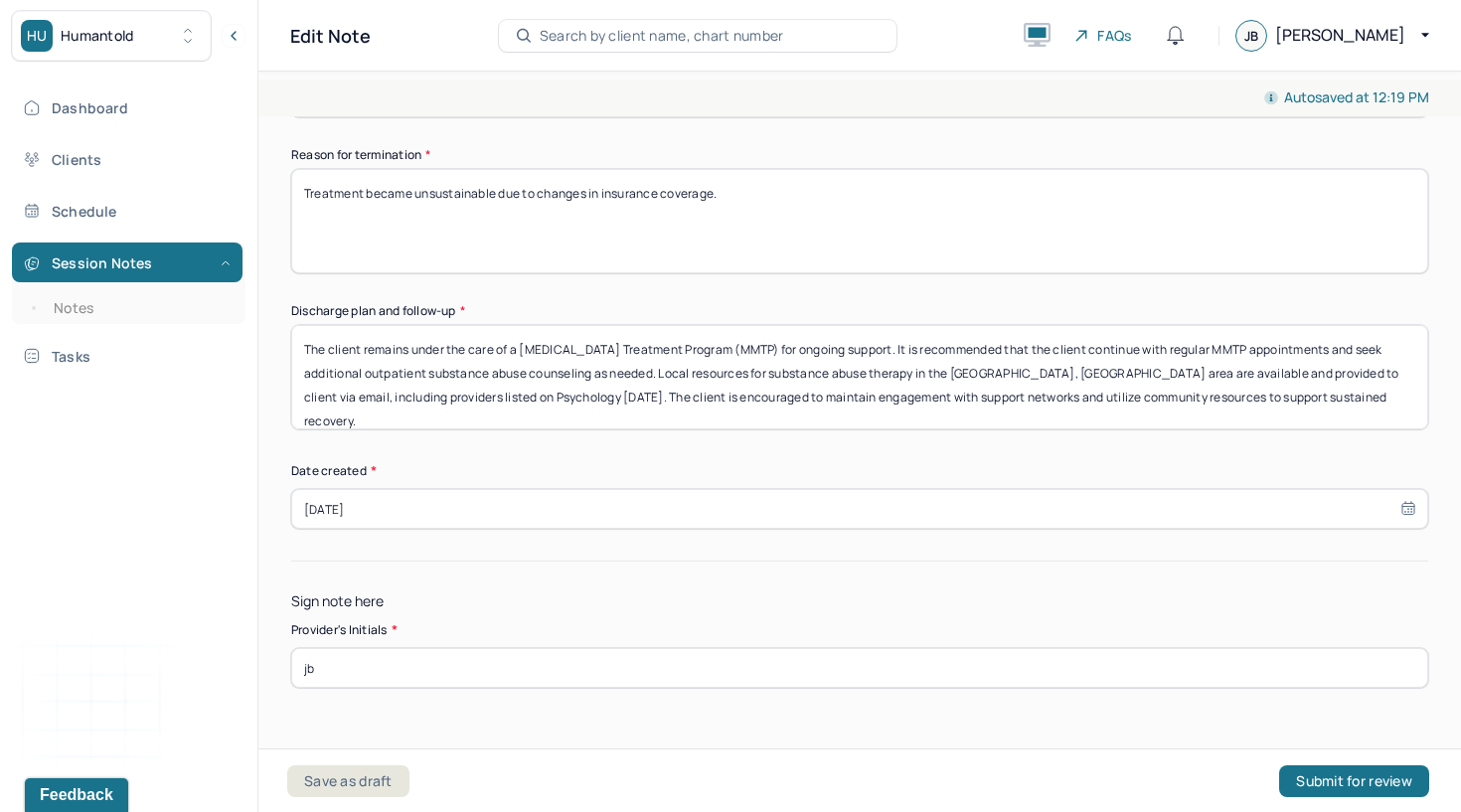 type on "jb" 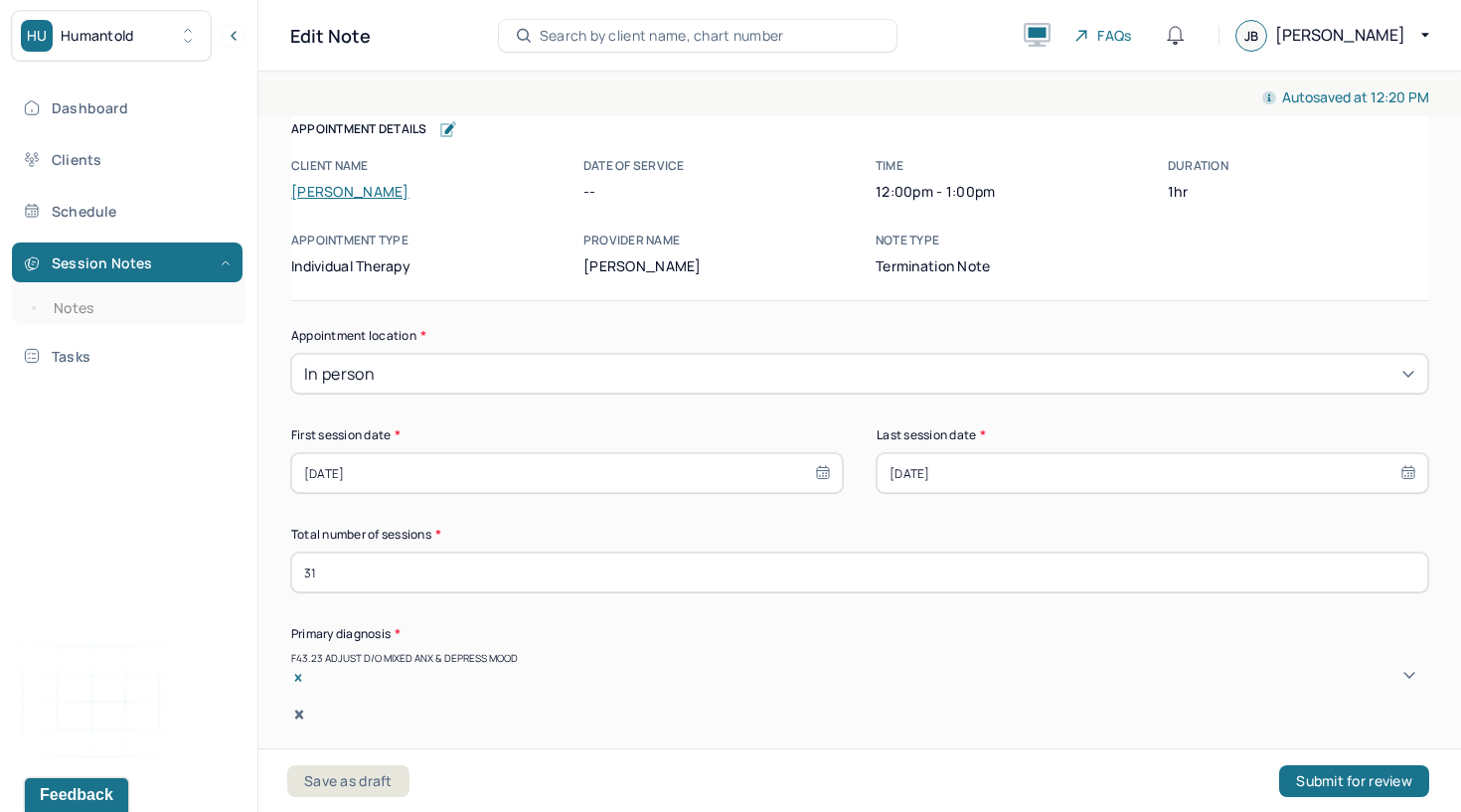 scroll, scrollTop: 0, scrollLeft: 0, axis: both 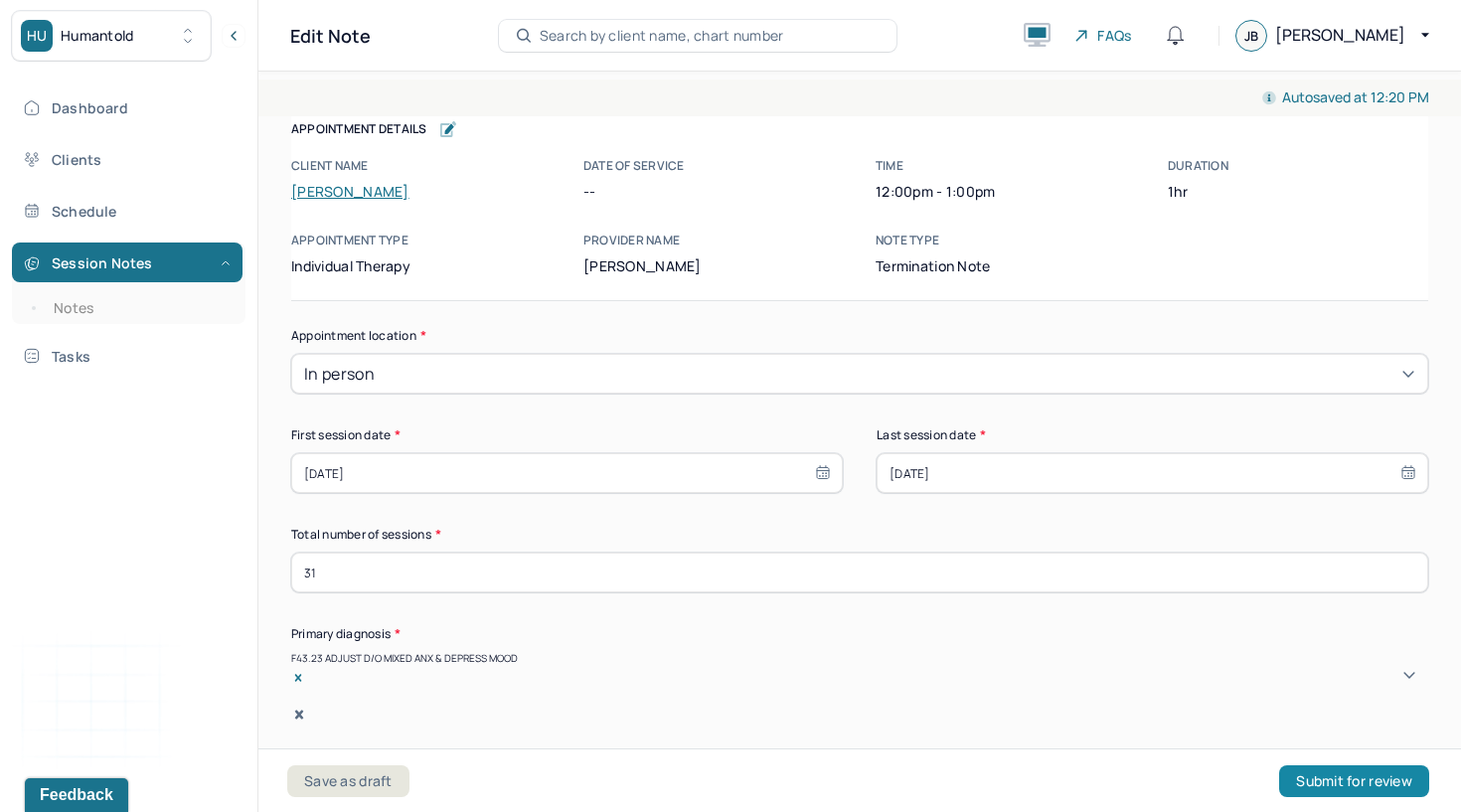 click on "Submit for review" at bounding box center (1354, 781) 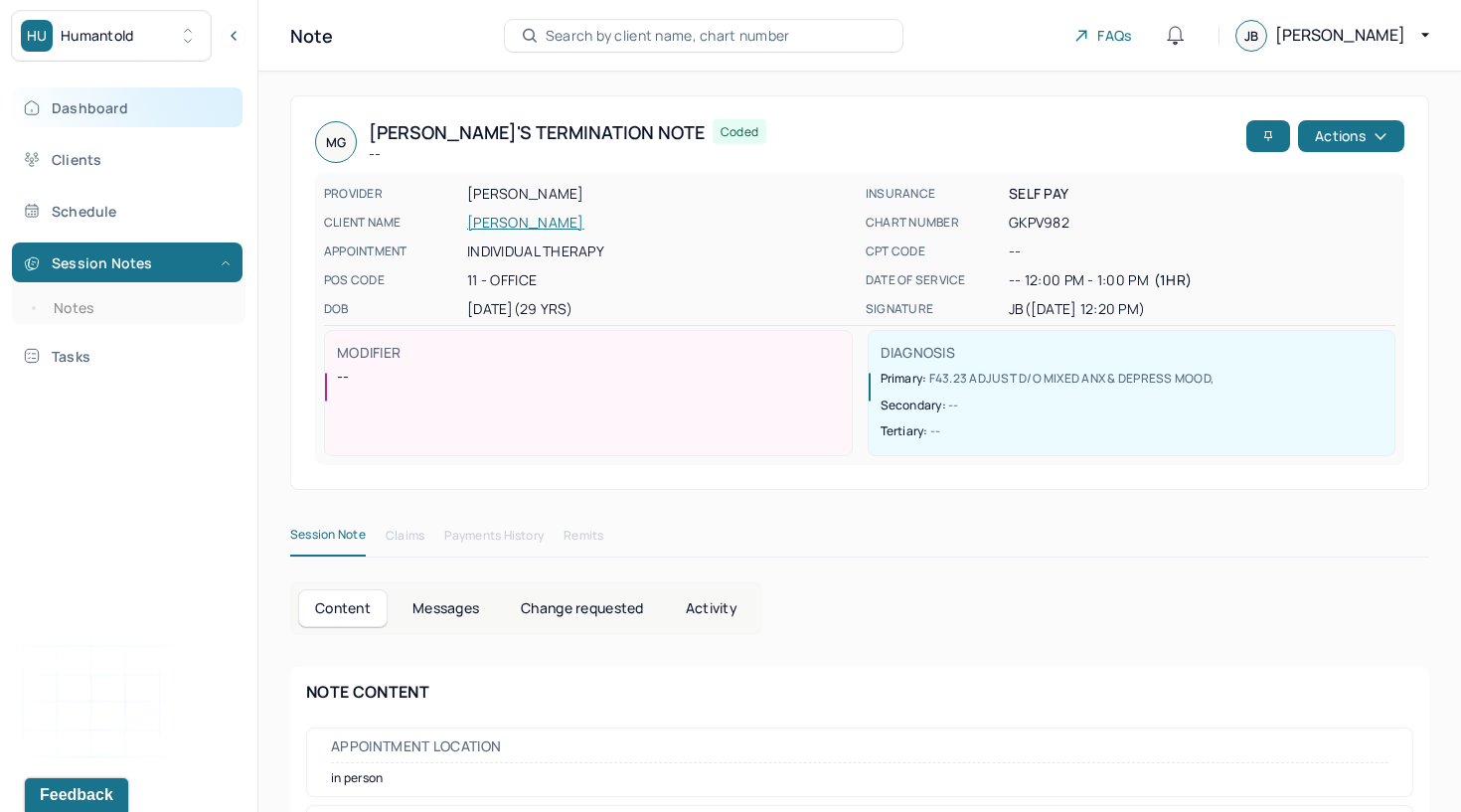 click on "Dashboard" at bounding box center [127, 107] 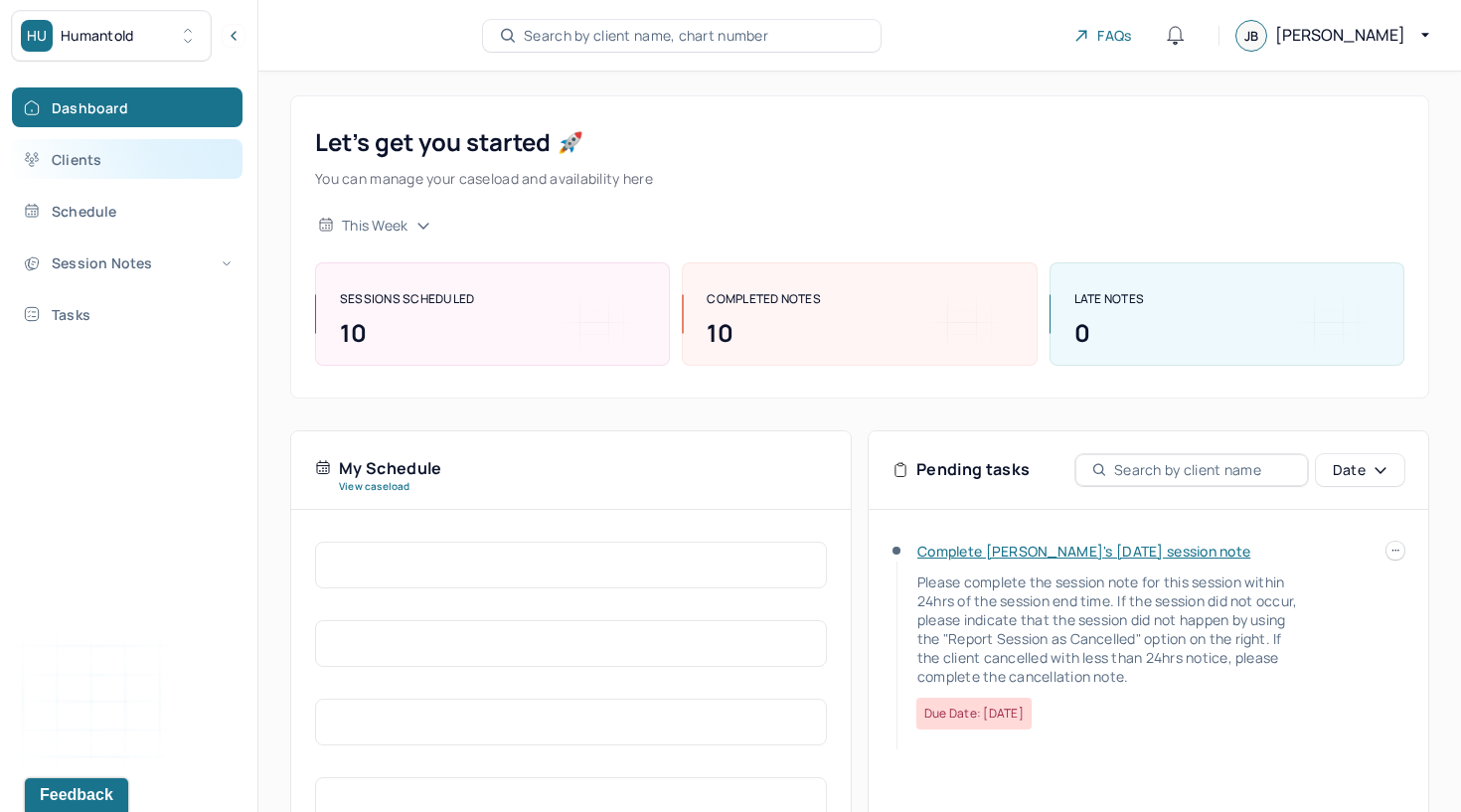click on "Clients" at bounding box center (127, 159) 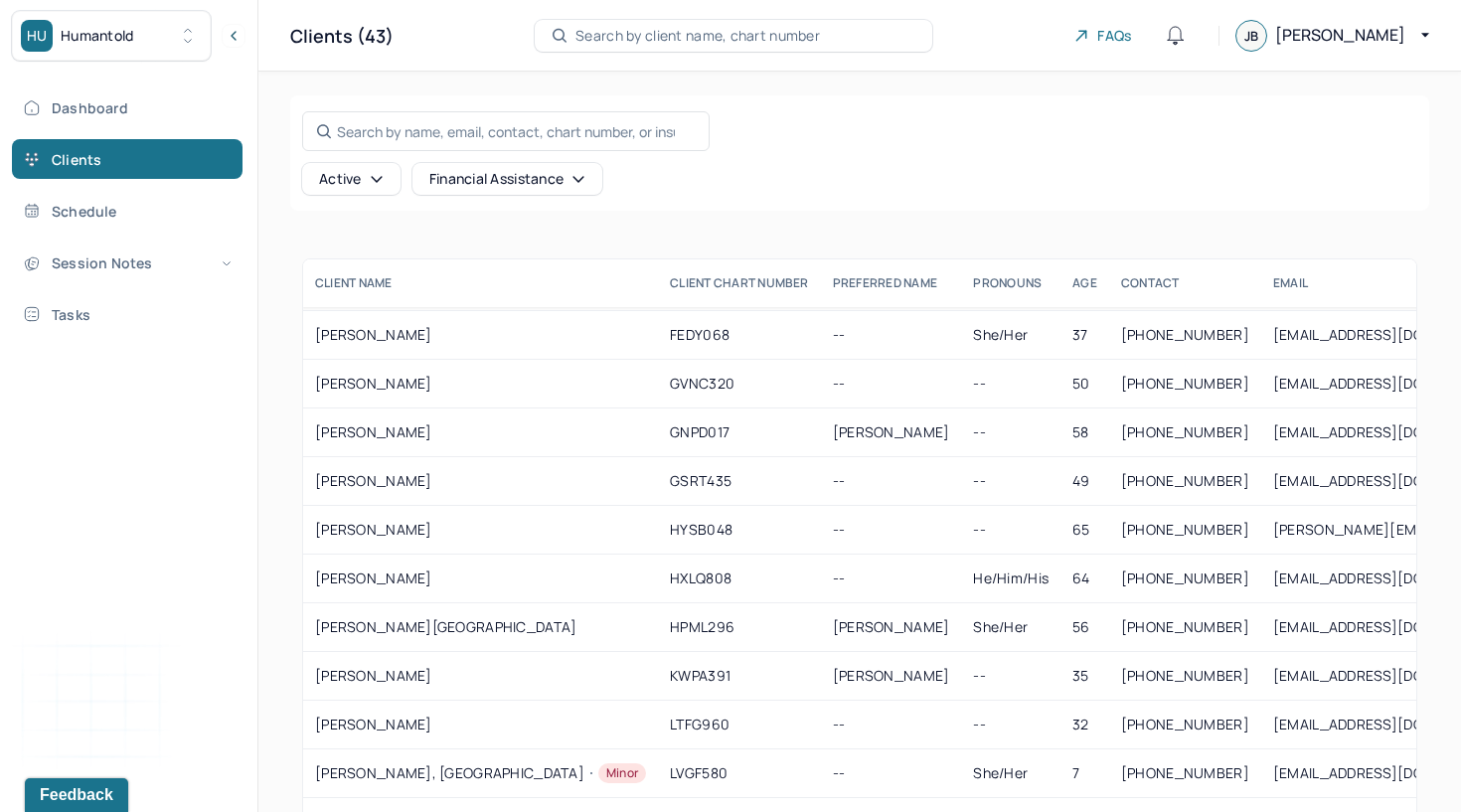 scroll, scrollTop: 658, scrollLeft: 0, axis: vertical 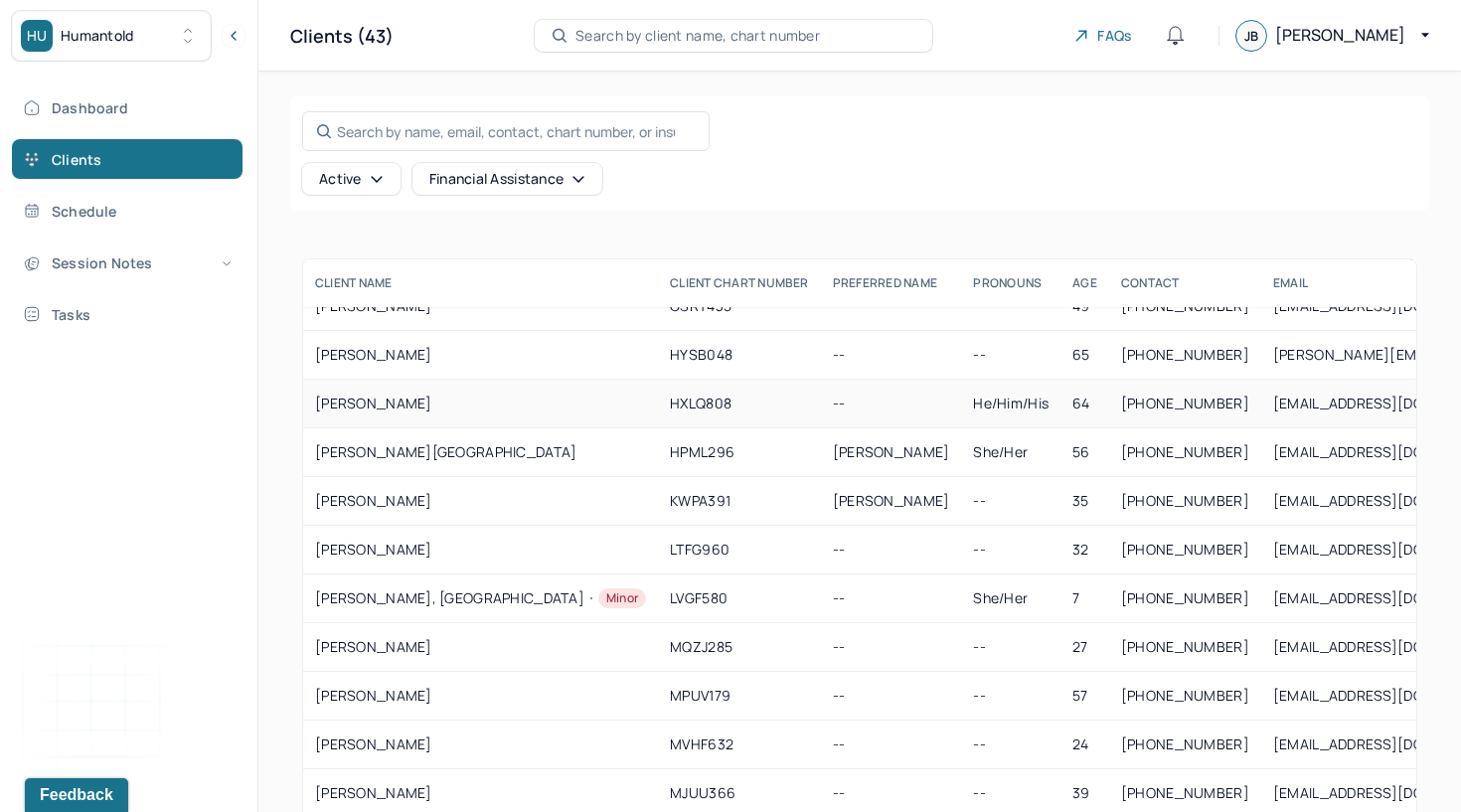 click on "[PERSON_NAME]" at bounding box center (480, 404) 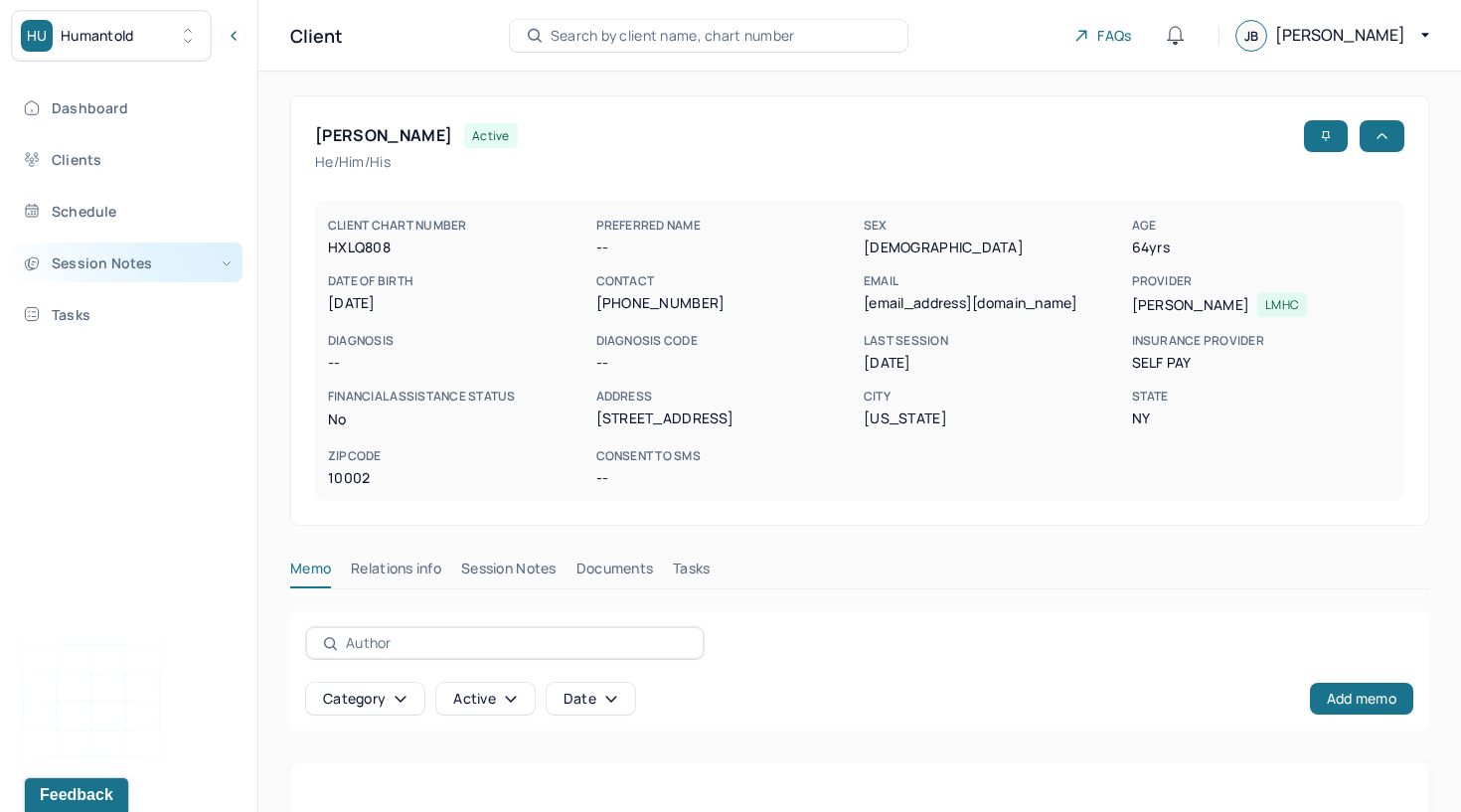 click on "Session Notes" at bounding box center [127, 262] 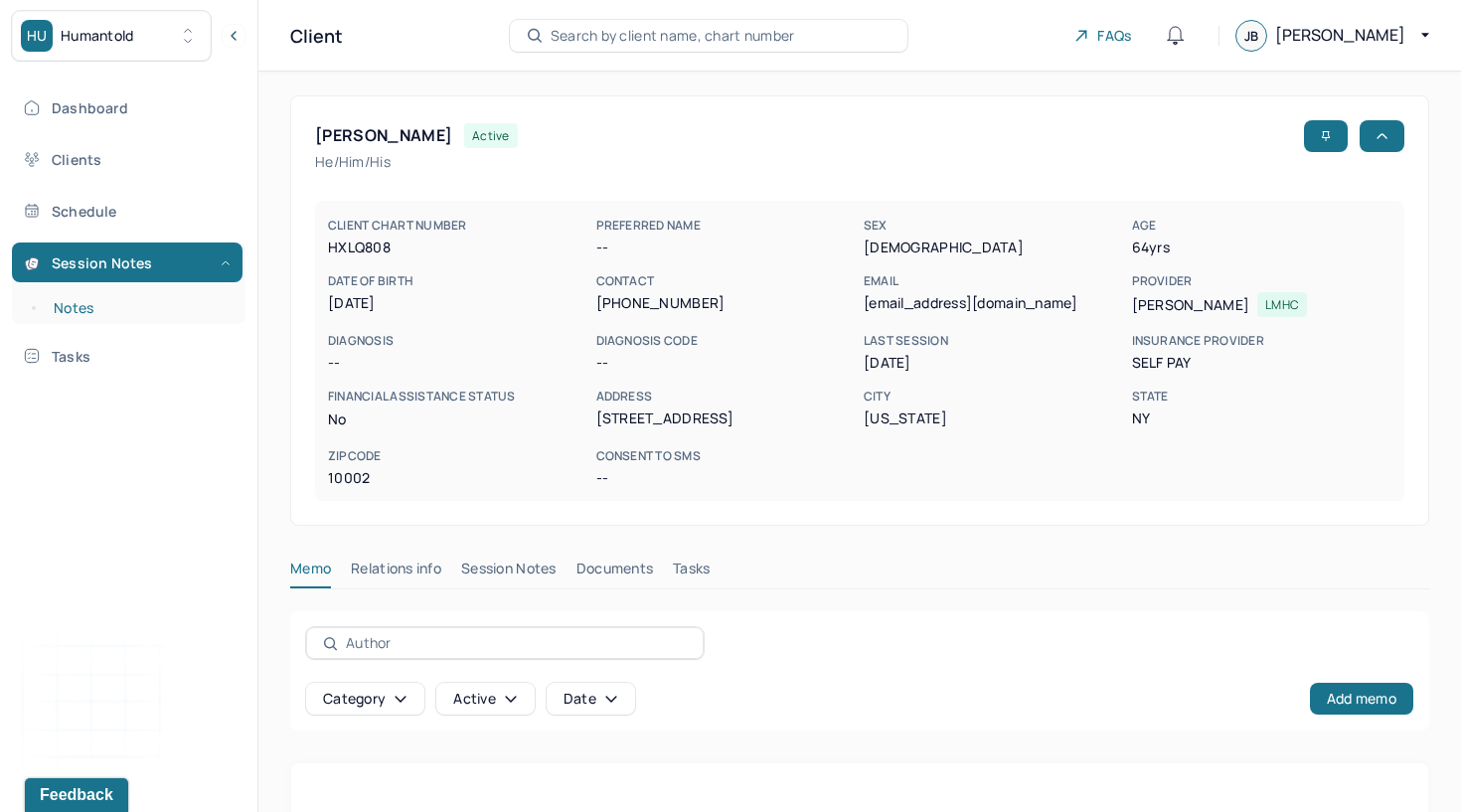click on "Notes" at bounding box center (138, 308) 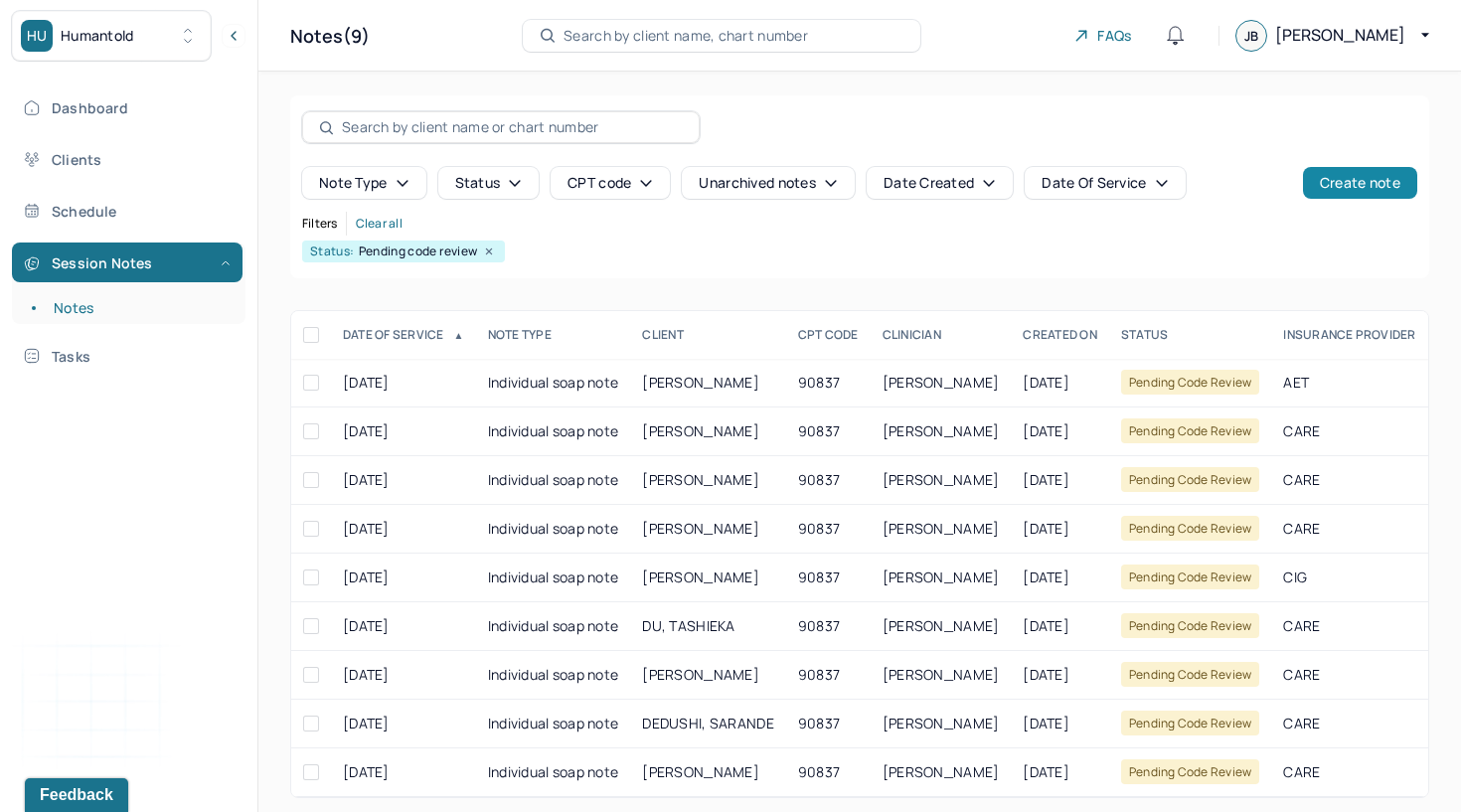 click on "Create note" at bounding box center [1360, 183] 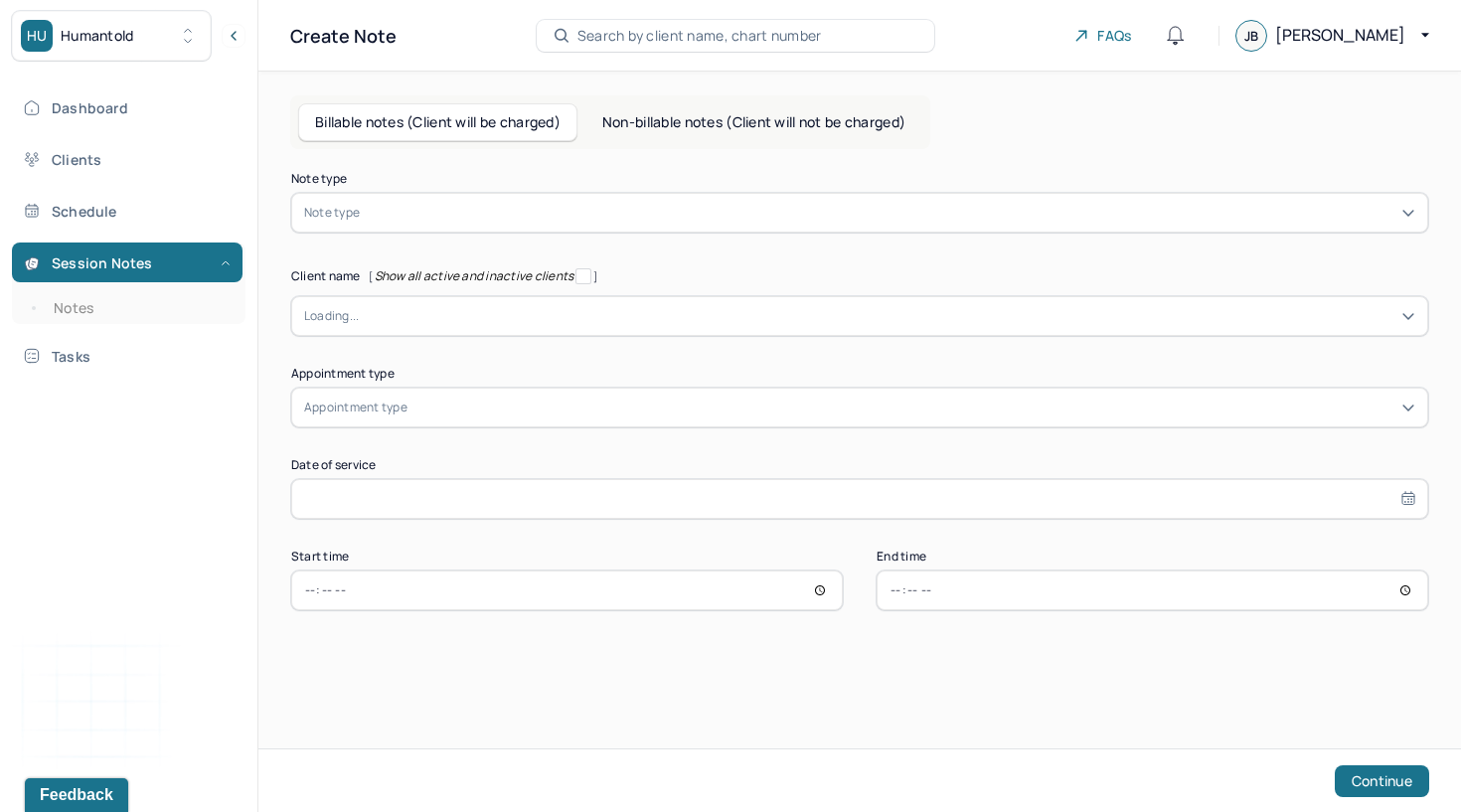 click on "Non-billable notes (Client will not be charged)" at bounding box center [753, 122] 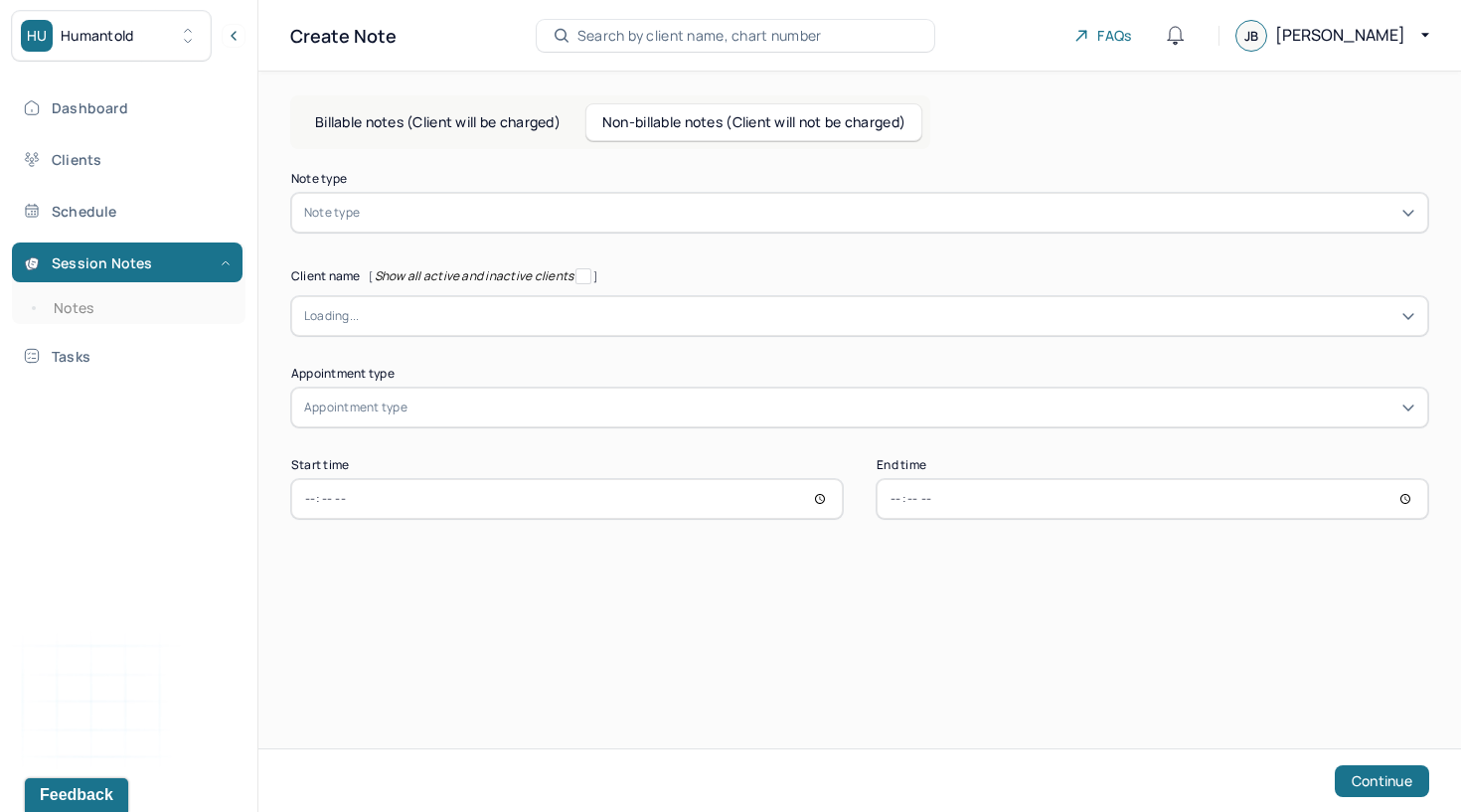 click on "Note type Note type" at bounding box center (860, 203) 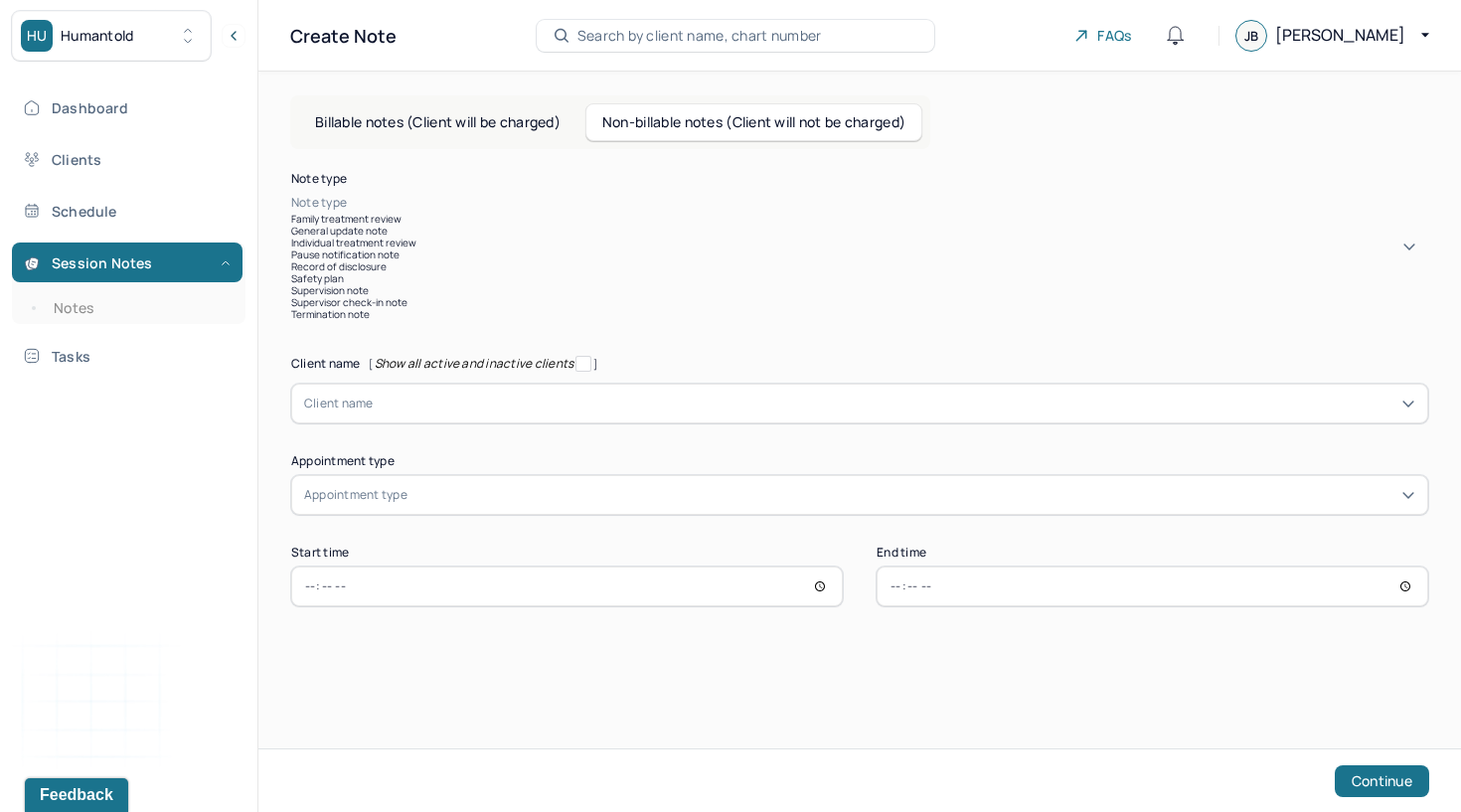 click on "Pause notification note" at bounding box center (860, 254) 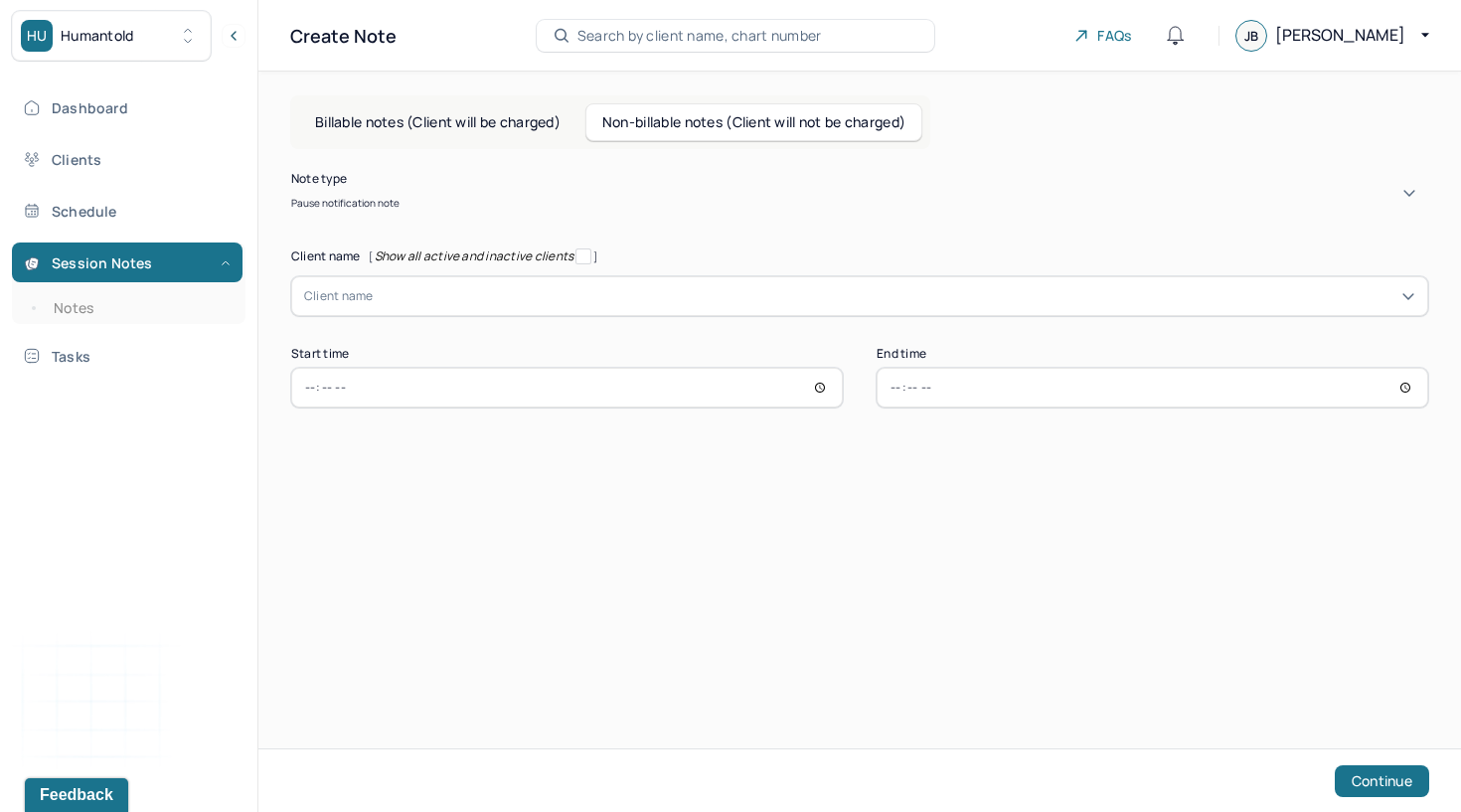 click at bounding box center [894, 296] 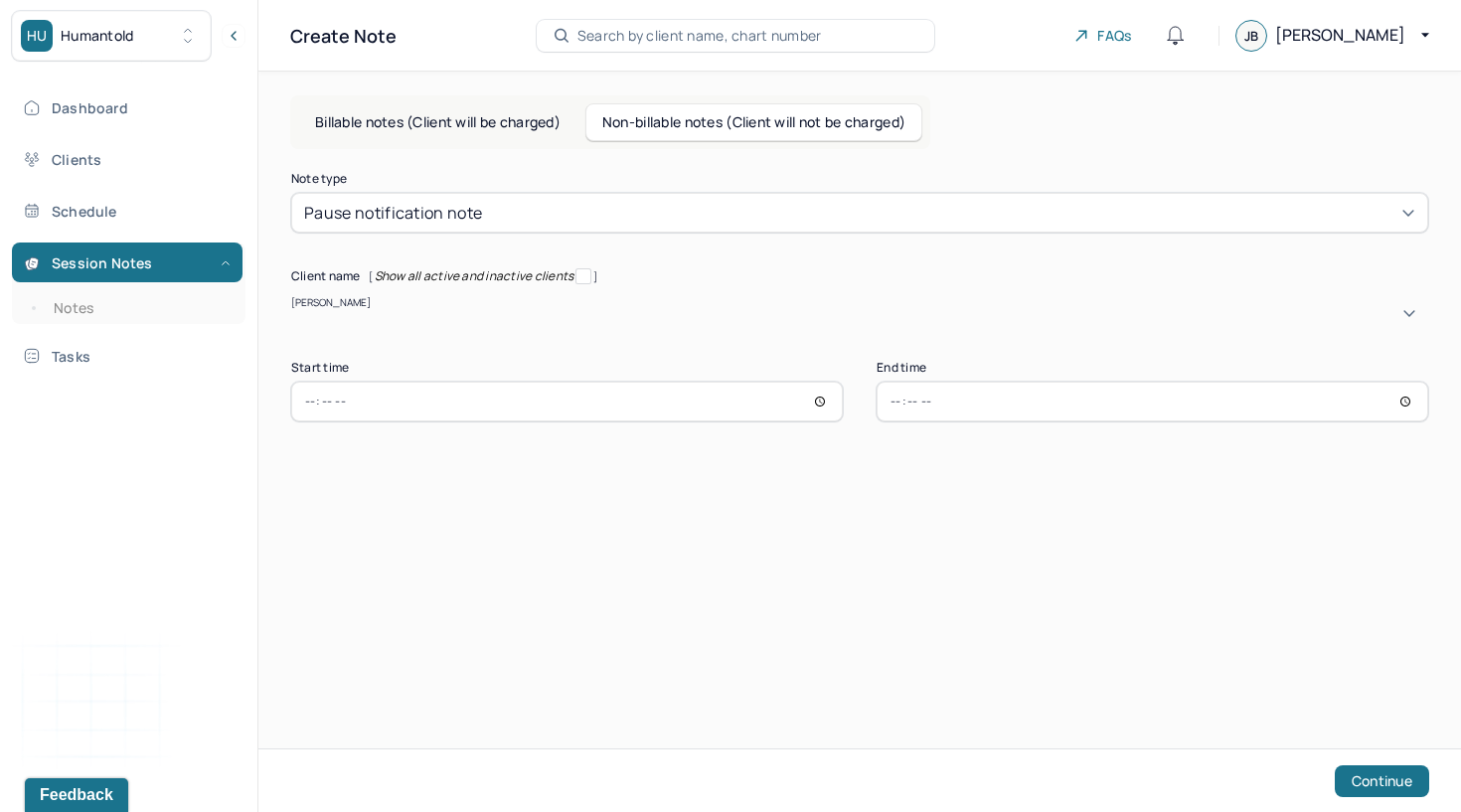 type on "[PERSON_NAME]" 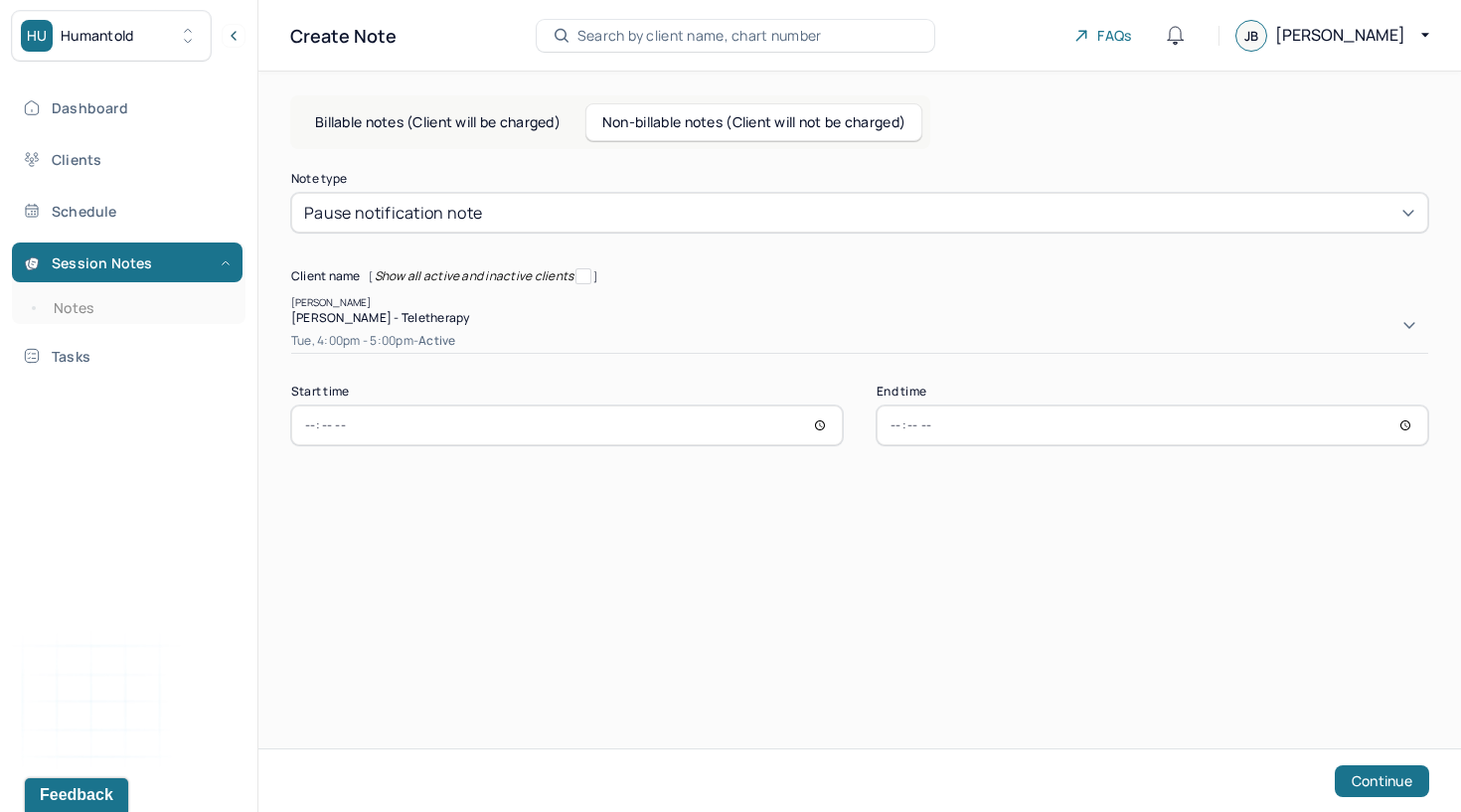 click on "[PERSON_NAME] - Teletherapy" at bounding box center (380, 317) 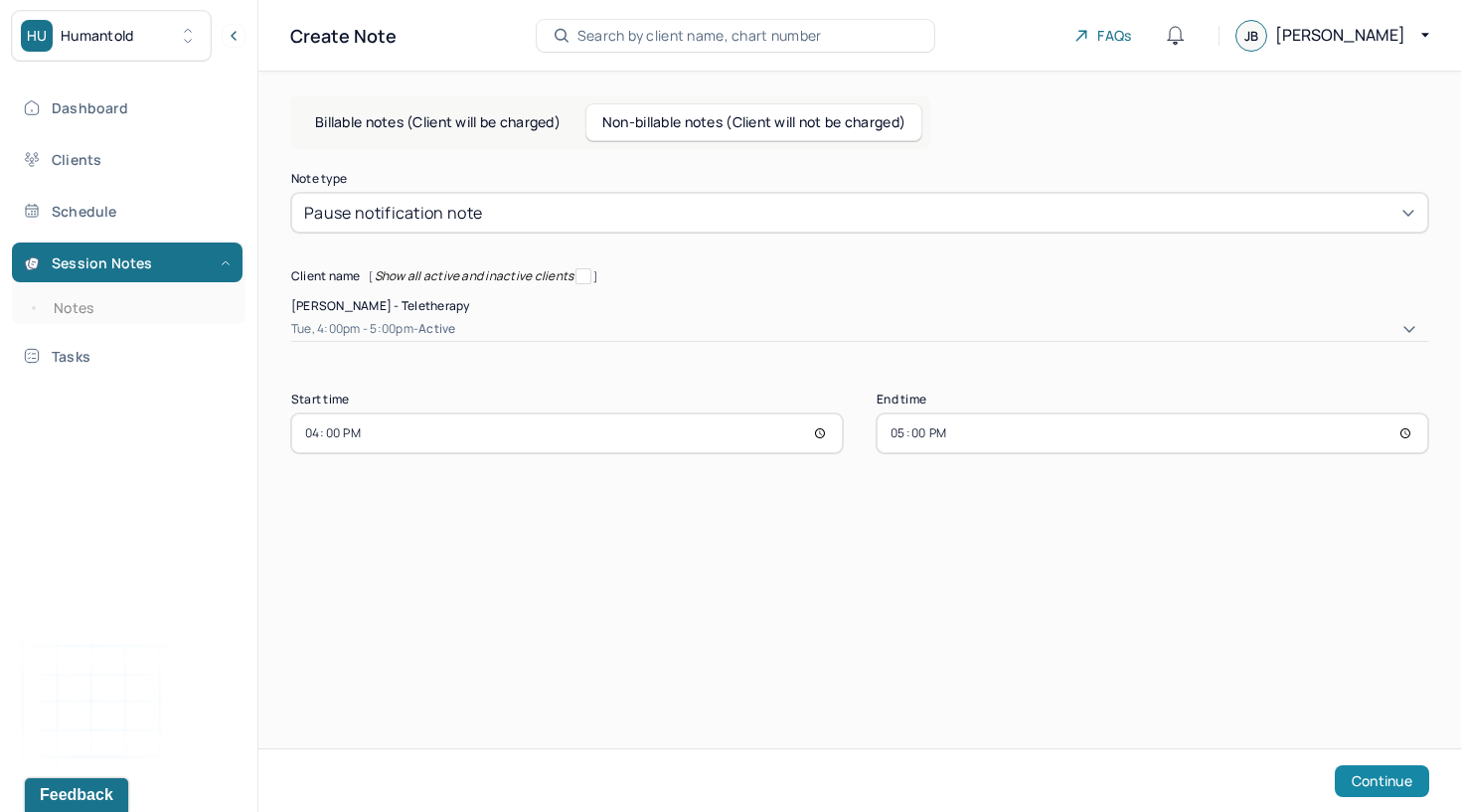 click on "Continue" at bounding box center [1381, 781] 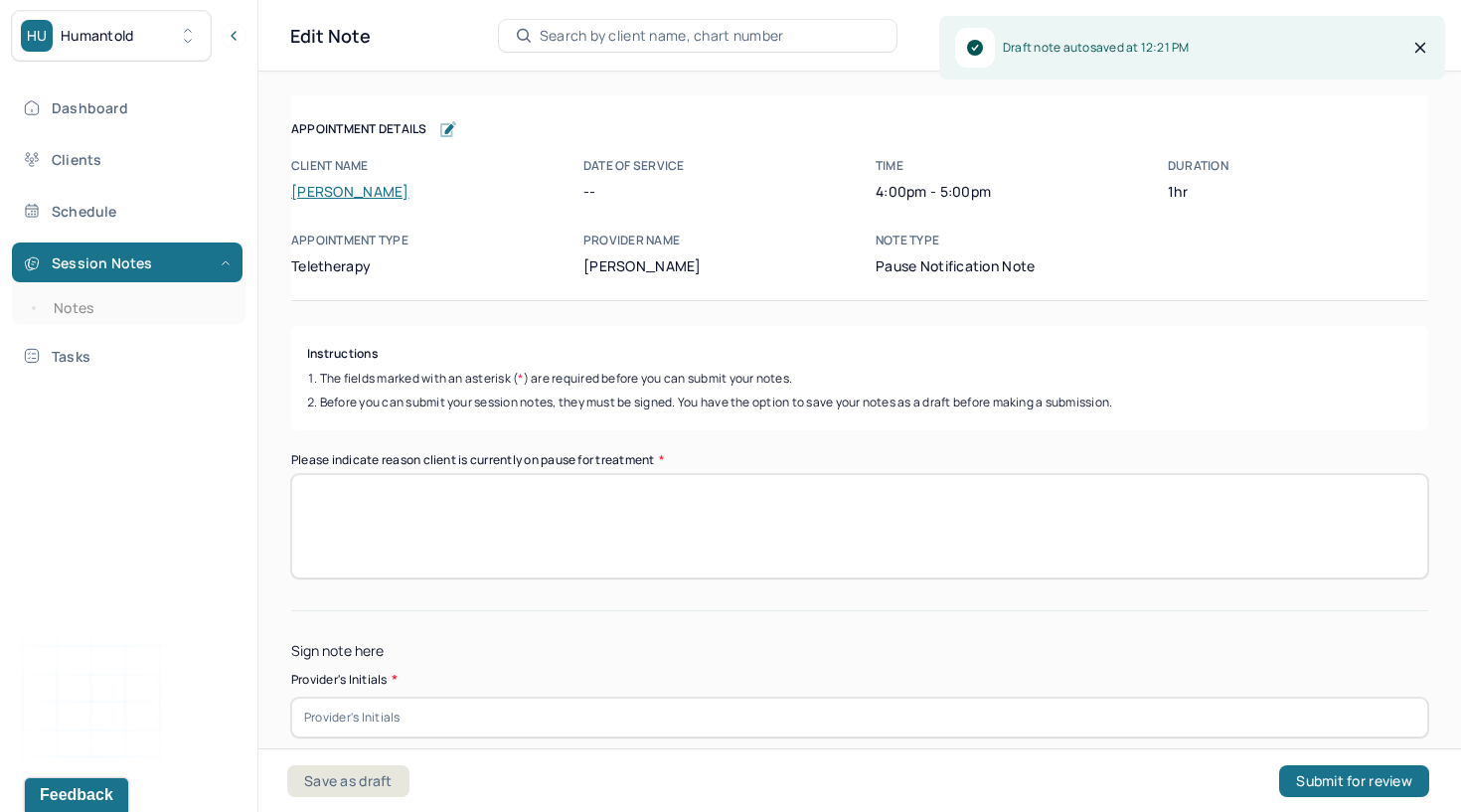 click on "Please indicate reason client is currently on pause for treatment *" at bounding box center [860, 526] 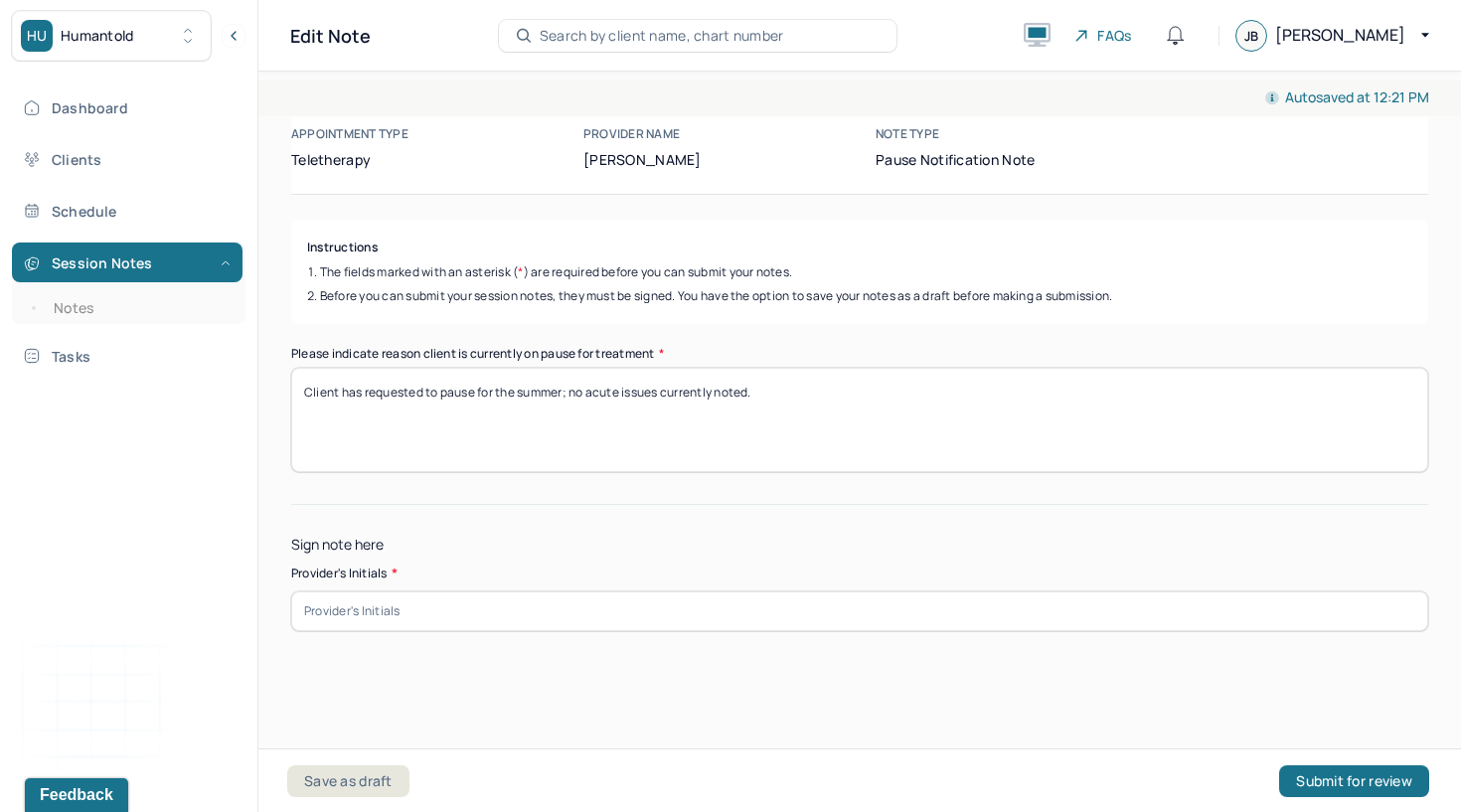 scroll, scrollTop: 106, scrollLeft: 0, axis: vertical 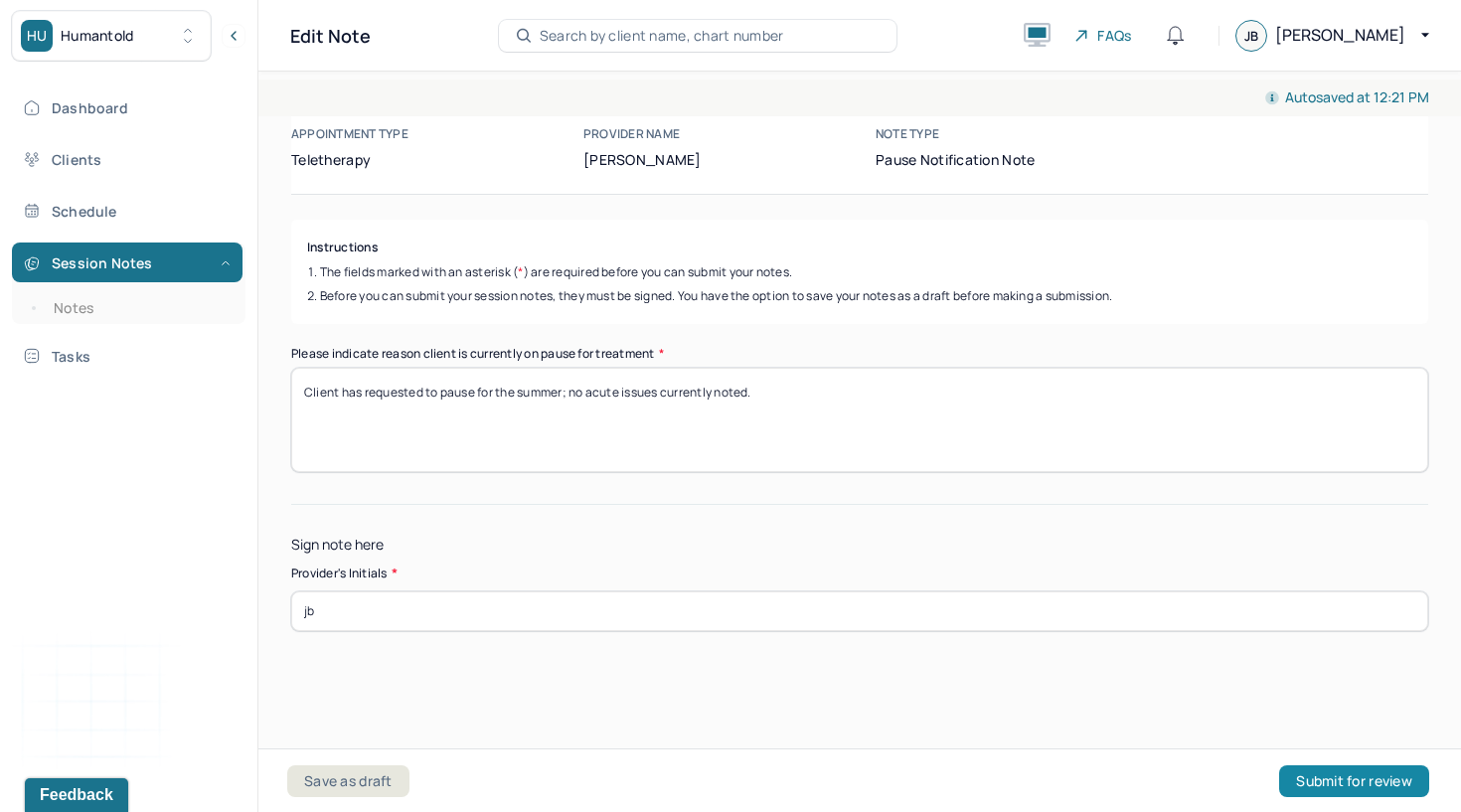 type on "jb" 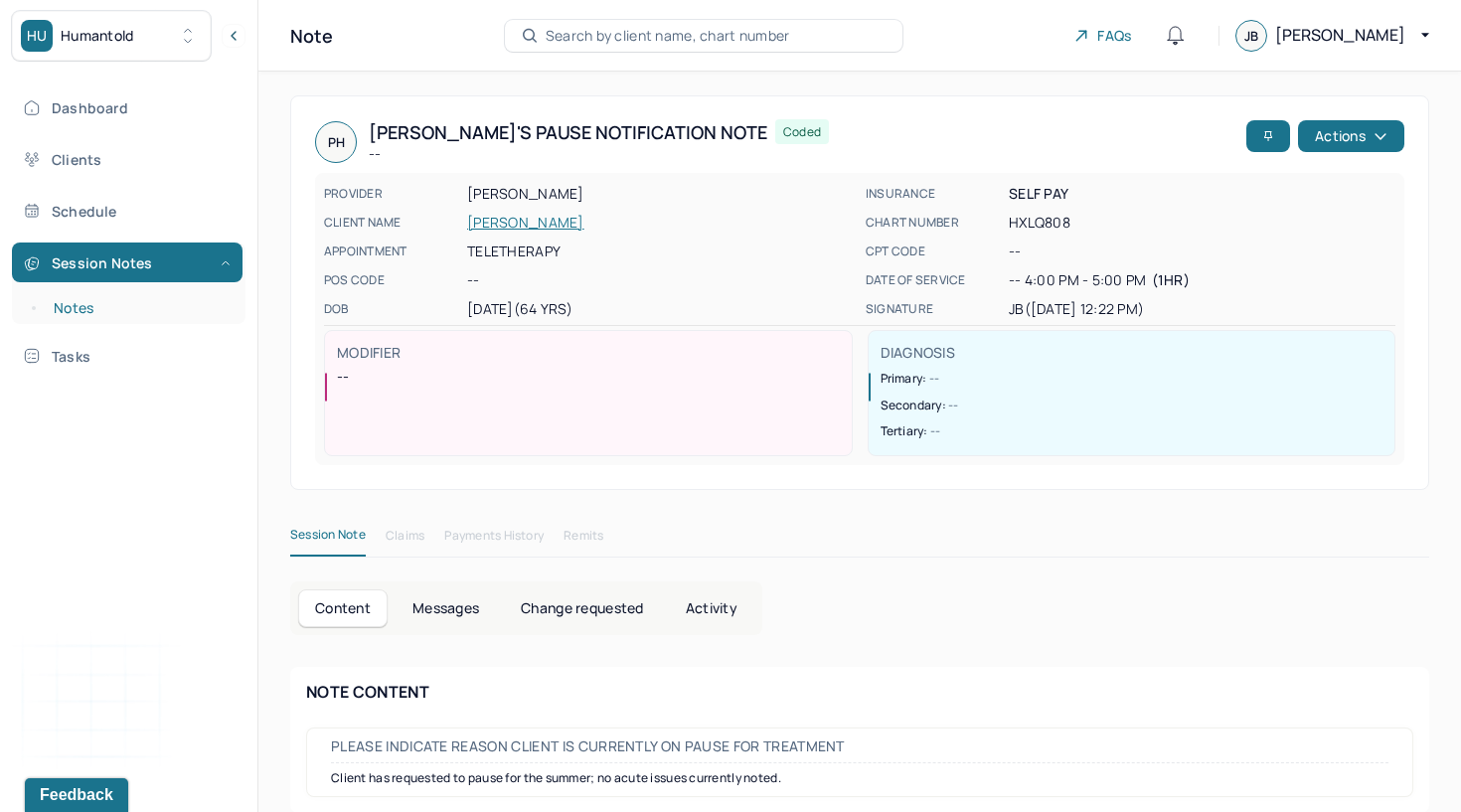 click on "Notes" at bounding box center (138, 308) 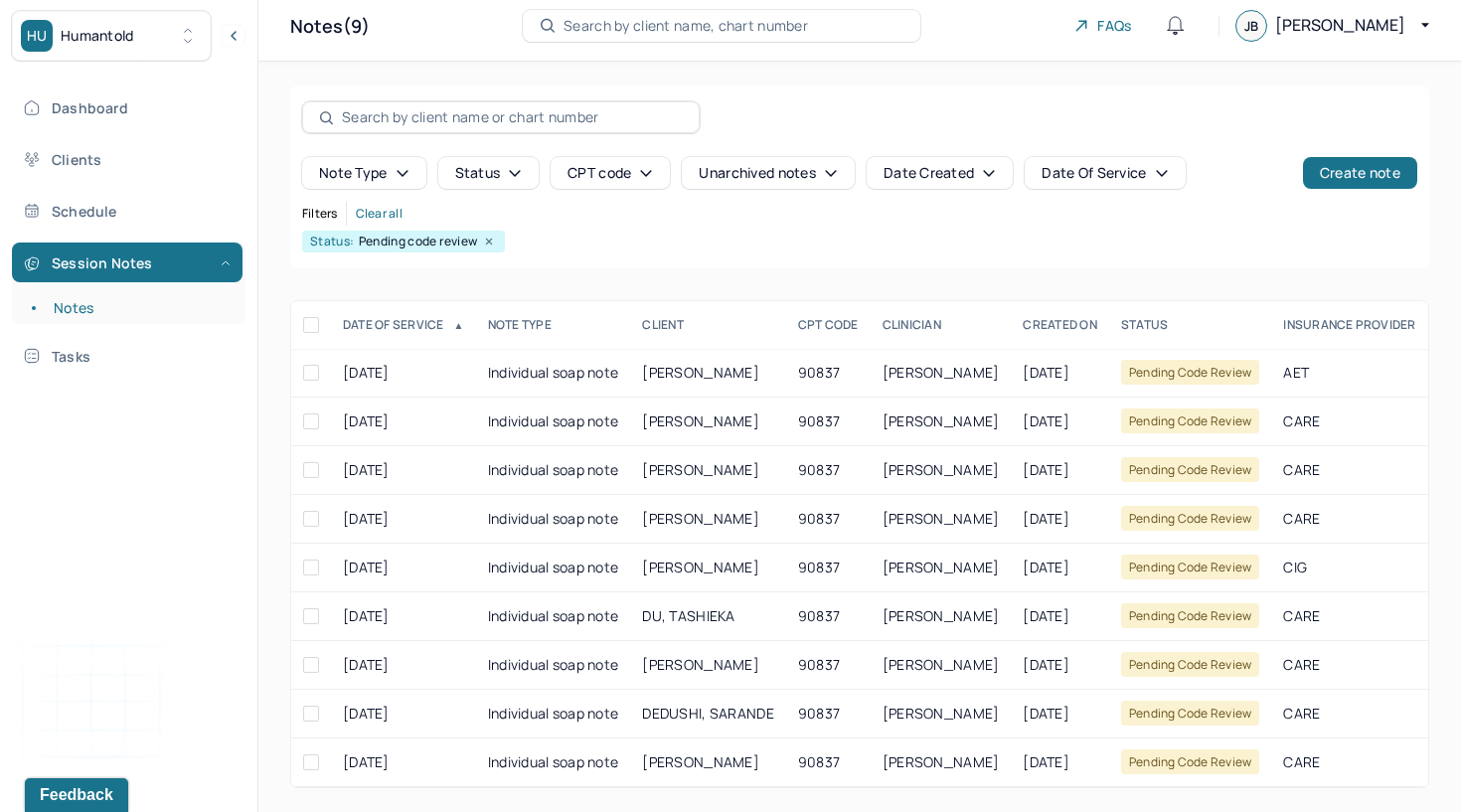 scroll, scrollTop: 11, scrollLeft: 0, axis: vertical 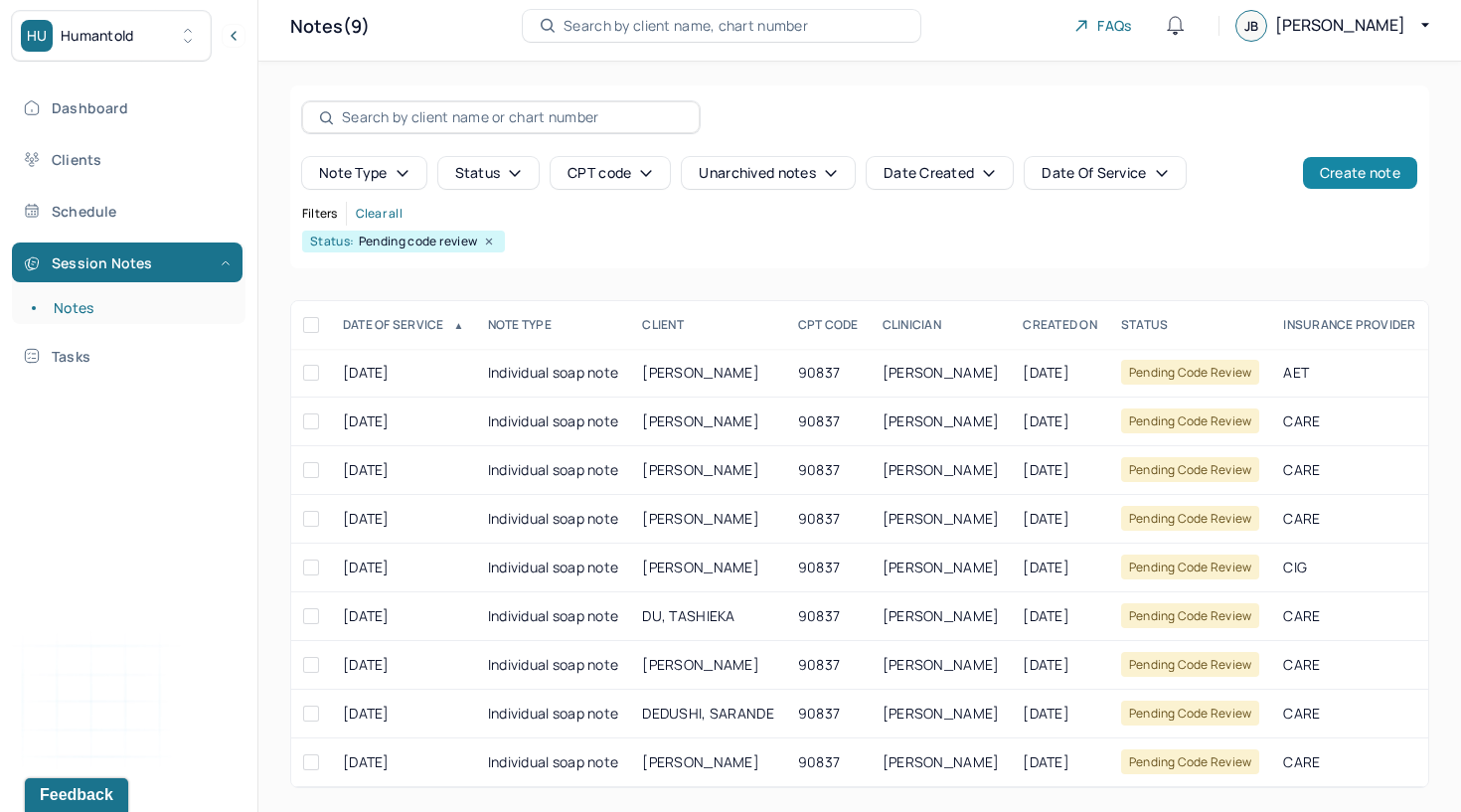 click on "Create note" at bounding box center [1360, 173] 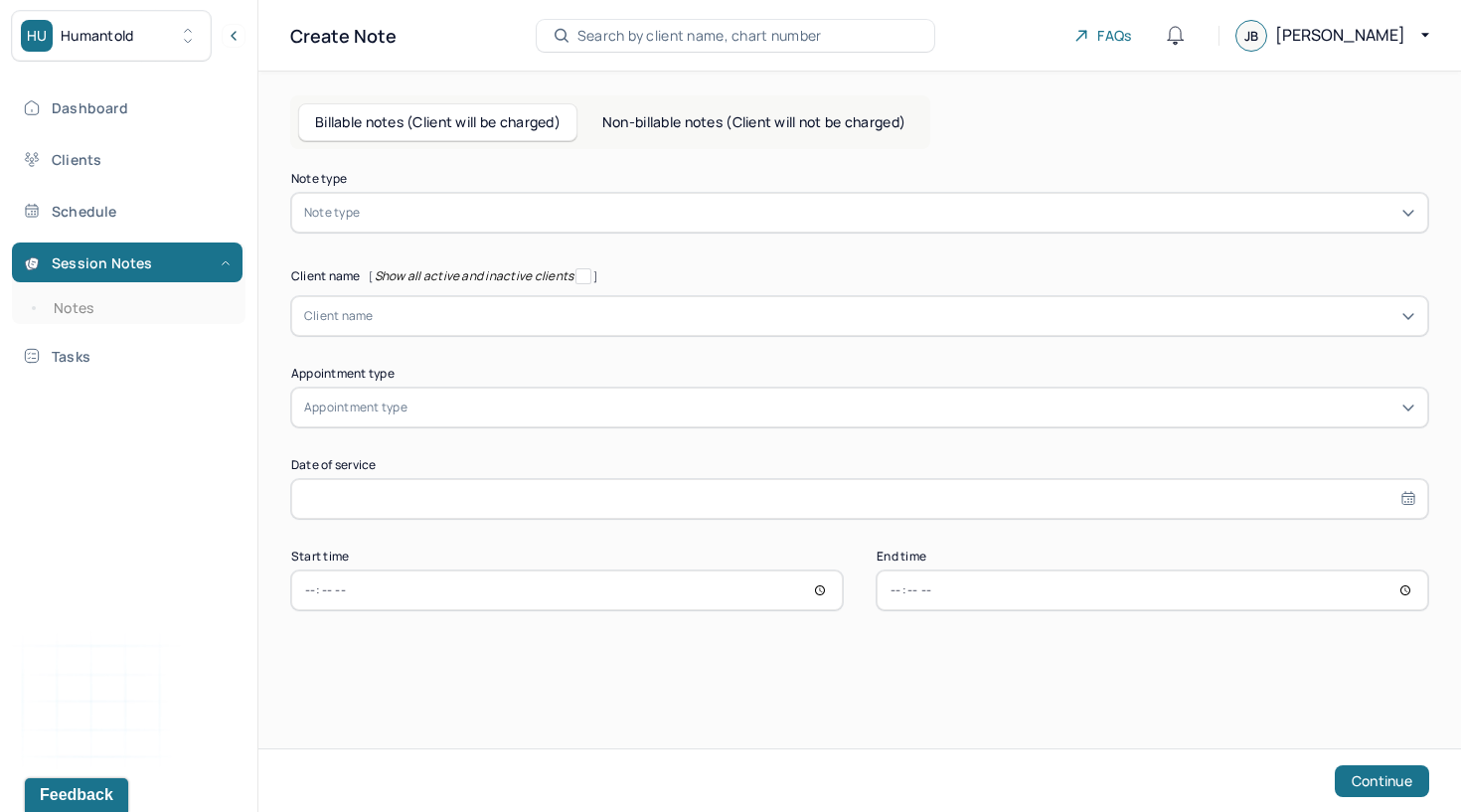 scroll, scrollTop: 0, scrollLeft: 0, axis: both 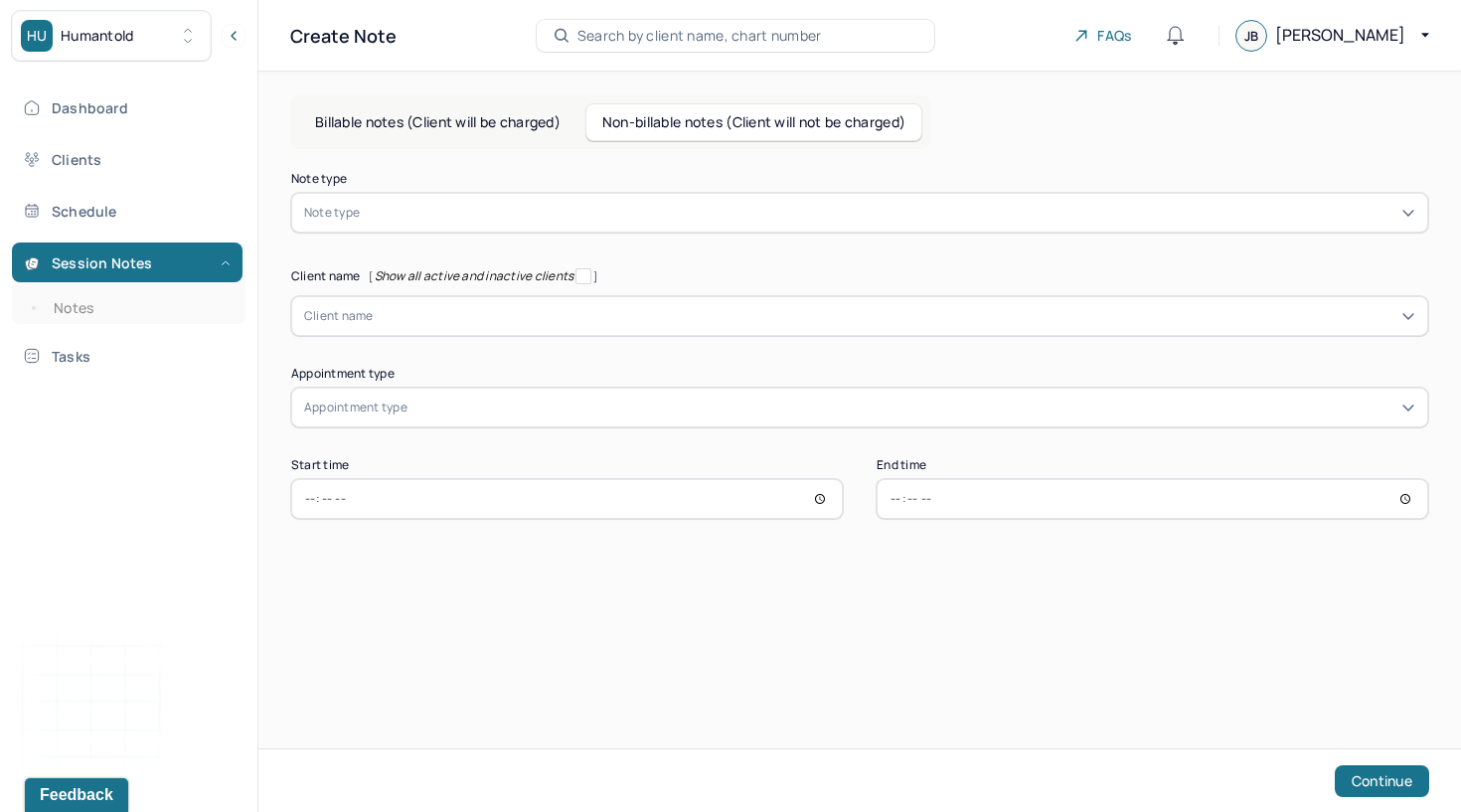 click at bounding box center (890, 213) 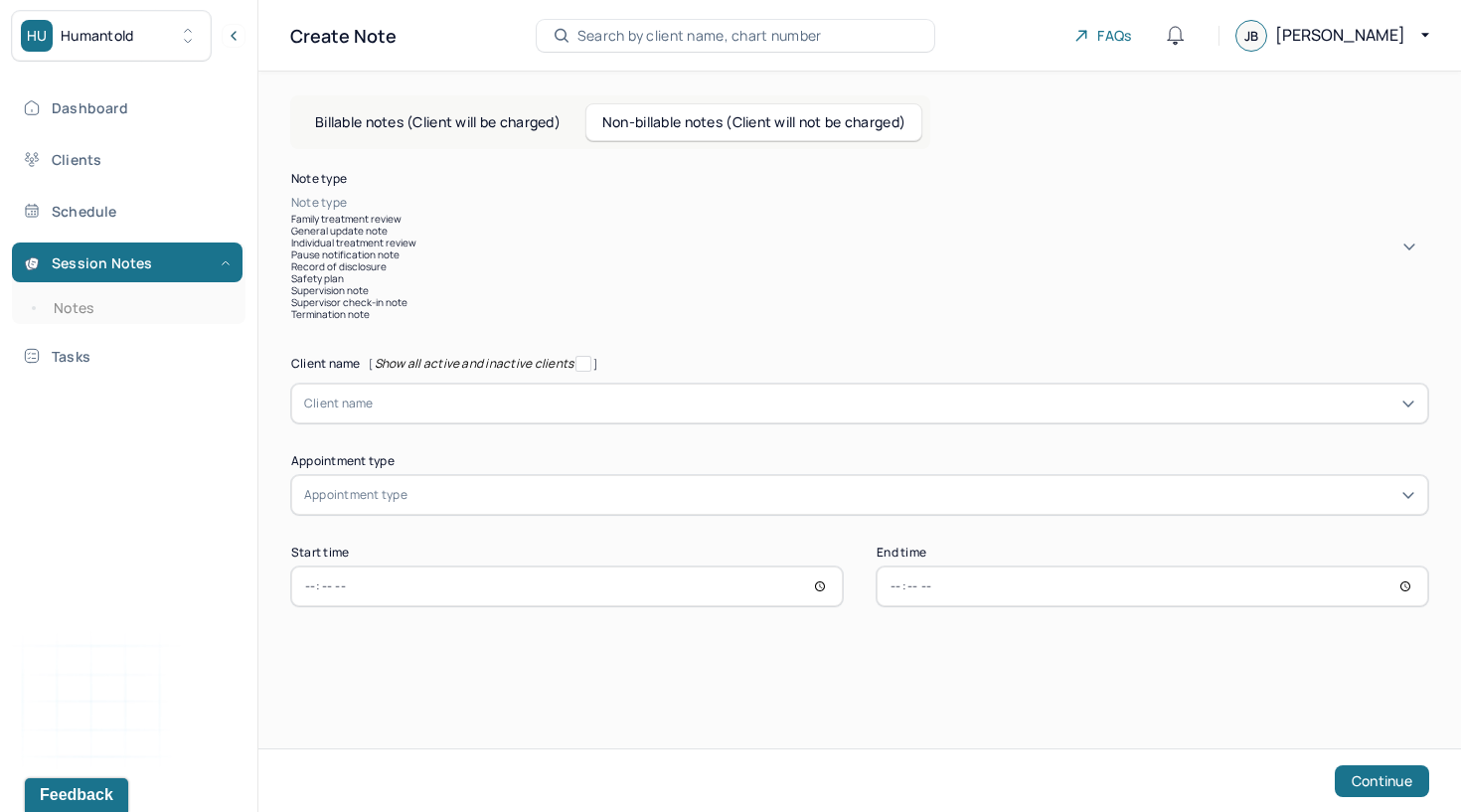 click on "Pause notification note" at bounding box center [860, 254] 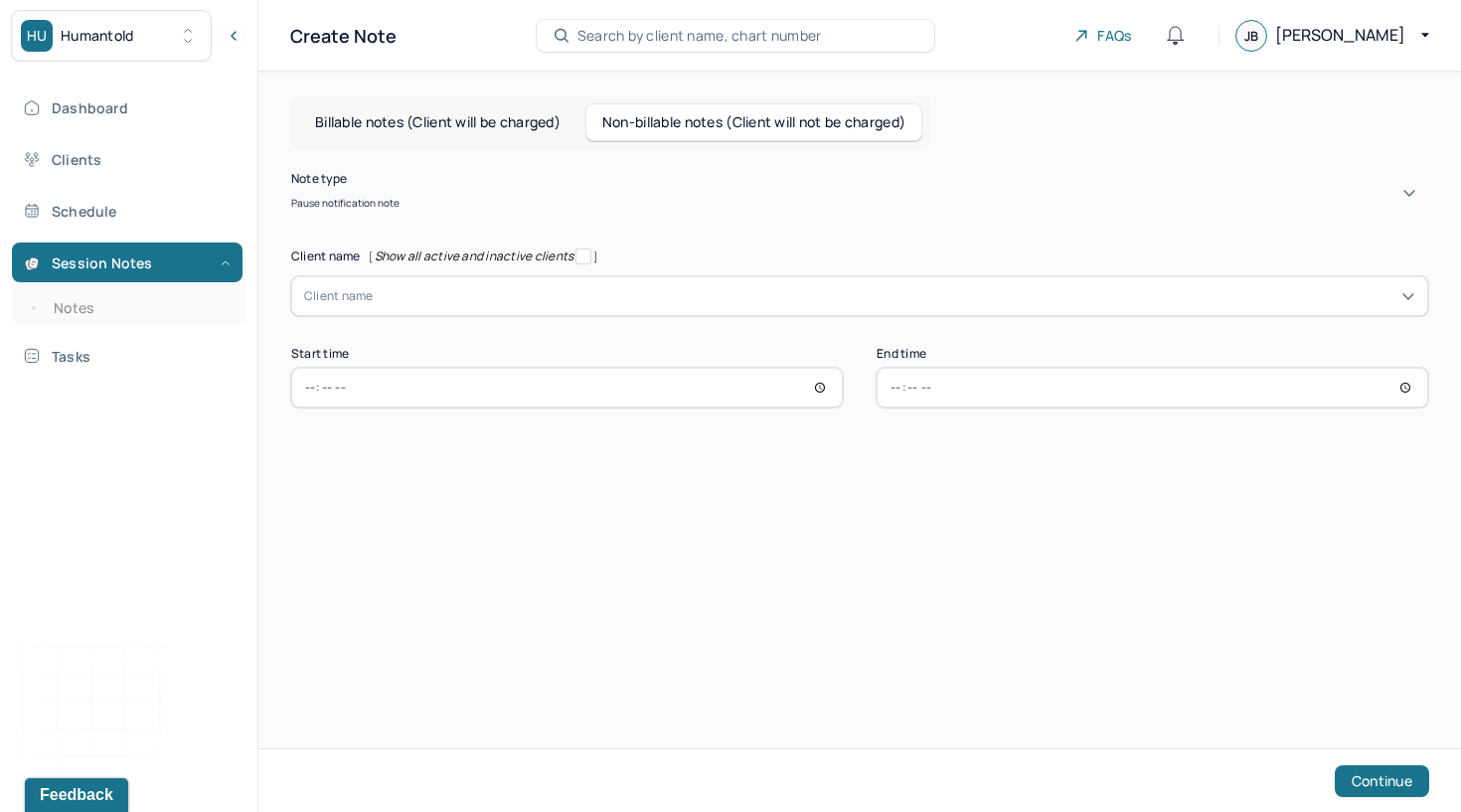 click at bounding box center [894, 296] 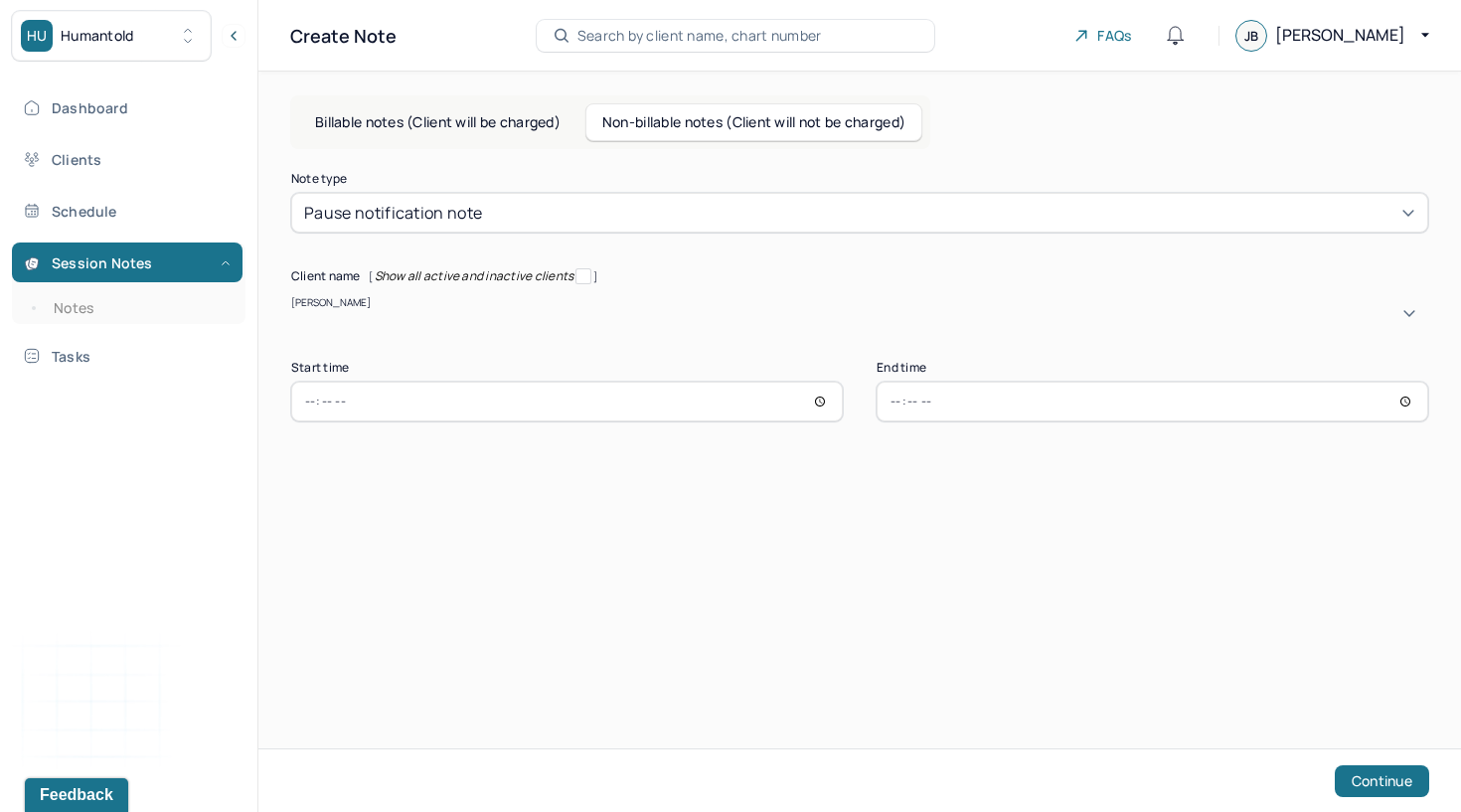 type on "[PERSON_NAME]" 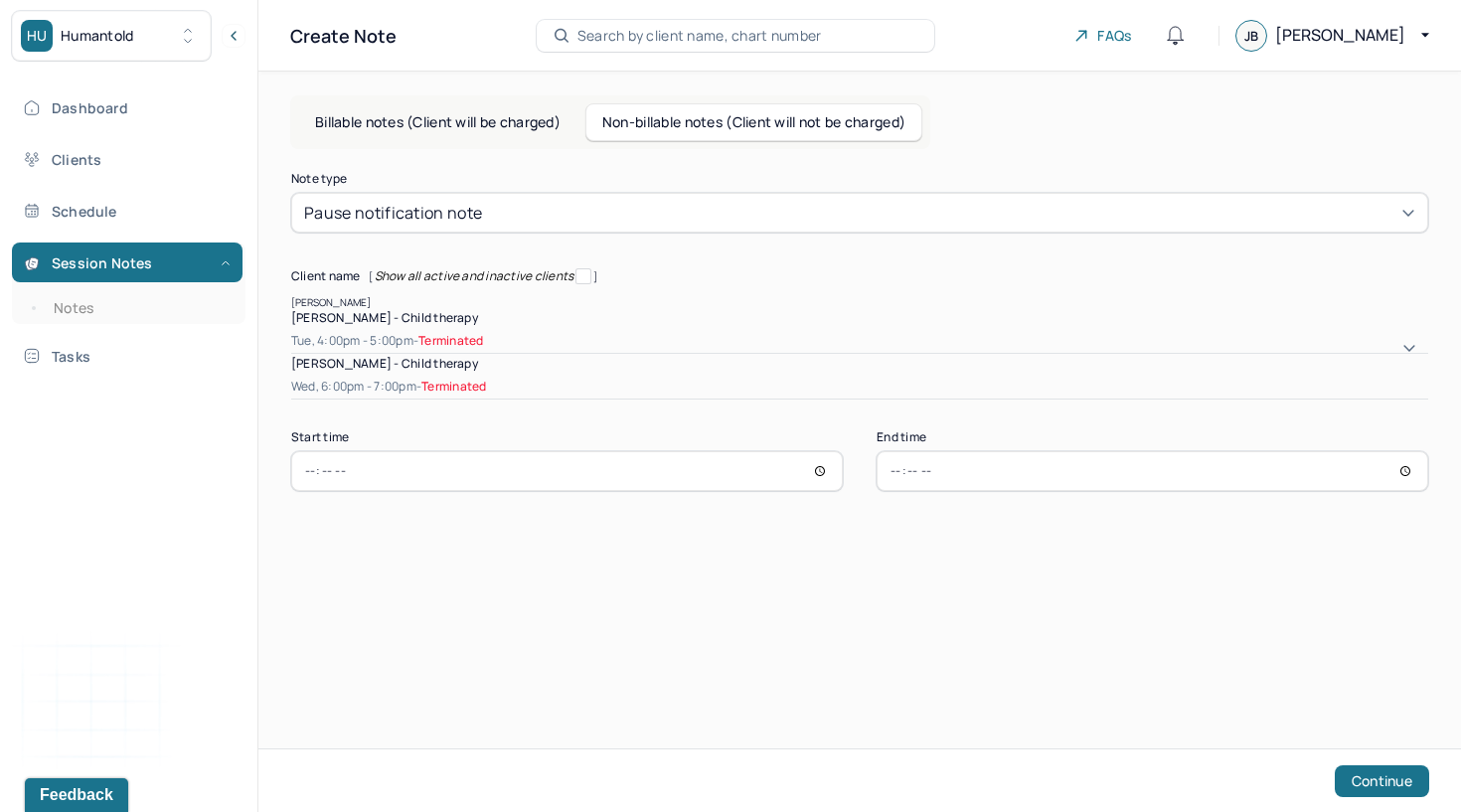 click on "[PERSON_NAME] - Child therapy" at bounding box center [860, 317] 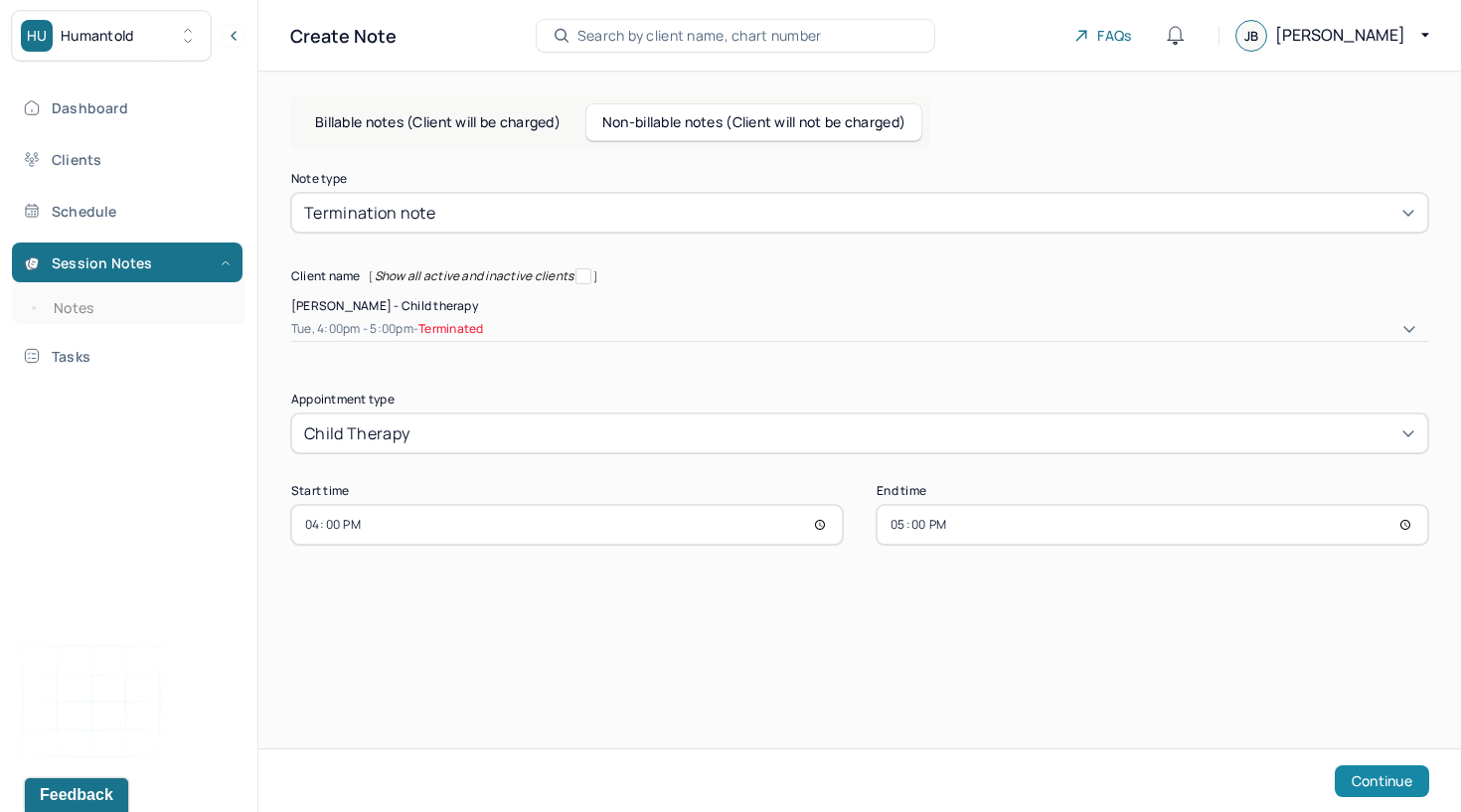 click on "Continue" at bounding box center (1381, 781) 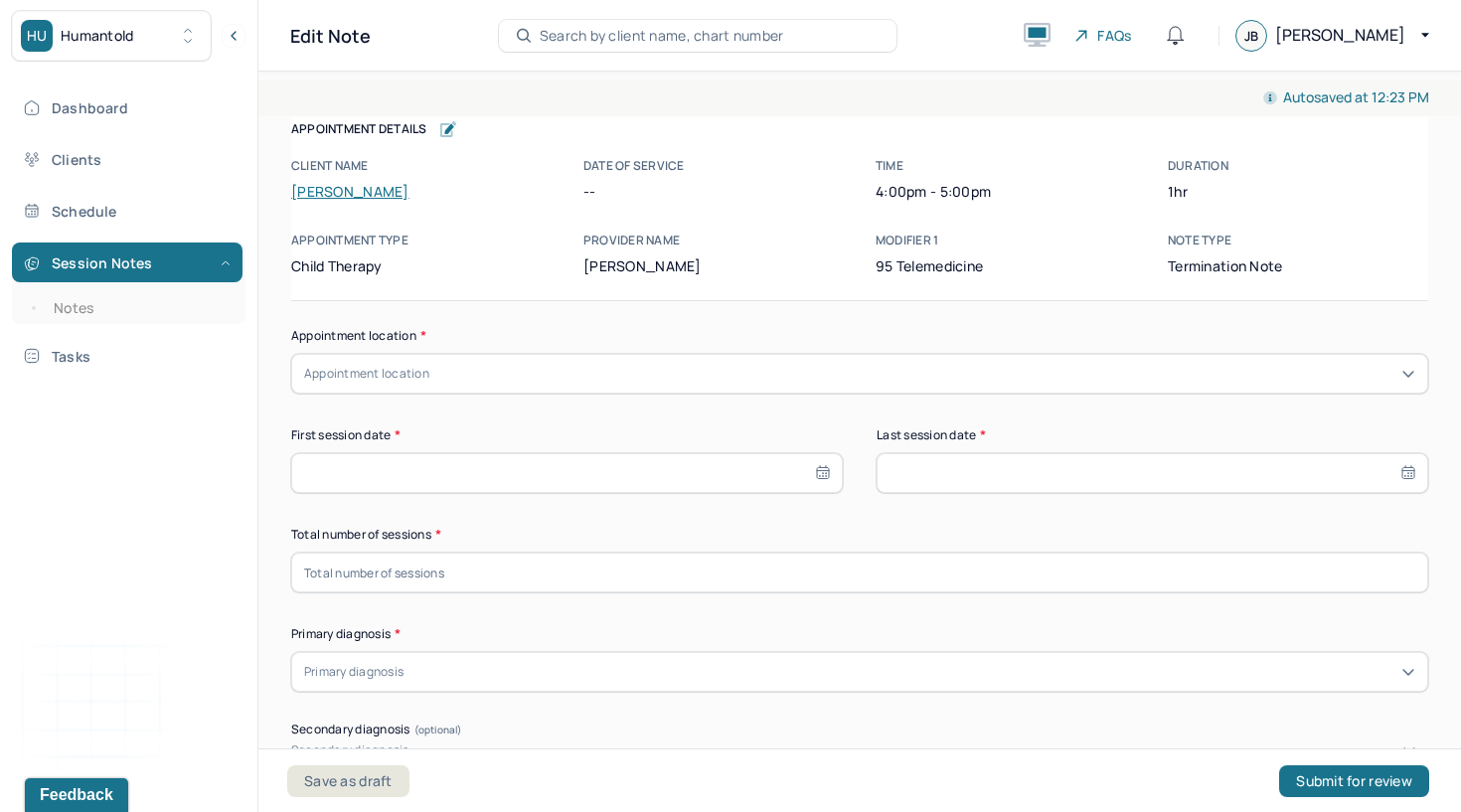 click 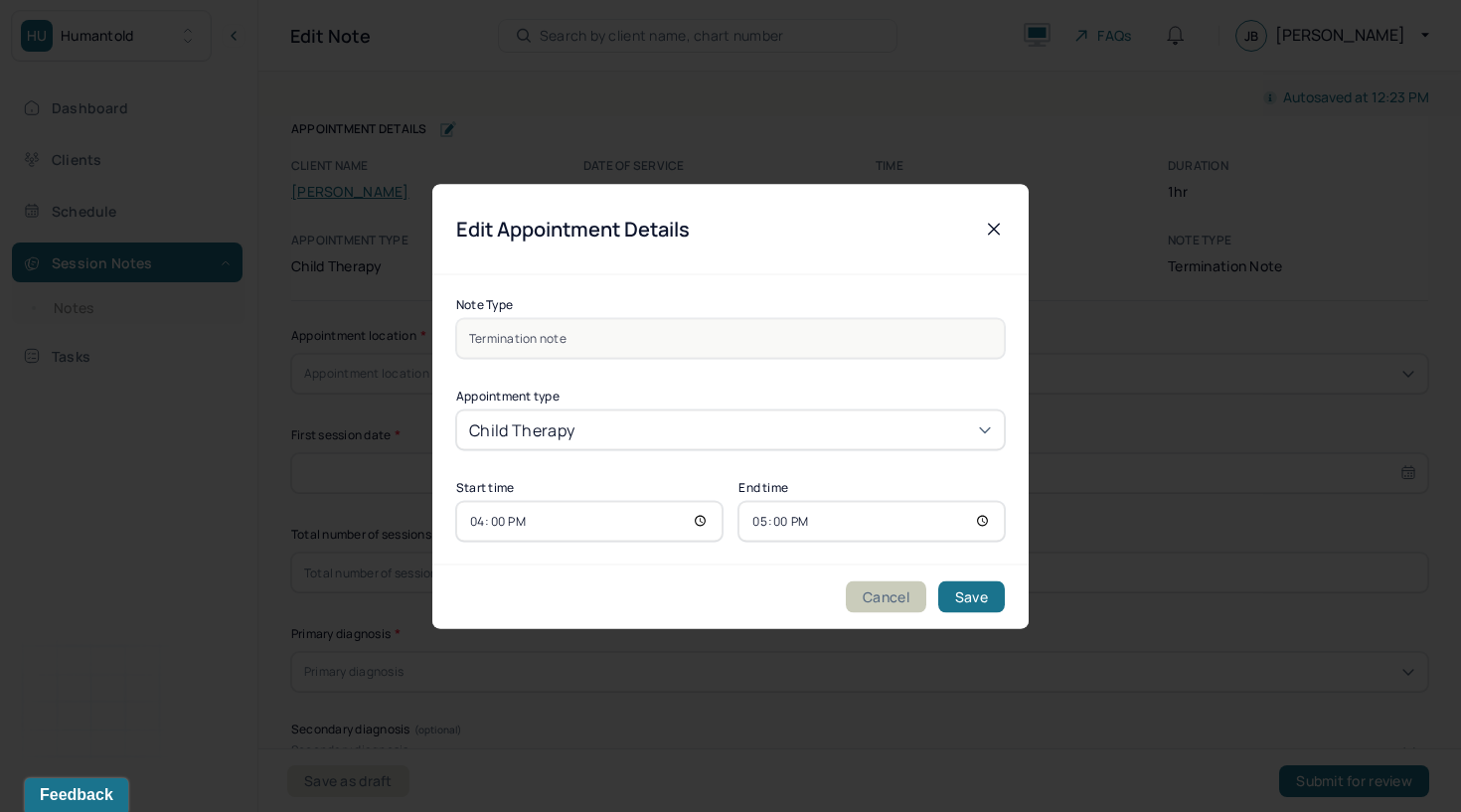 click on "Cancel" at bounding box center (886, 596) 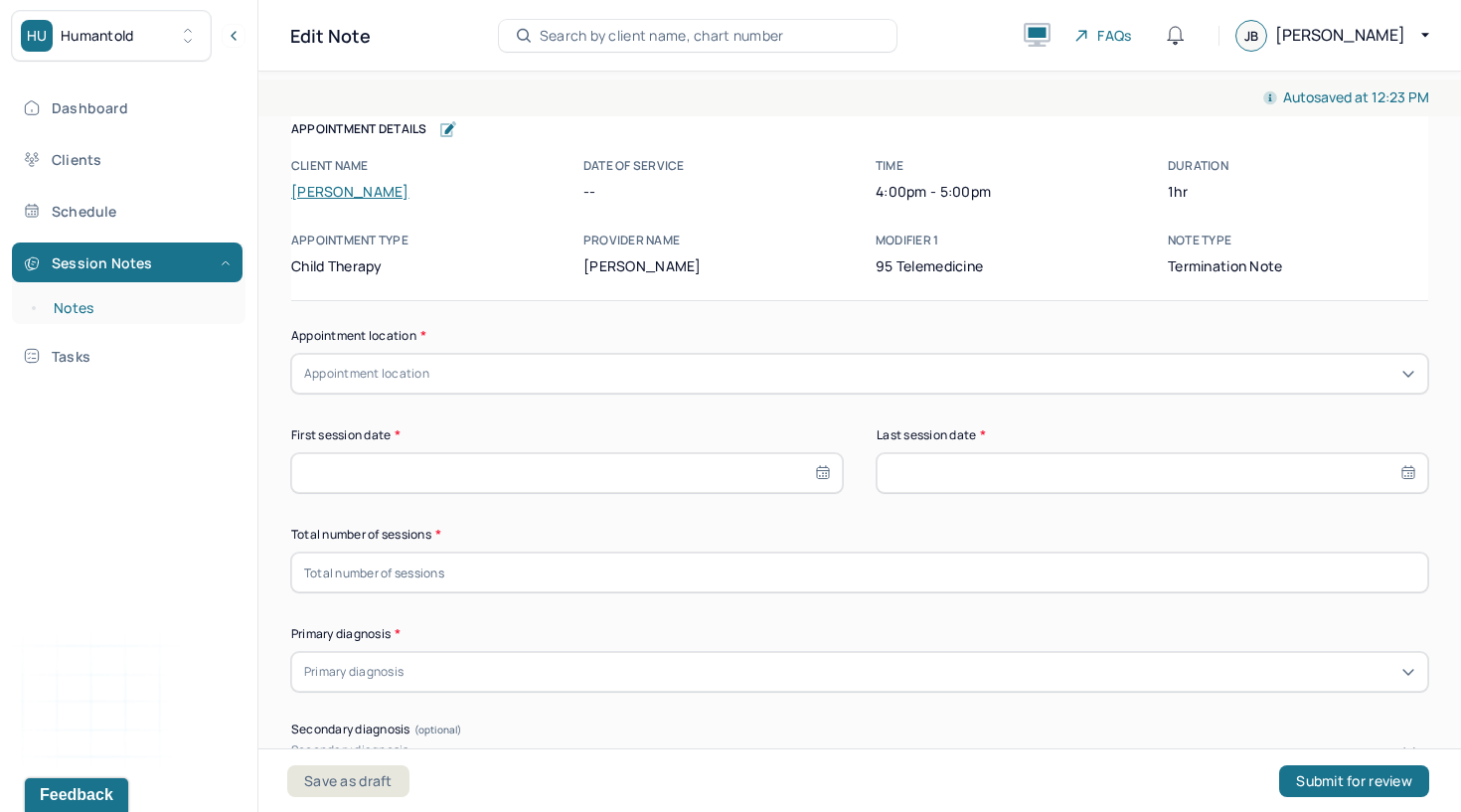 click on "Notes" at bounding box center [138, 308] 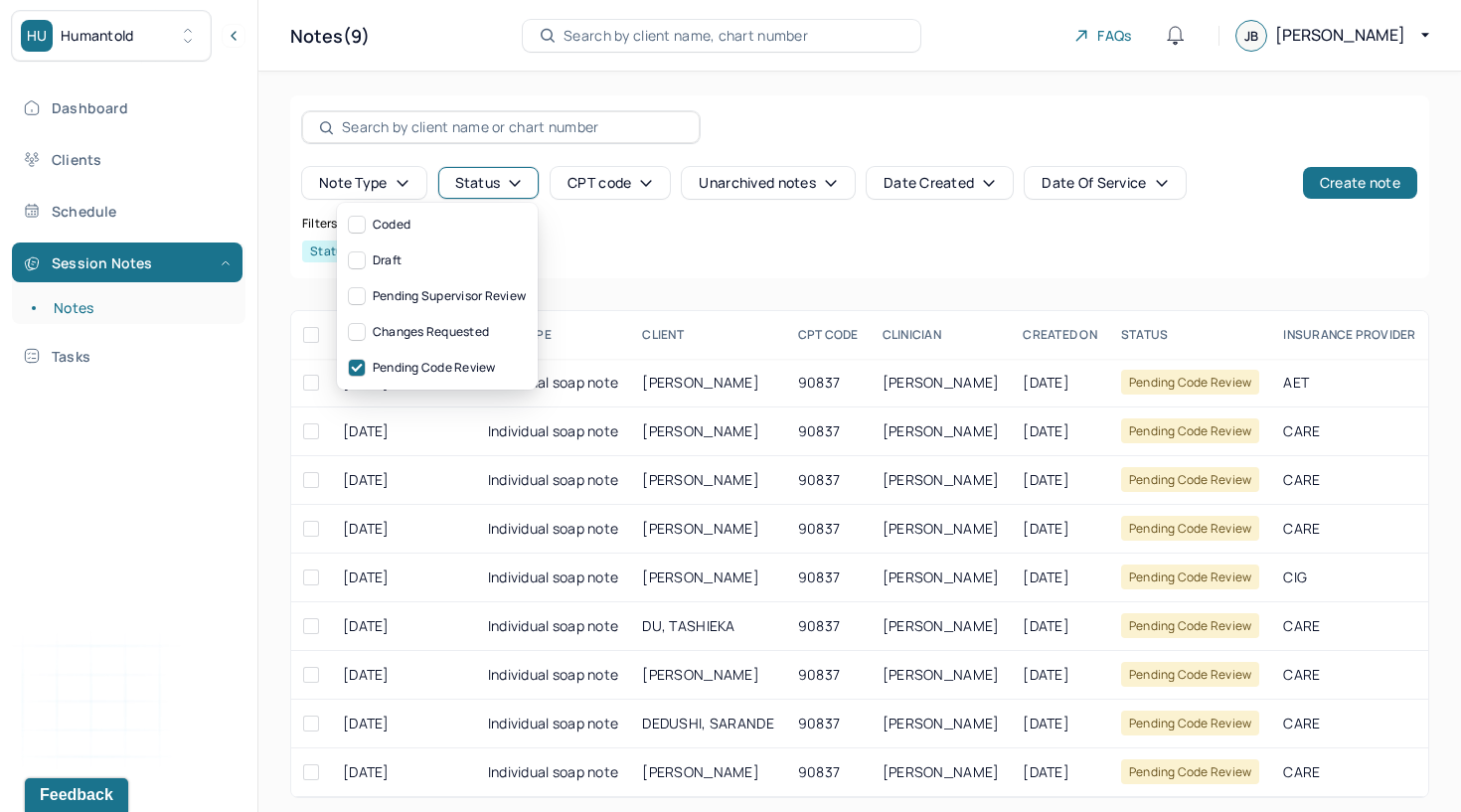 click 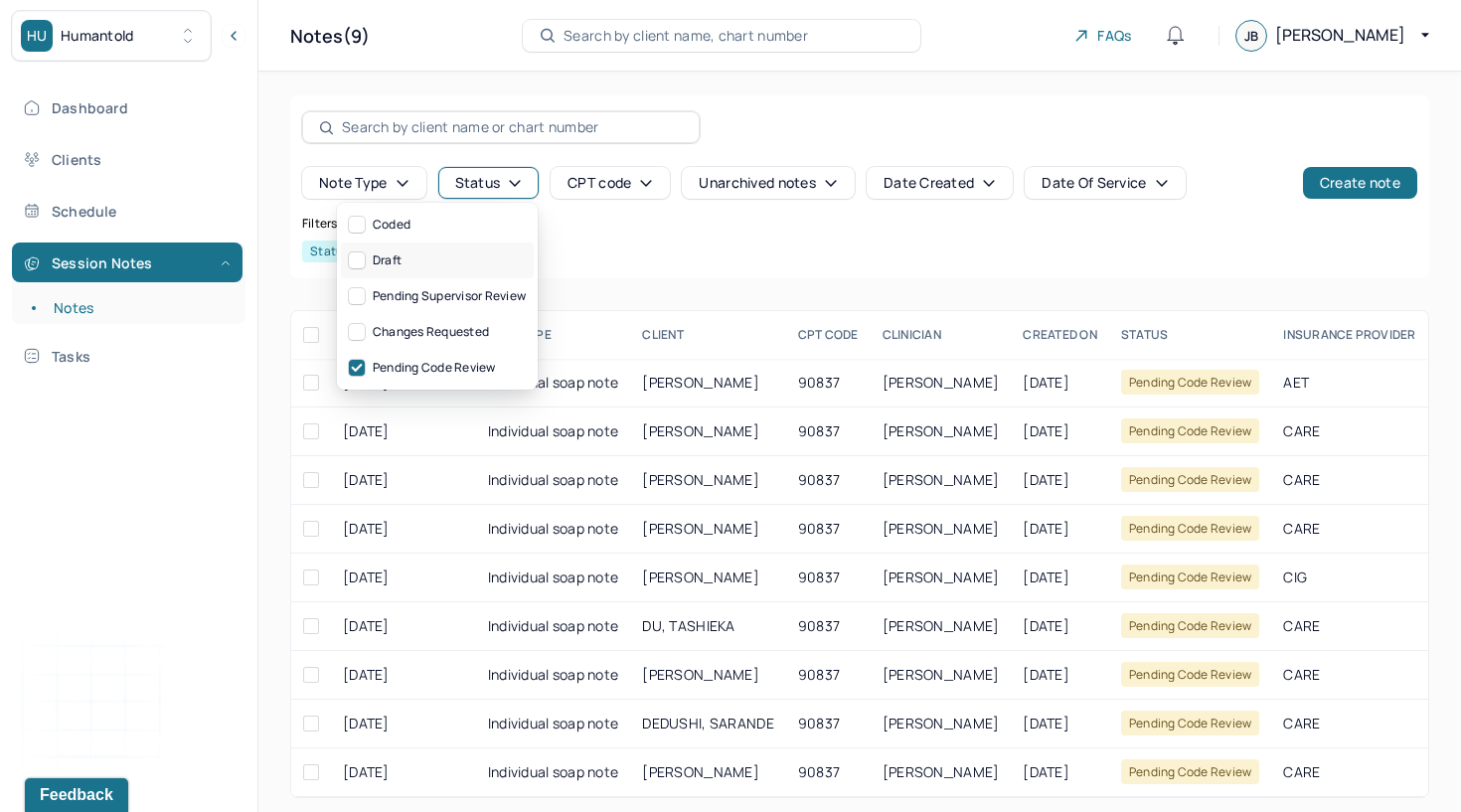 click on "Draft" at bounding box center (437, 260) 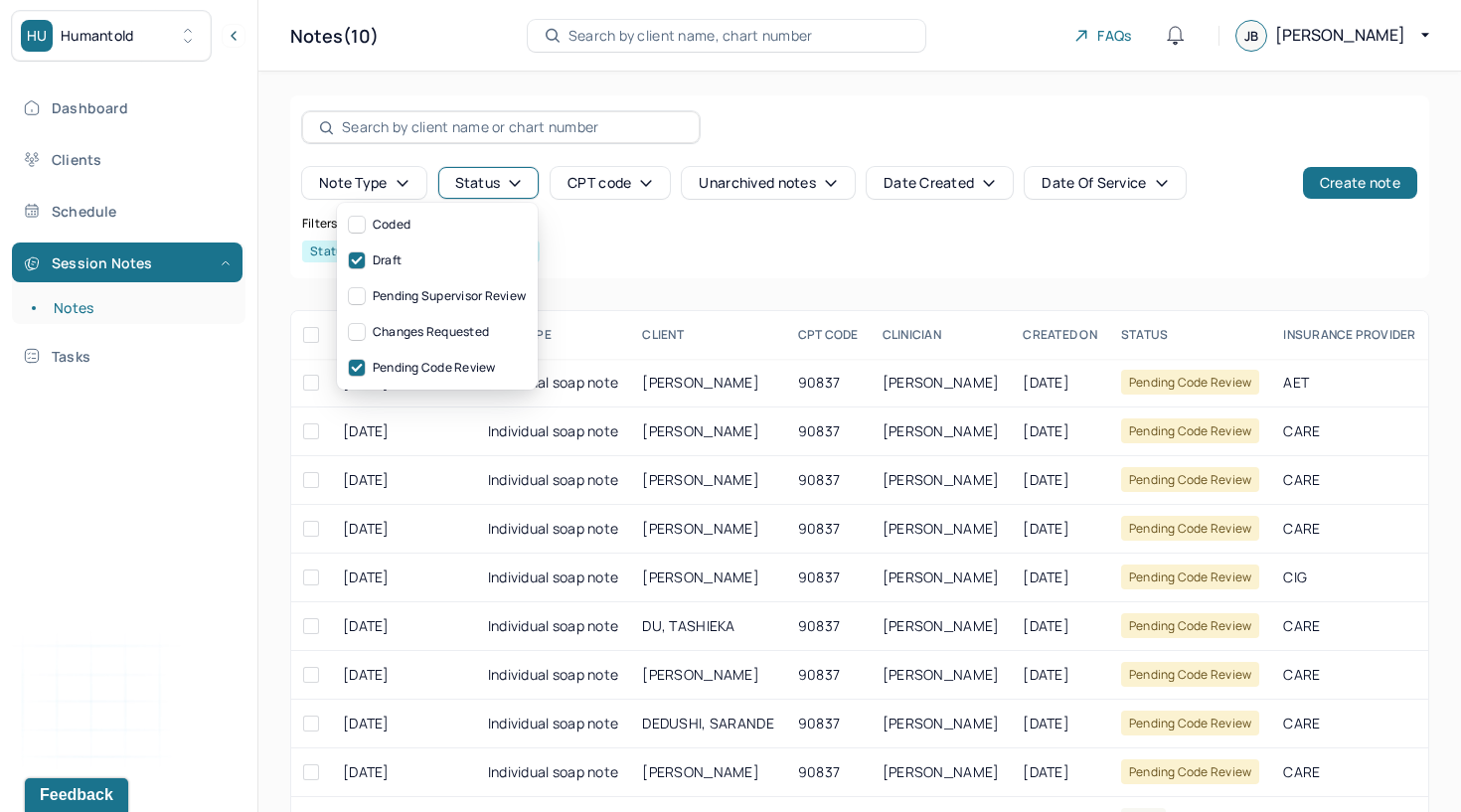 click on "Note type     Status     CPT code     Unarchived notes     Date Created     Date Of Service     Create note   Filters   Clear all   Status: Pending code review, Draft" at bounding box center [860, 187] 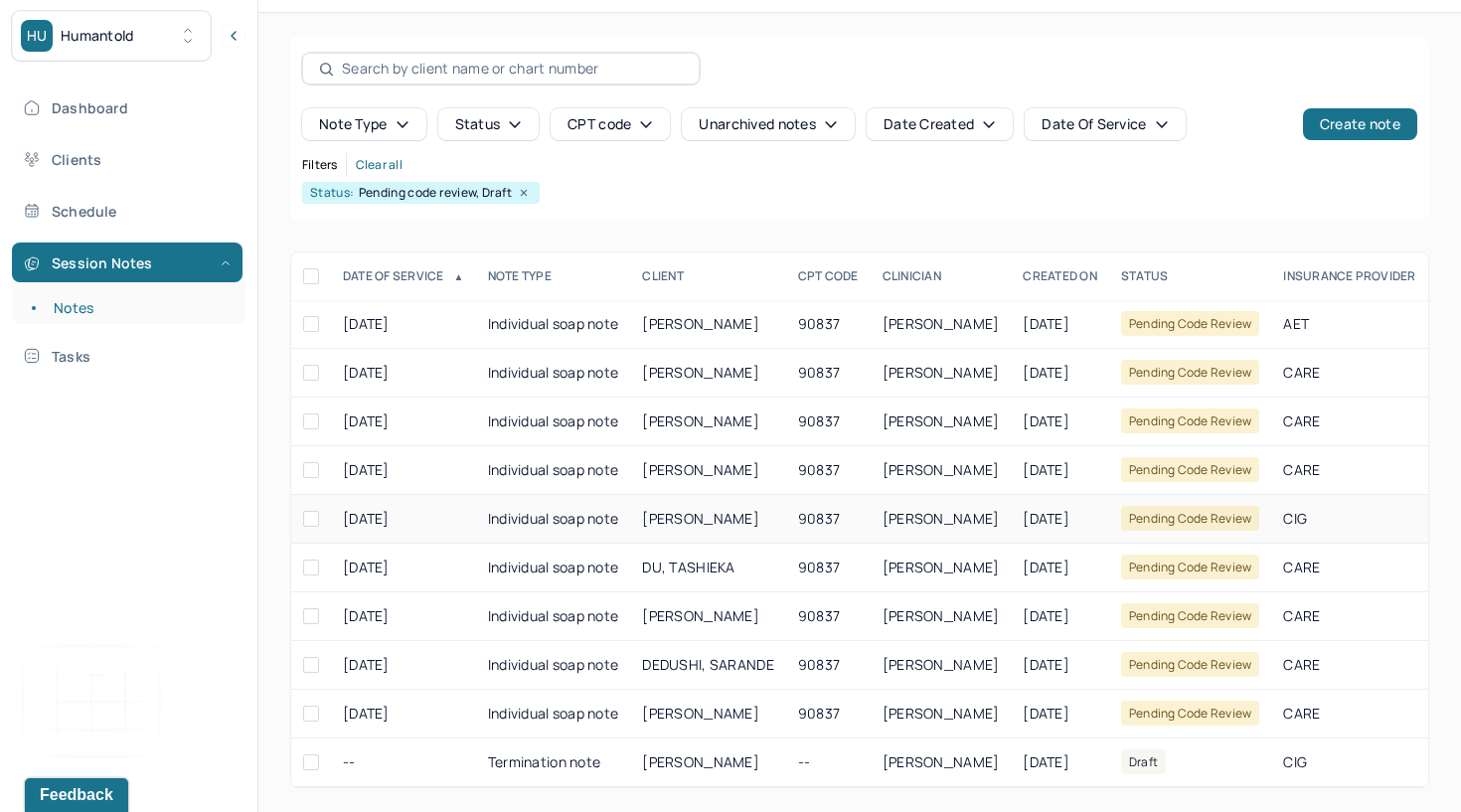 scroll, scrollTop: 60, scrollLeft: 0, axis: vertical 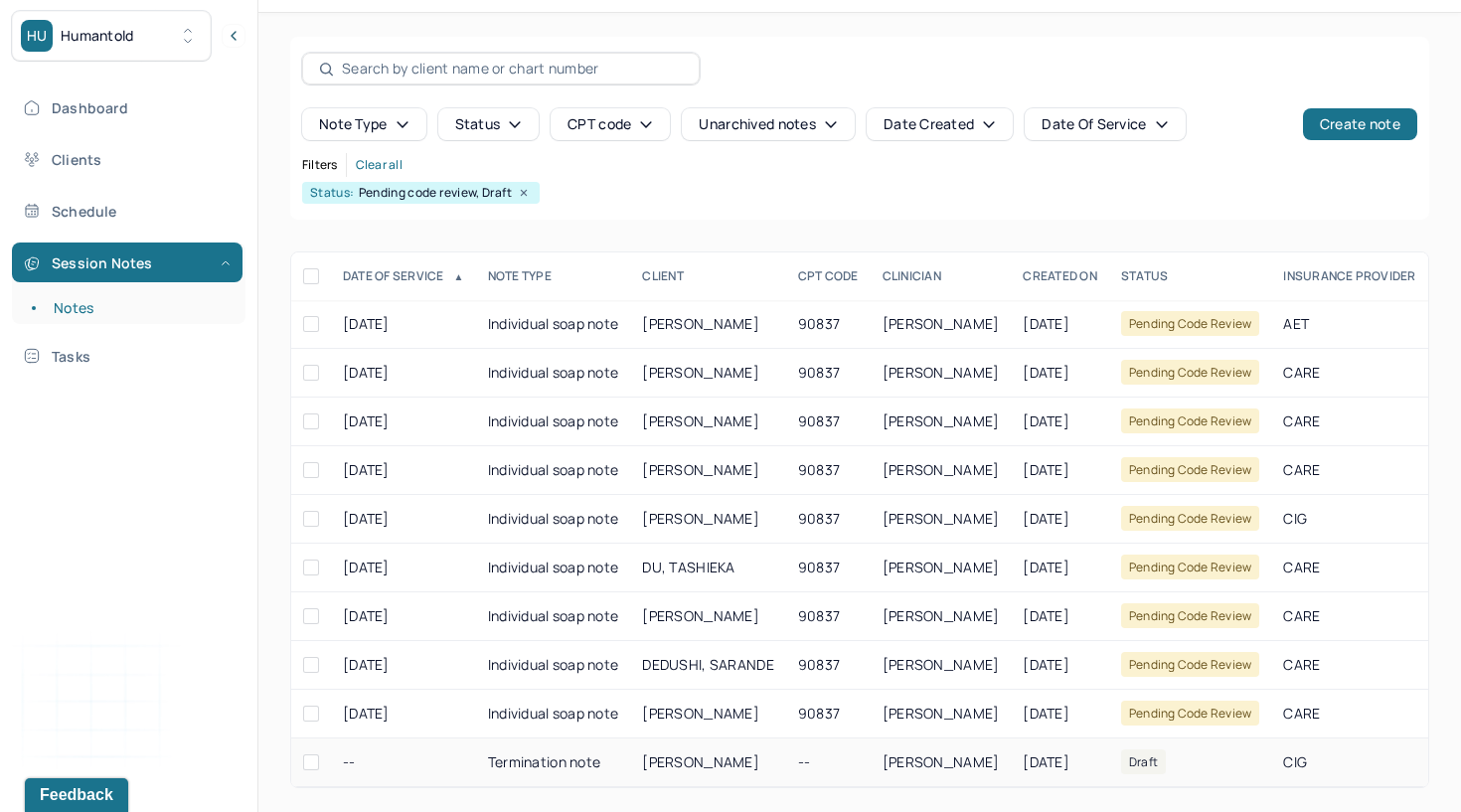 click on "--" at bounding box center [828, 762] 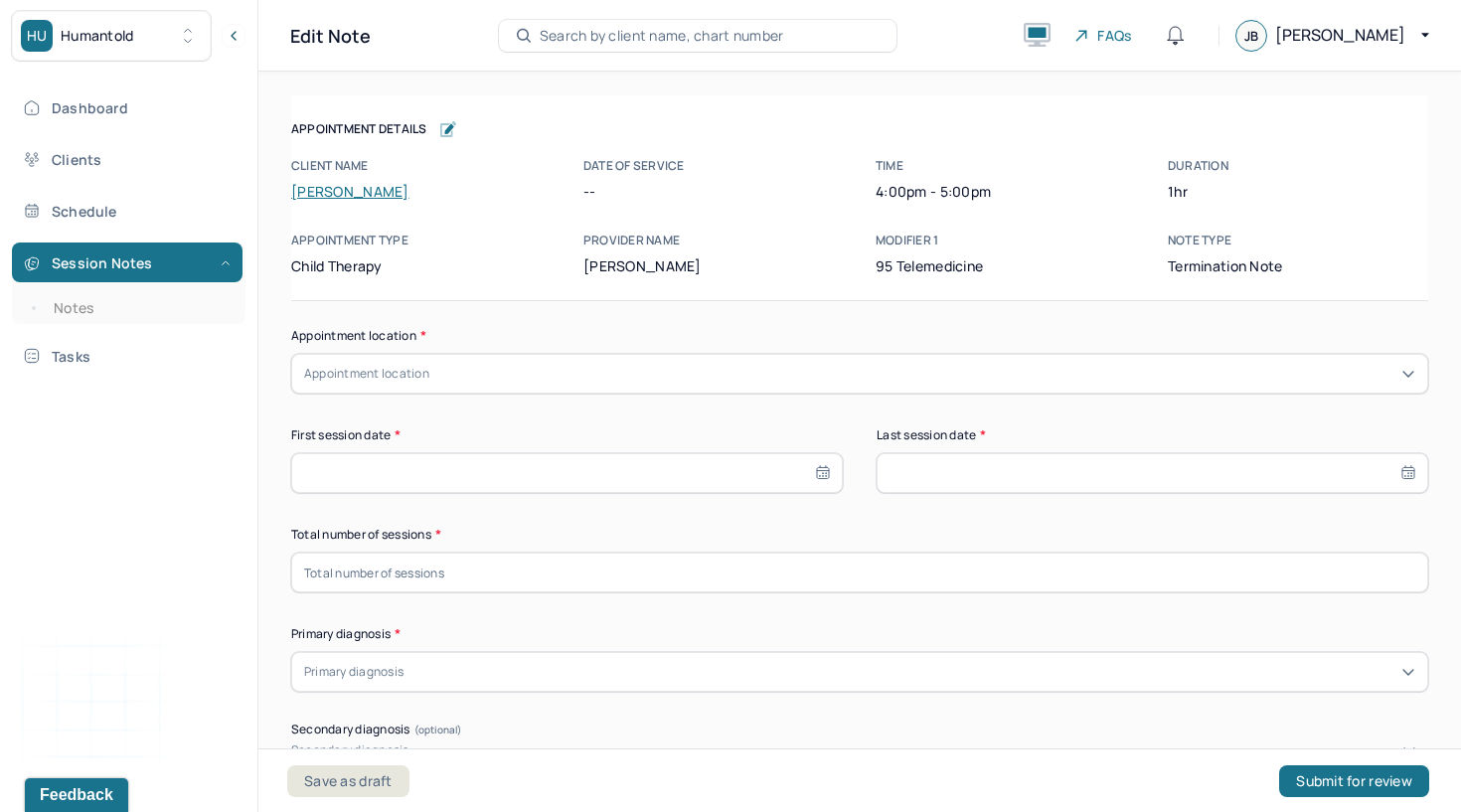 scroll, scrollTop: 0, scrollLeft: 0, axis: both 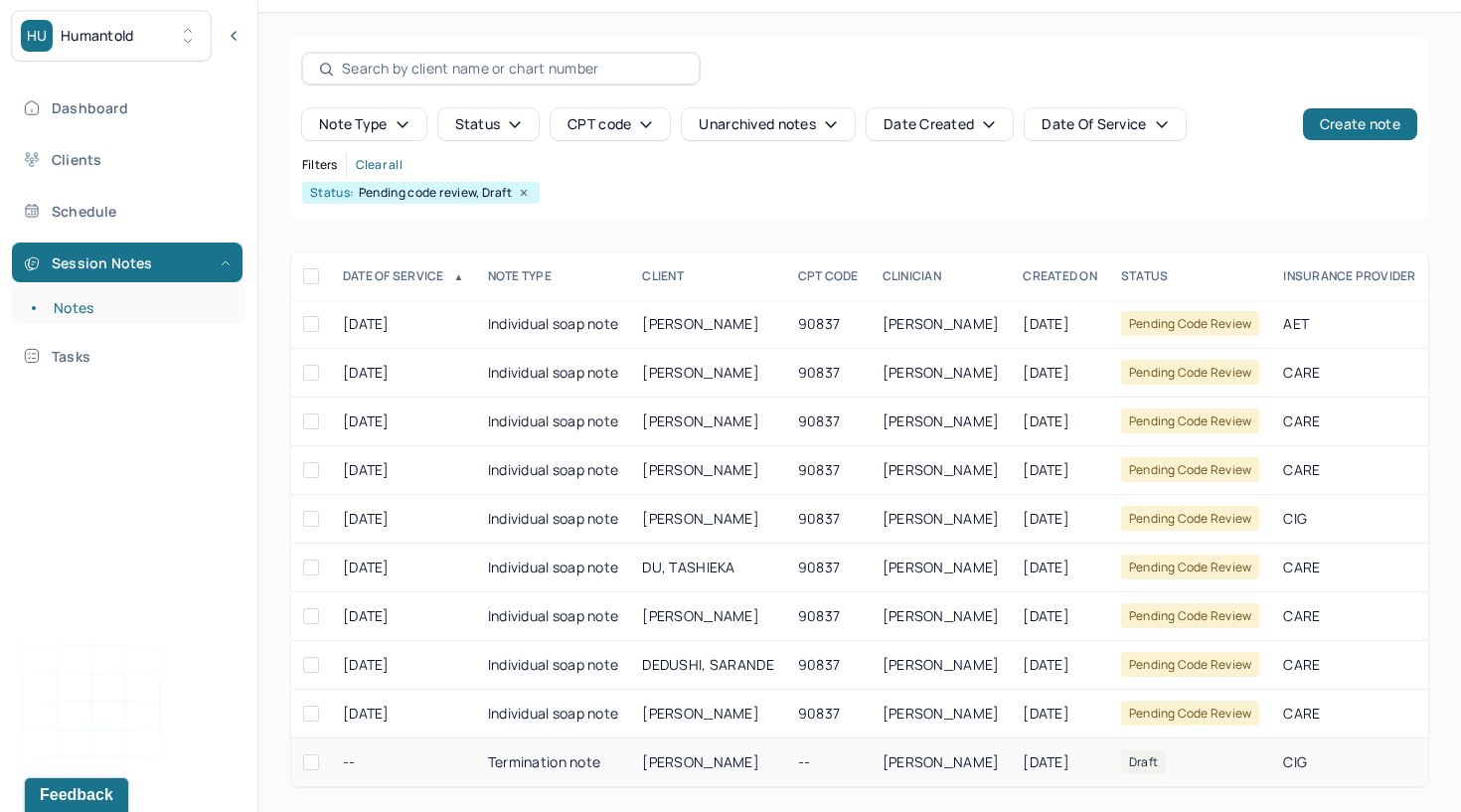 click on "[PERSON_NAME]" at bounding box center [708, 762] 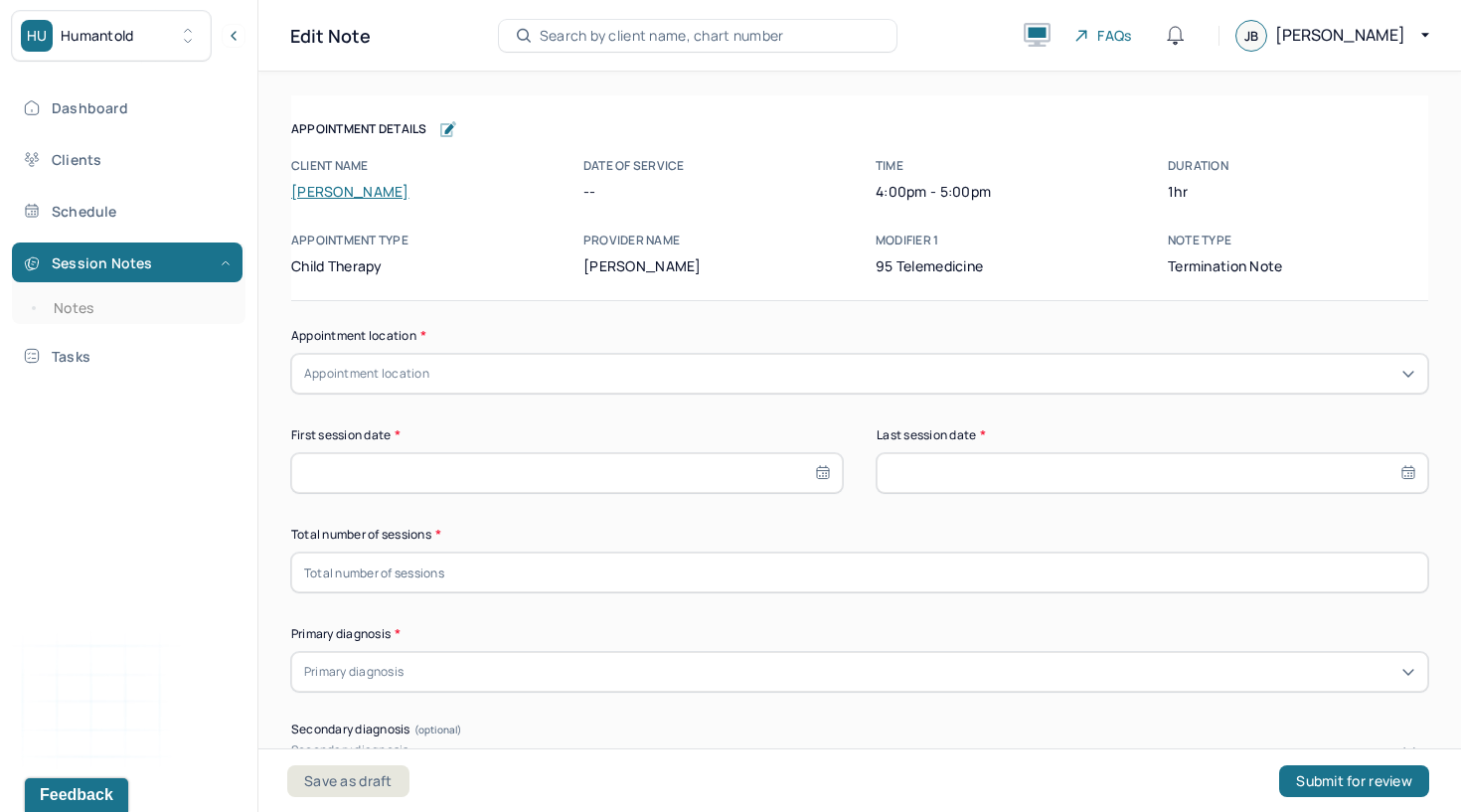 scroll, scrollTop: 0, scrollLeft: 0, axis: both 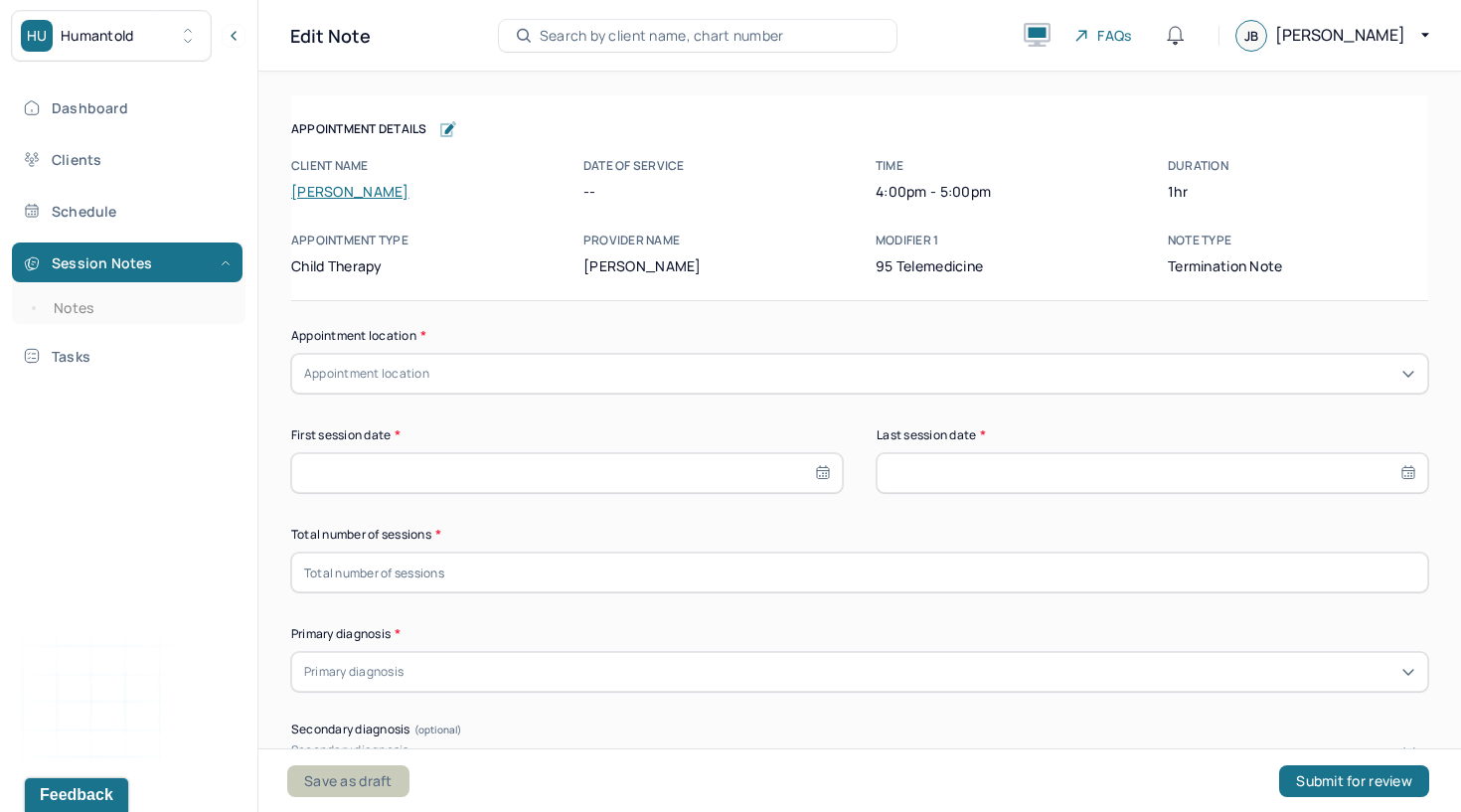 click on "Save as draft" at bounding box center [348, 781] 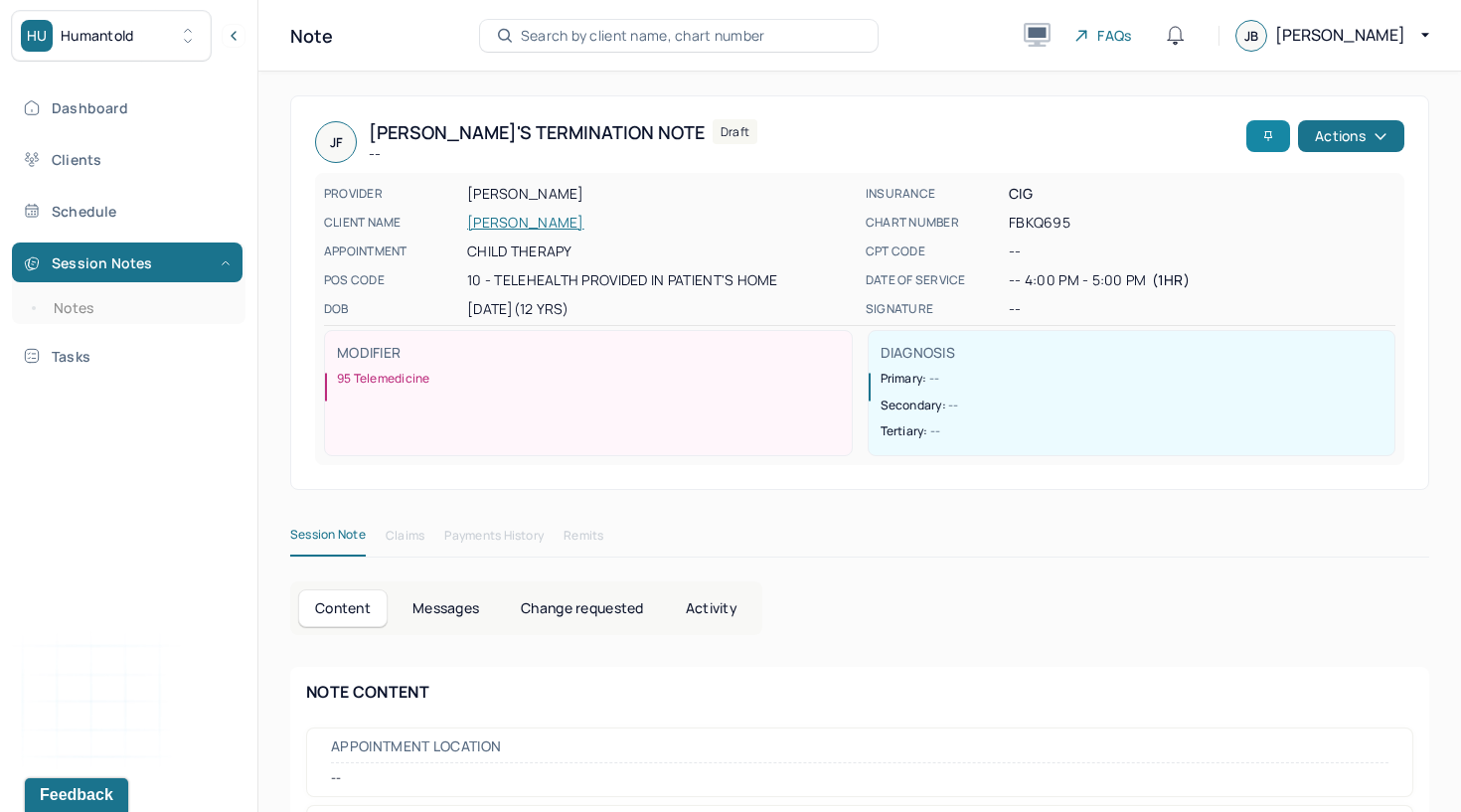 scroll, scrollTop: 0, scrollLeft: 0, axis: both 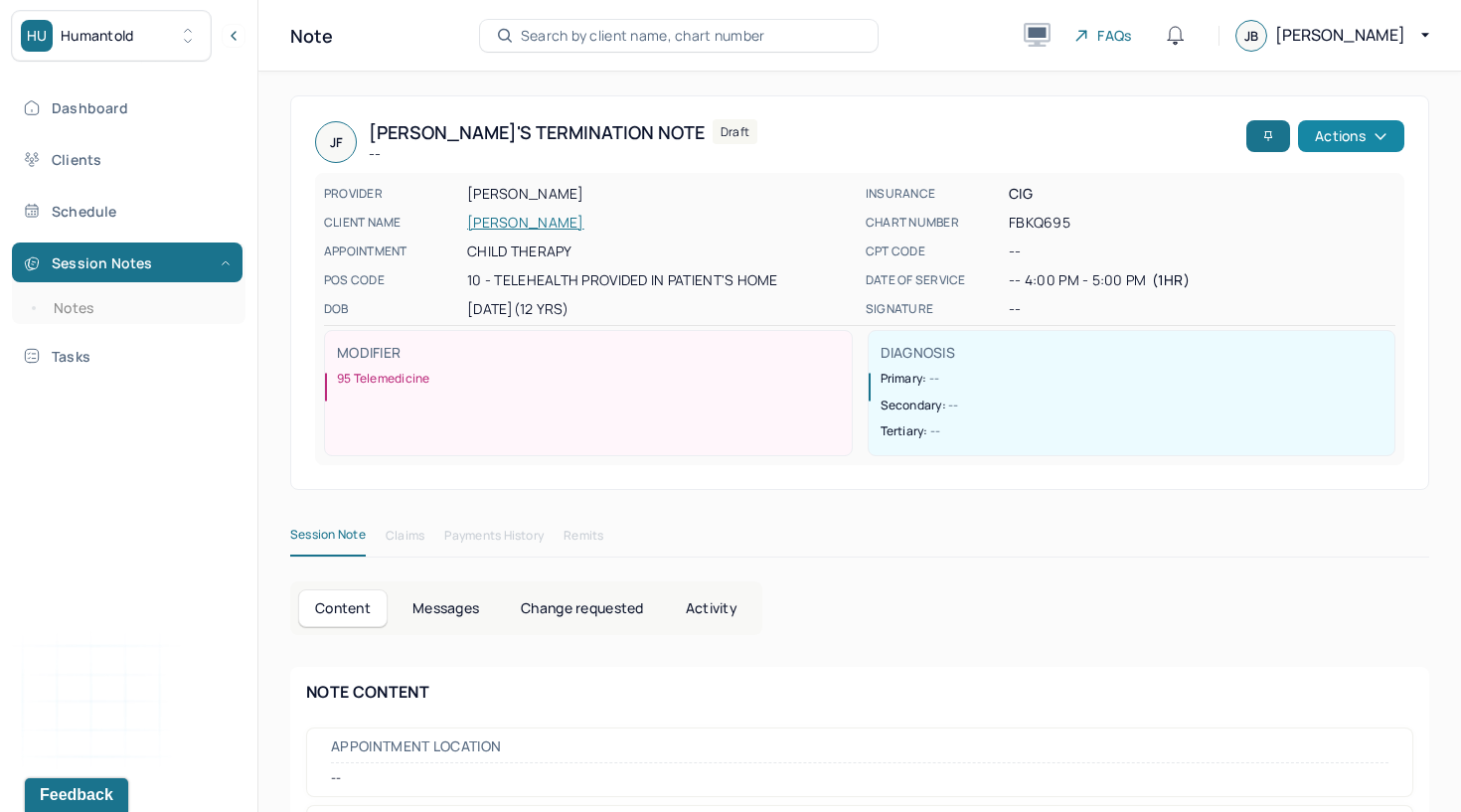 click on "Actions" at bounding box center (1351, 136) 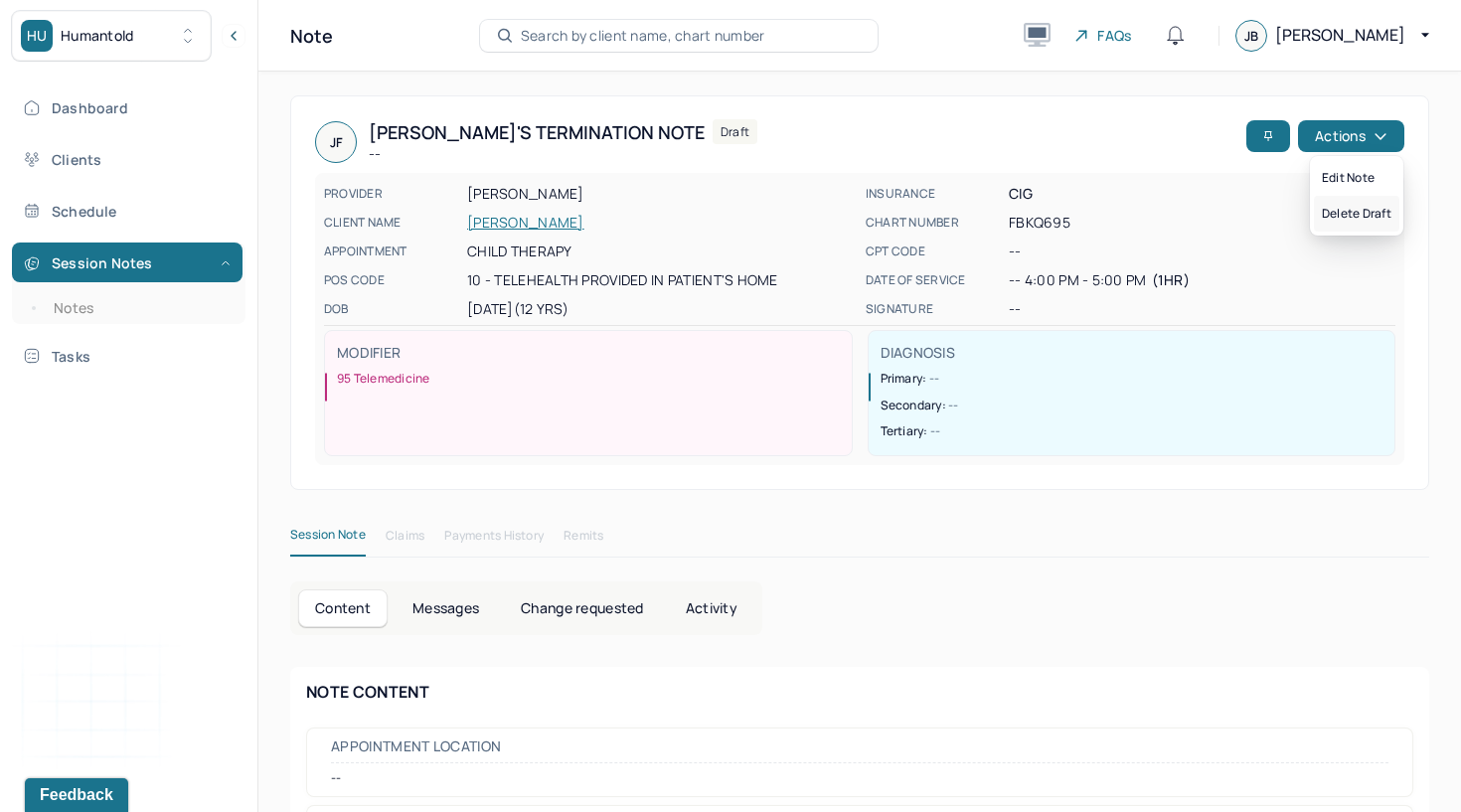 click on "Delete draft" at bounding box center [1357, 214] 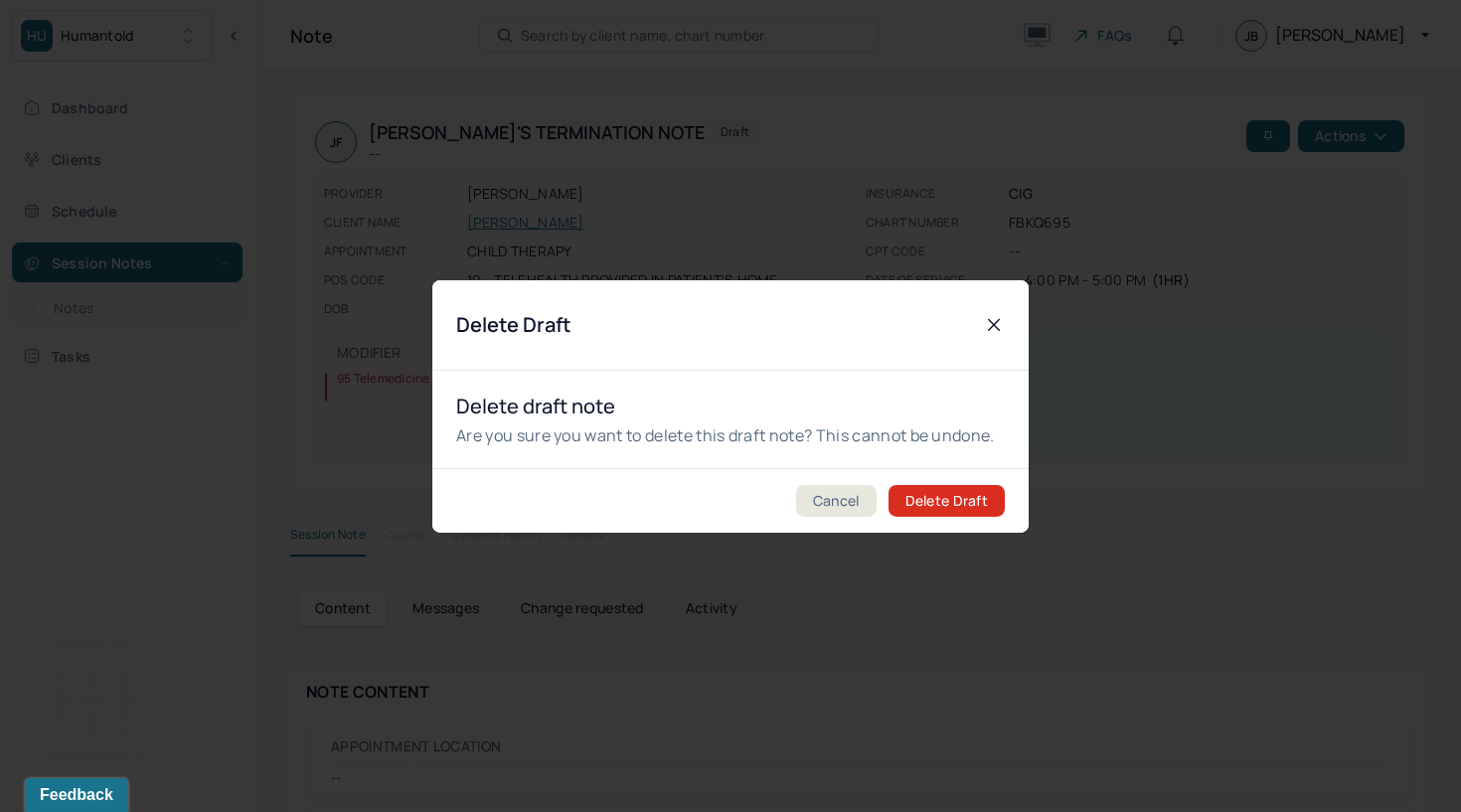 click on "Delete Draft" at bounding box center (946, 501) 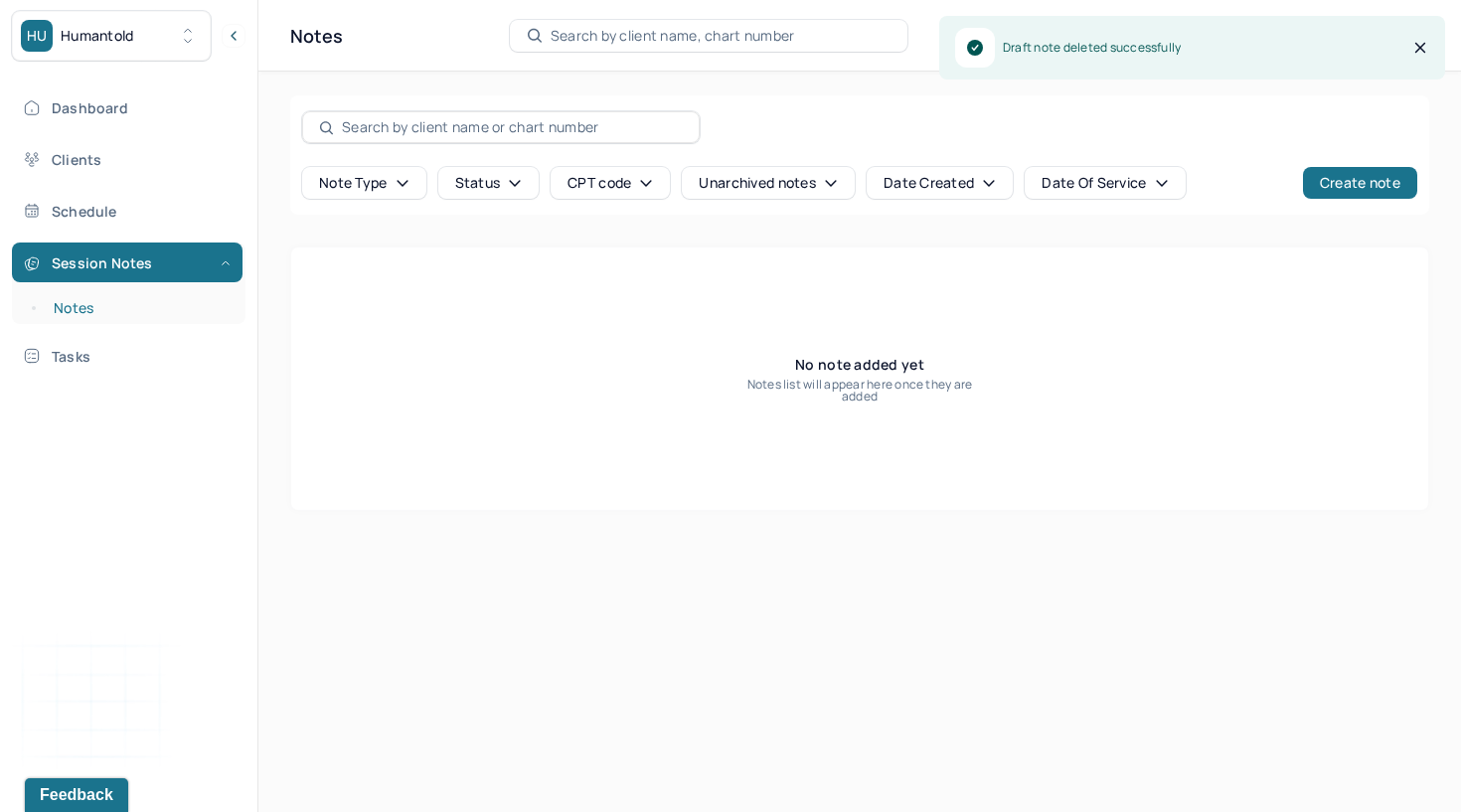 click on "Notes" at bounding box center (138, 308) 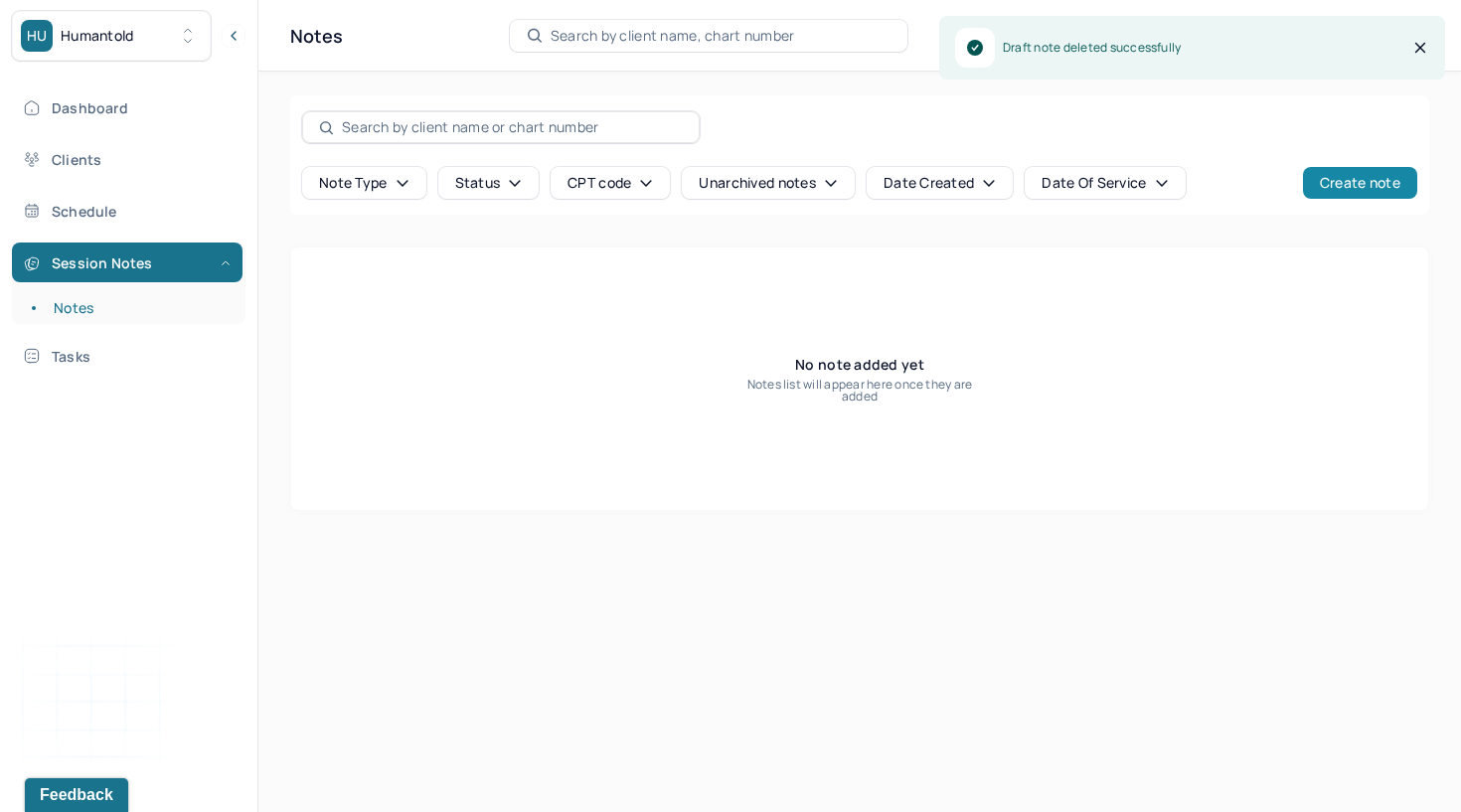 click on "Create note" at bounding box center [1360, 183] 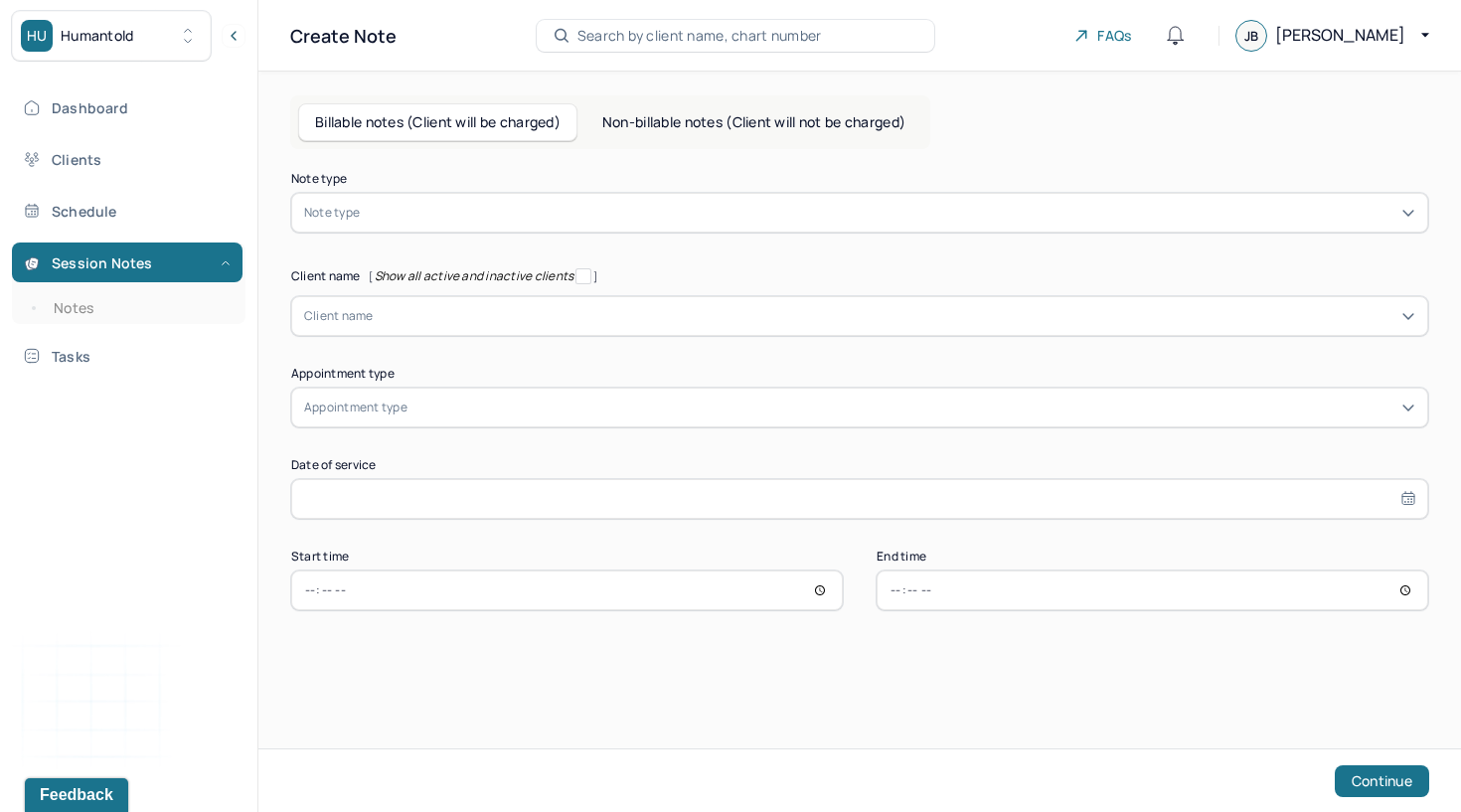click on "Non-billable notes (Client will not be charged)" at bounding box center (753, 122) 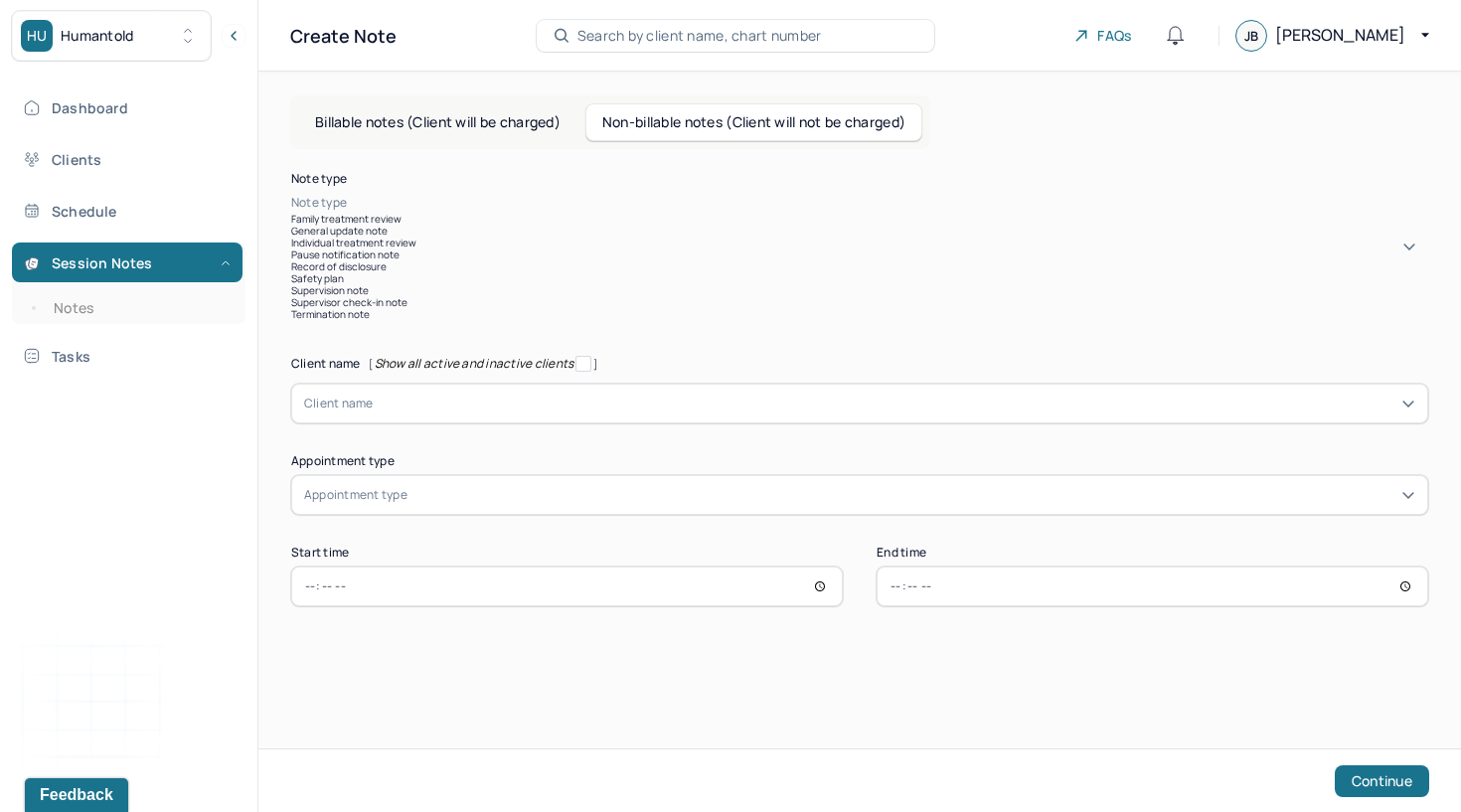 click at bounding box center [890, 203] 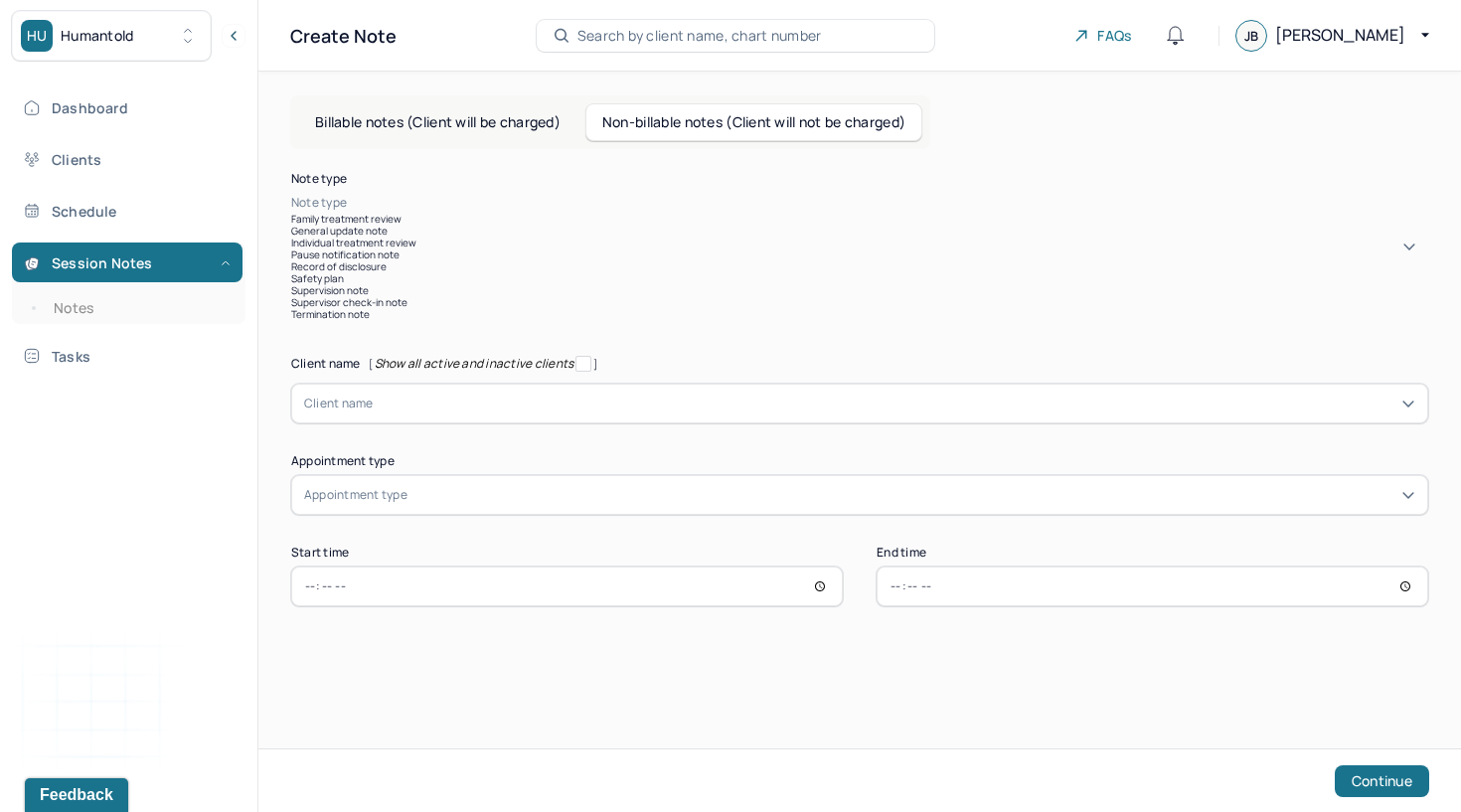 click on "Pause notification note" at bounding box center [860, 254] 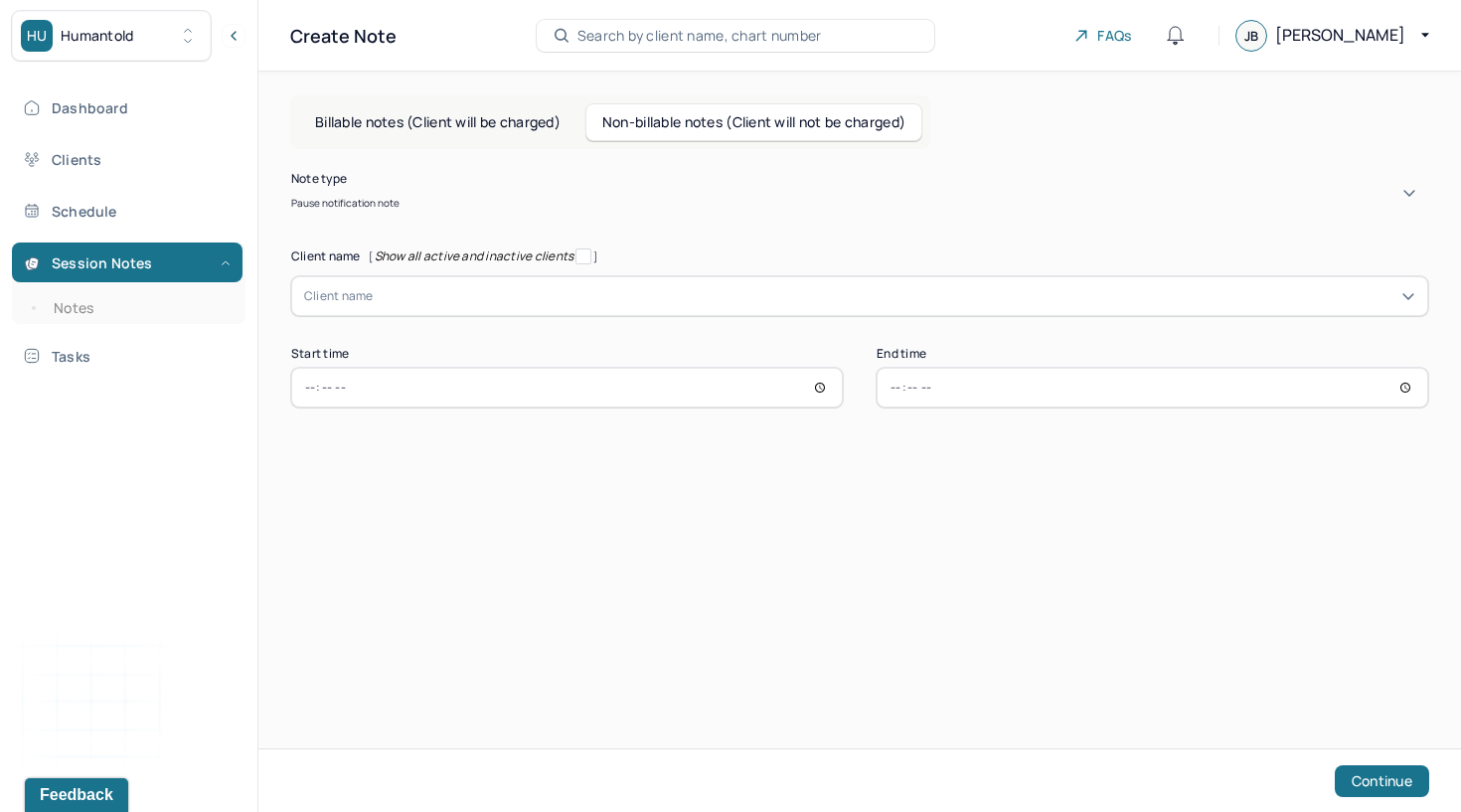 click at bounding box center (894, 296) 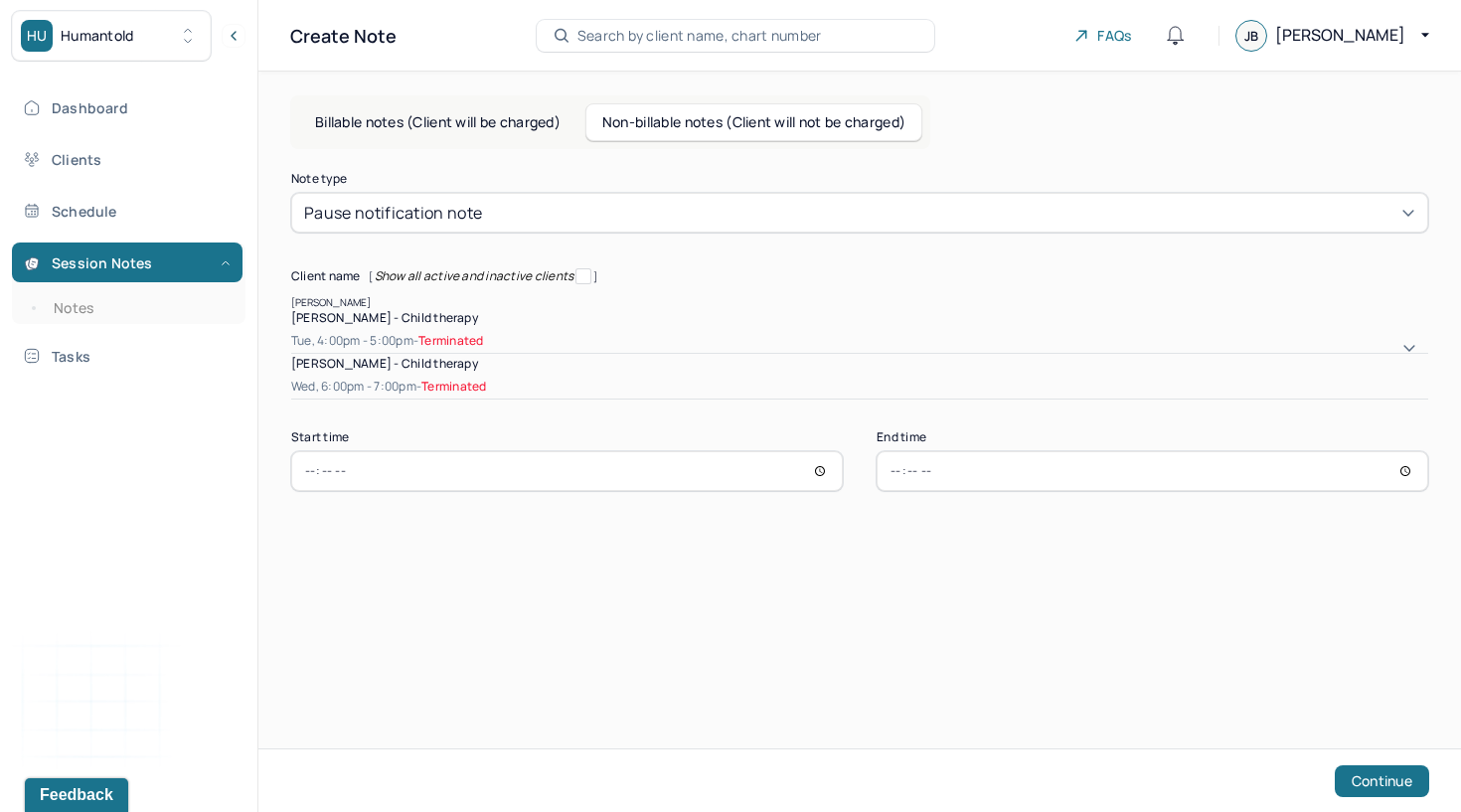 type on "[PERSON_NAME]" 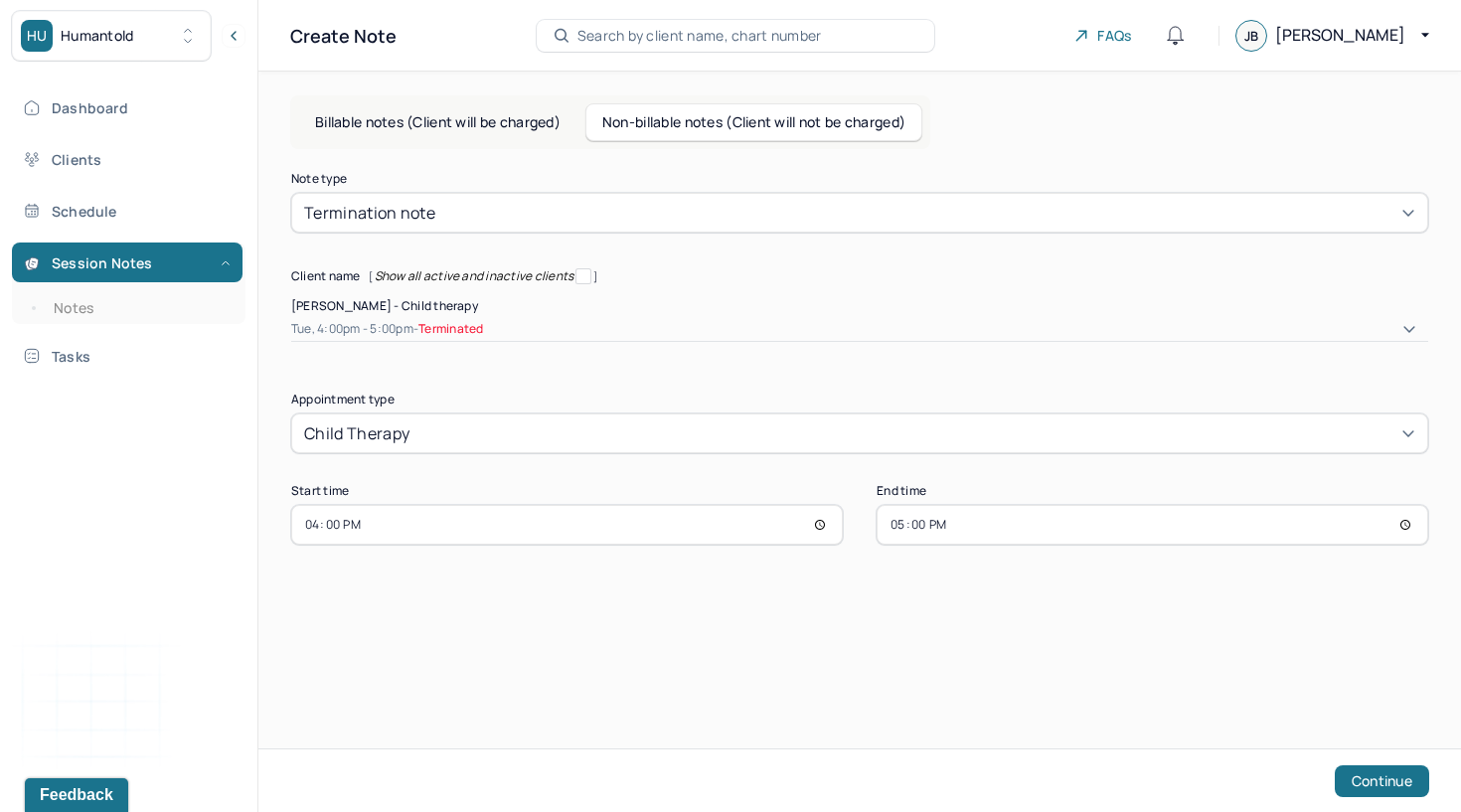 click at bounding box center (927, 213) 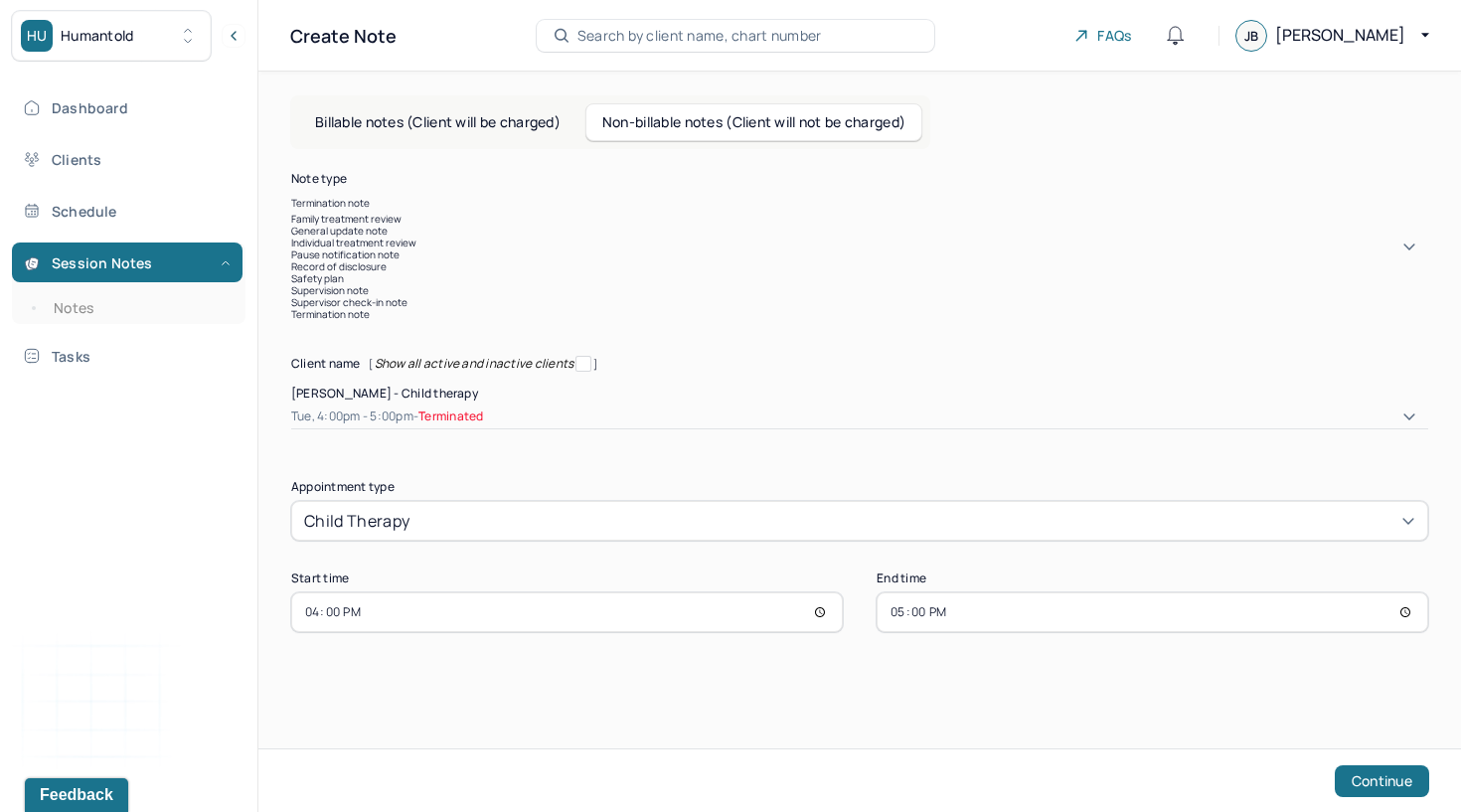 click on "Pause notification note" at bounding box center [860, 254] 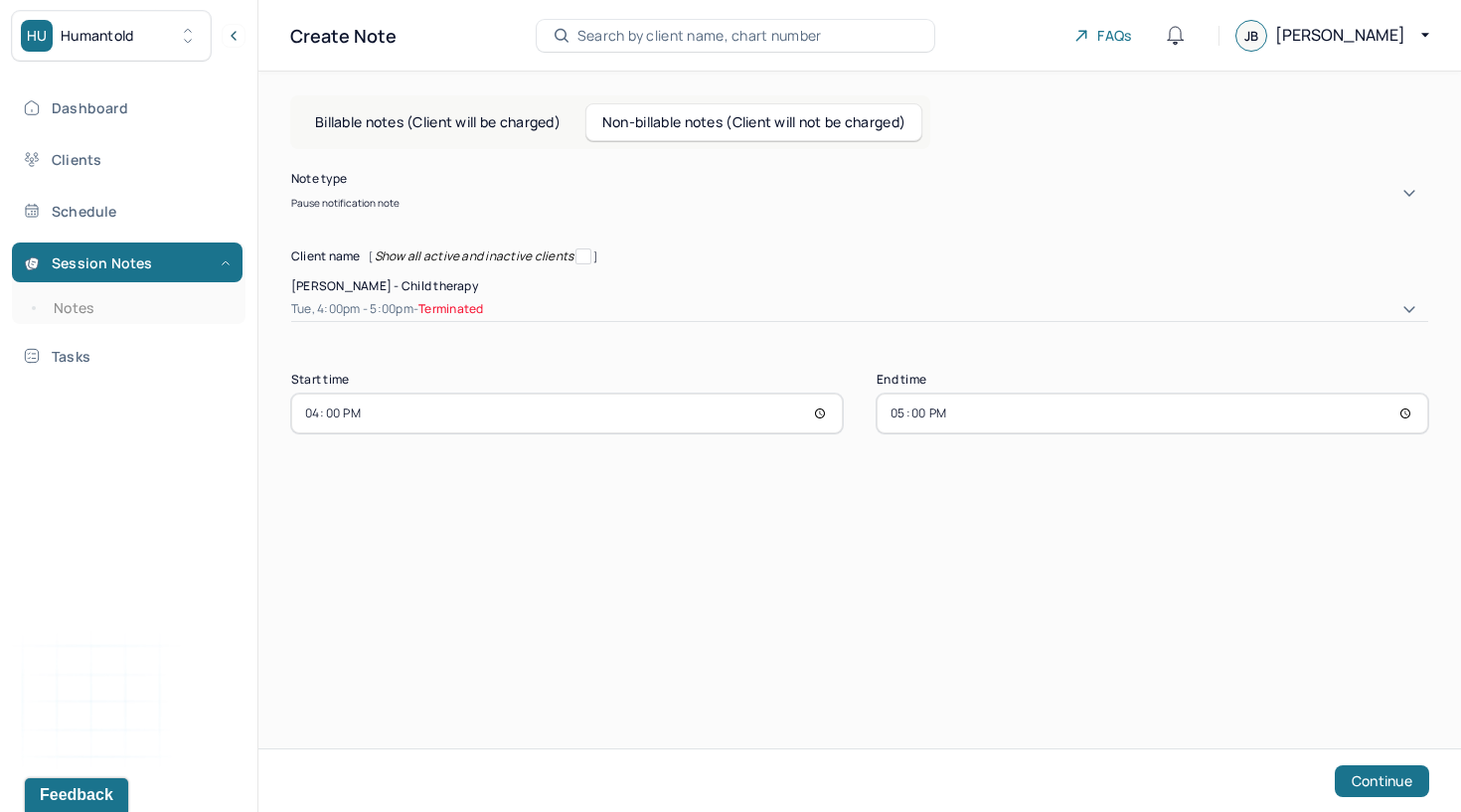 click on "FAQs" at bounding box center (1102, 36) 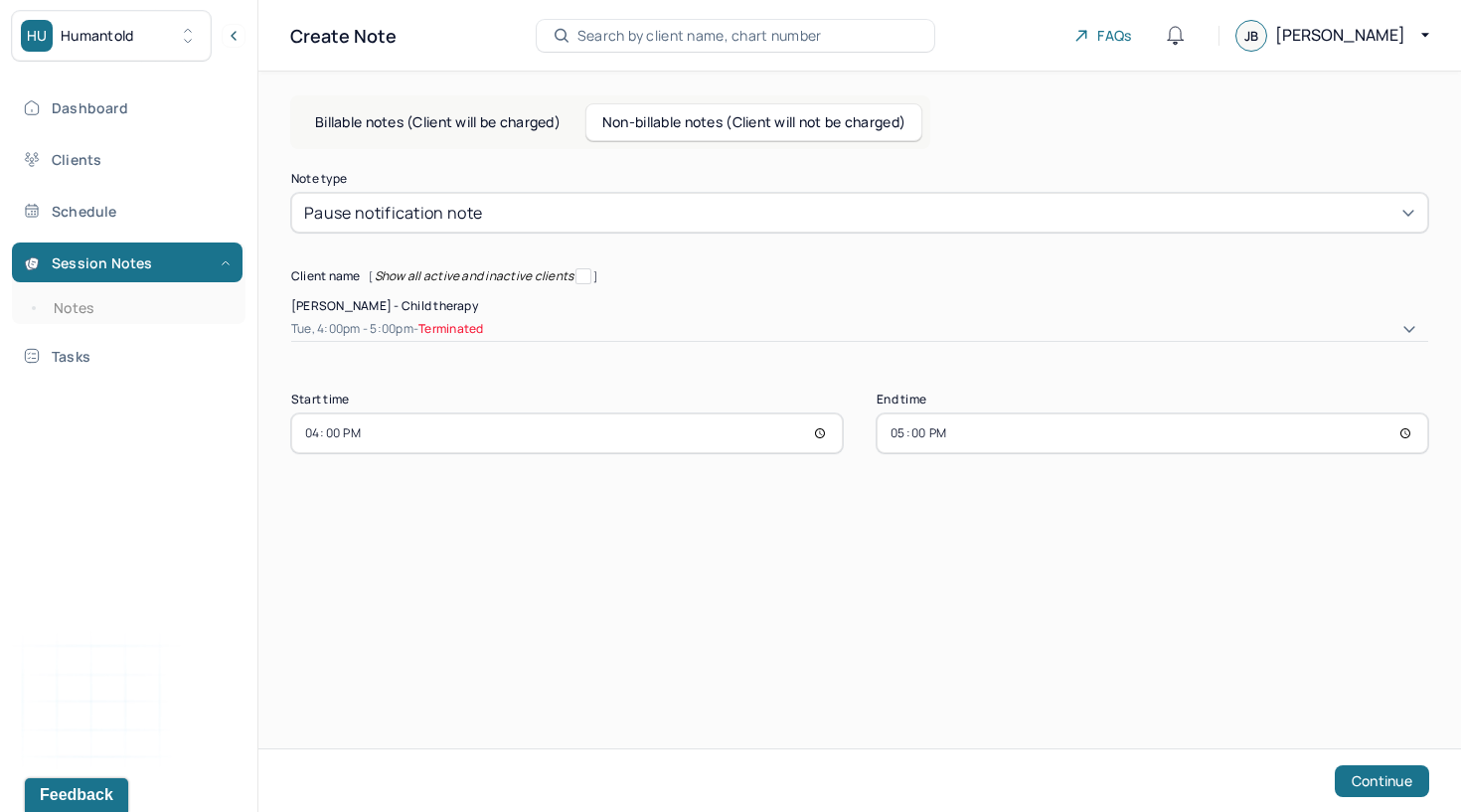 click on "Create Note   Search by client name, chart number     FAQs     [PERSON_NAME] [PERSON_NAME]   Billable notes (Client will be charged)     Non-billable notes (Client will not be charged)   Note type Pause notification note Client name [ Show all active and inactive clients ] [PERSON_NAME] - Child therapy Tue, 4:00pm - 5:00pm  -  Terminated Supervisee name [PERSON_NAME] Appointment type child therapy Start time 16:00 End time 17:00   Continue" at bounding box center [860, 406] 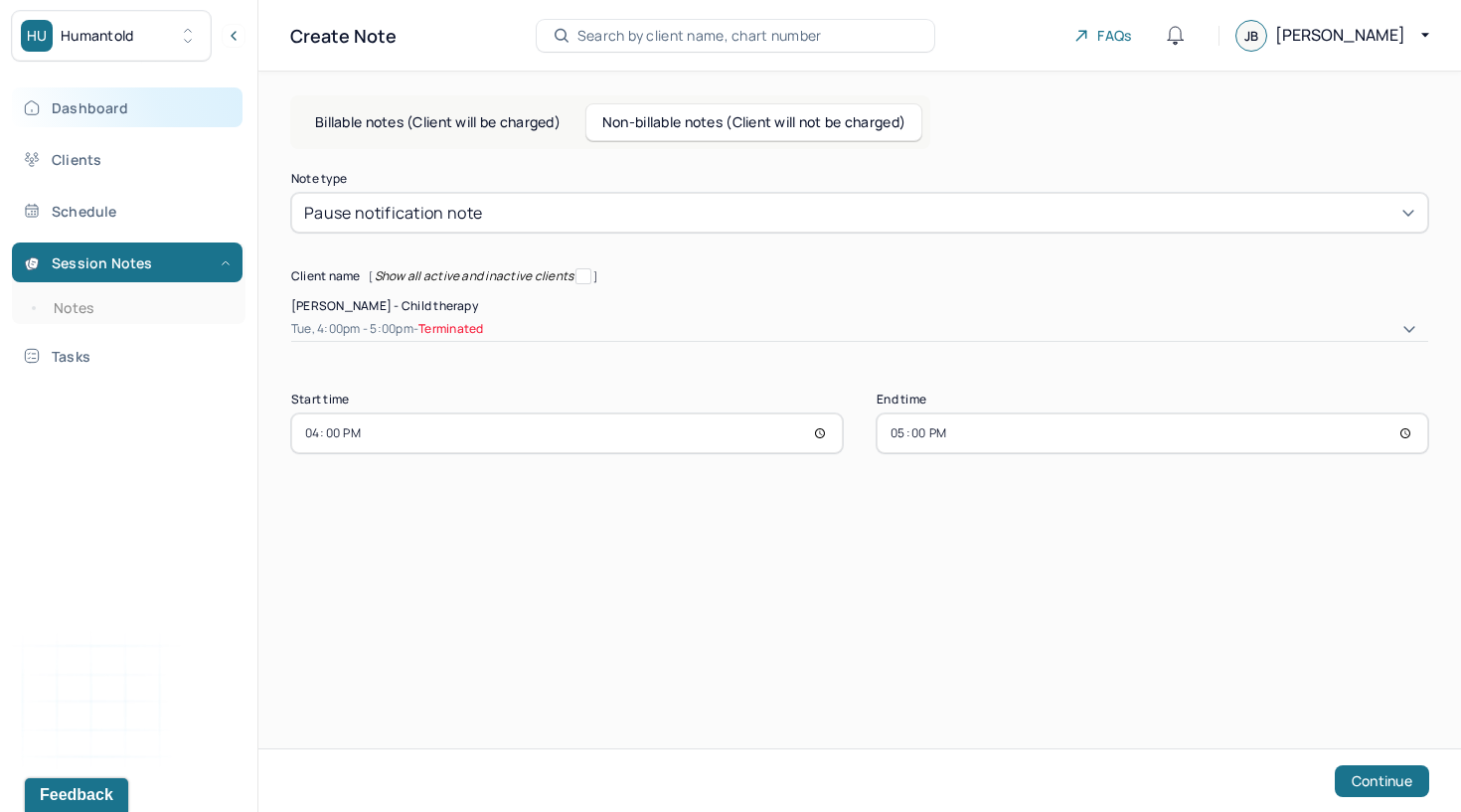 click on "Dashboard" at bounding box center [127, 107] 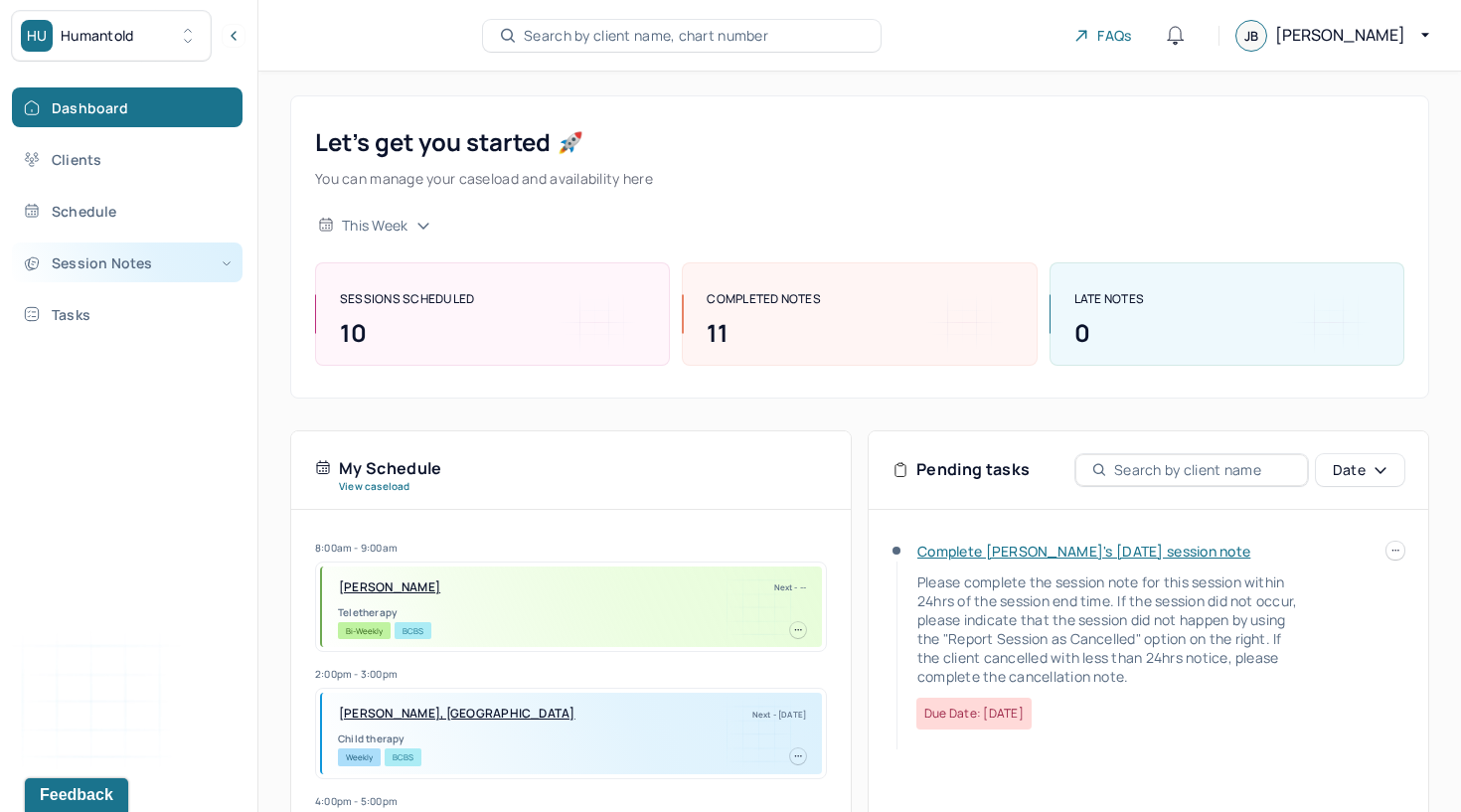 click on "Session Notes" at bounding box center (127, 262) 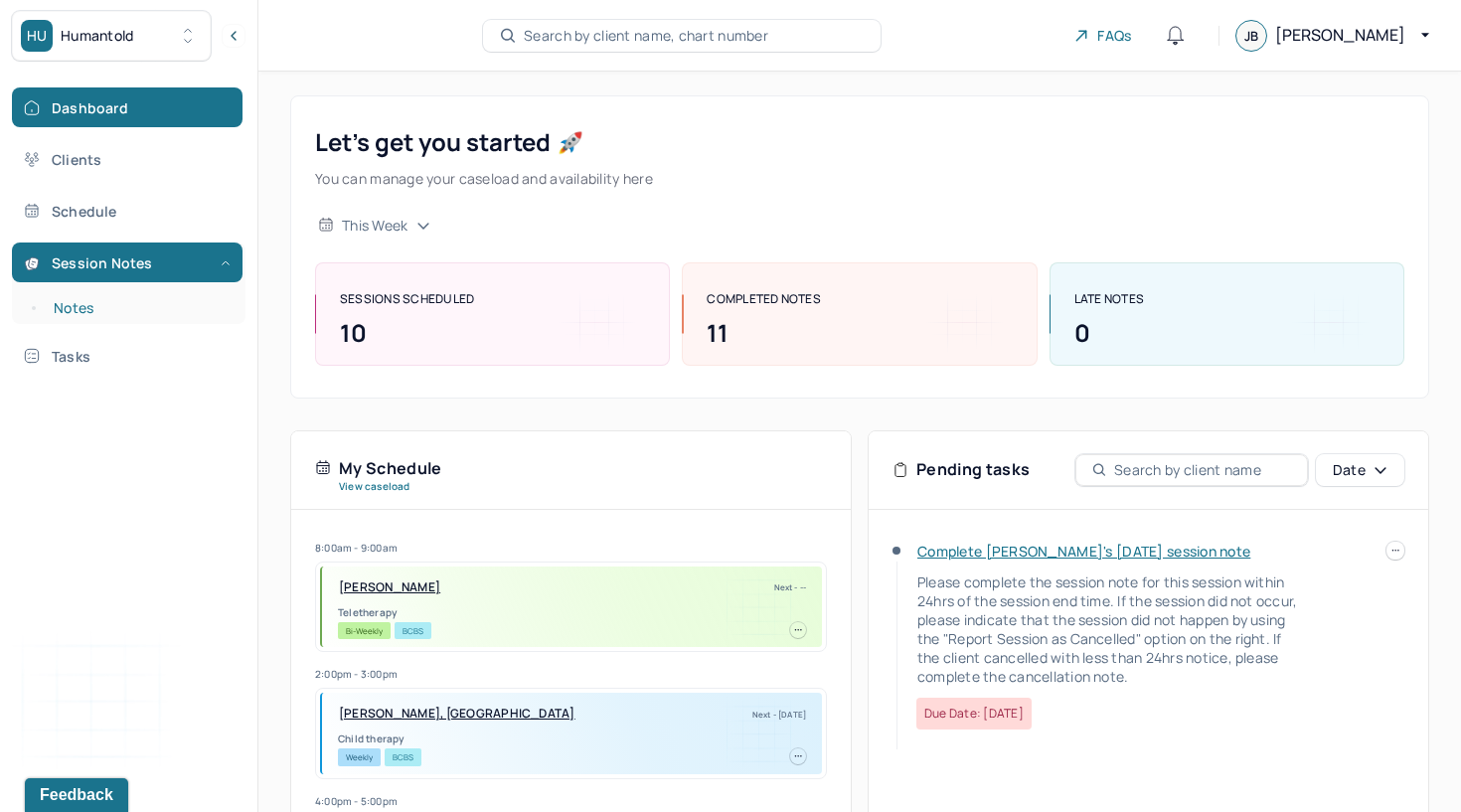 click on "Notes" at bounding box center (138, 308) 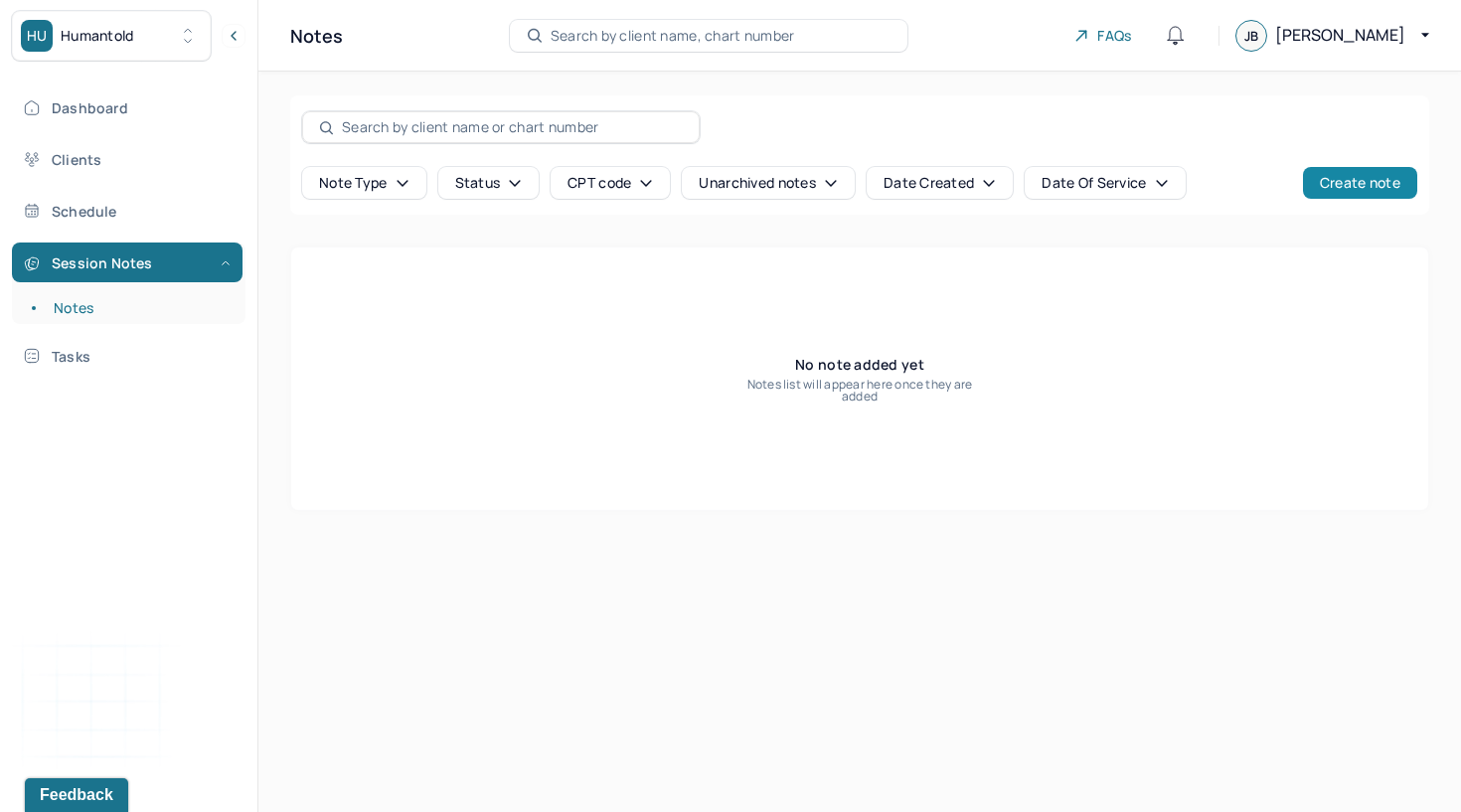 click on "Create note" at bounding box center (1360, 183) 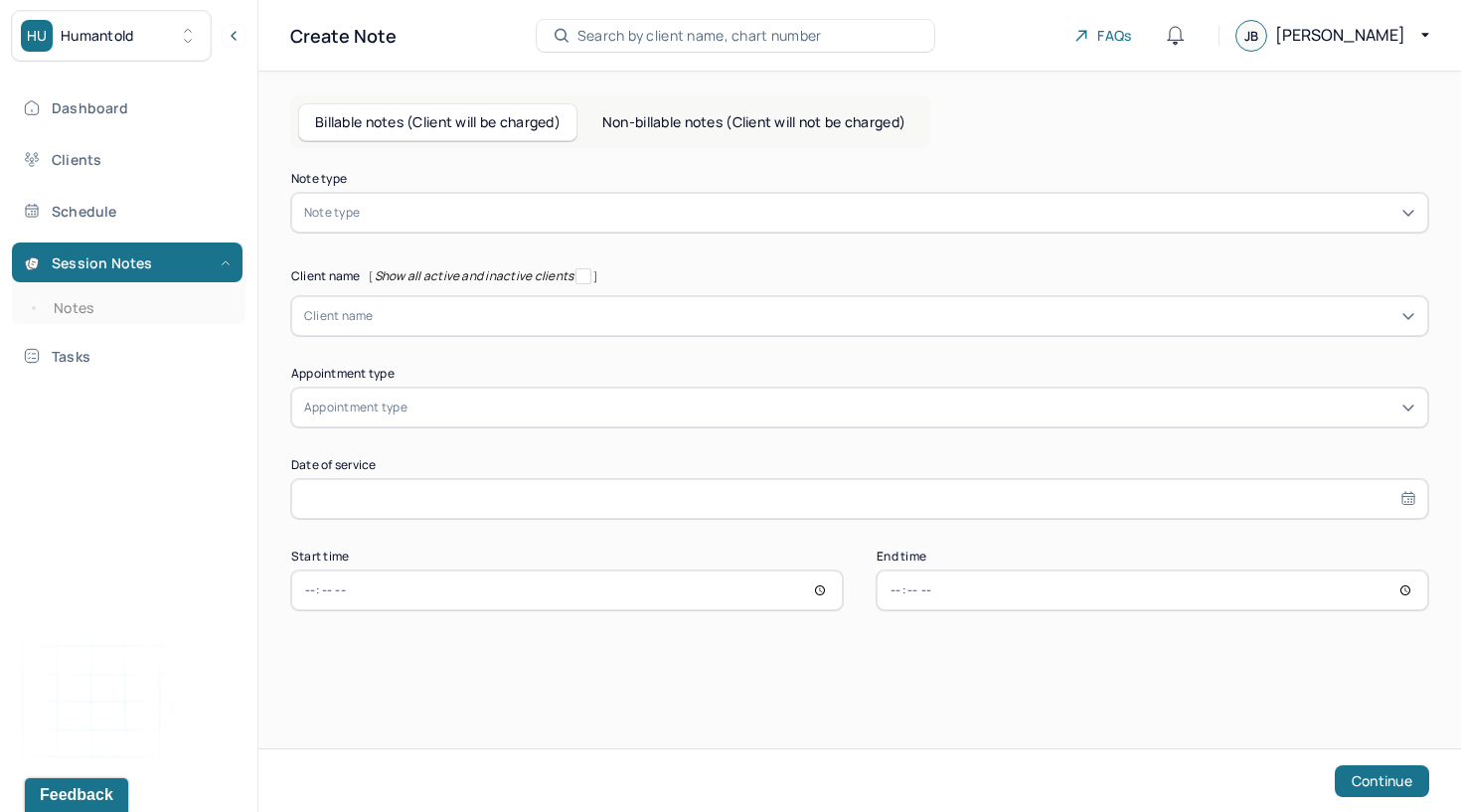 click on "Non-billable notes (Client will not be charged)" at bounding box center (753, 122) 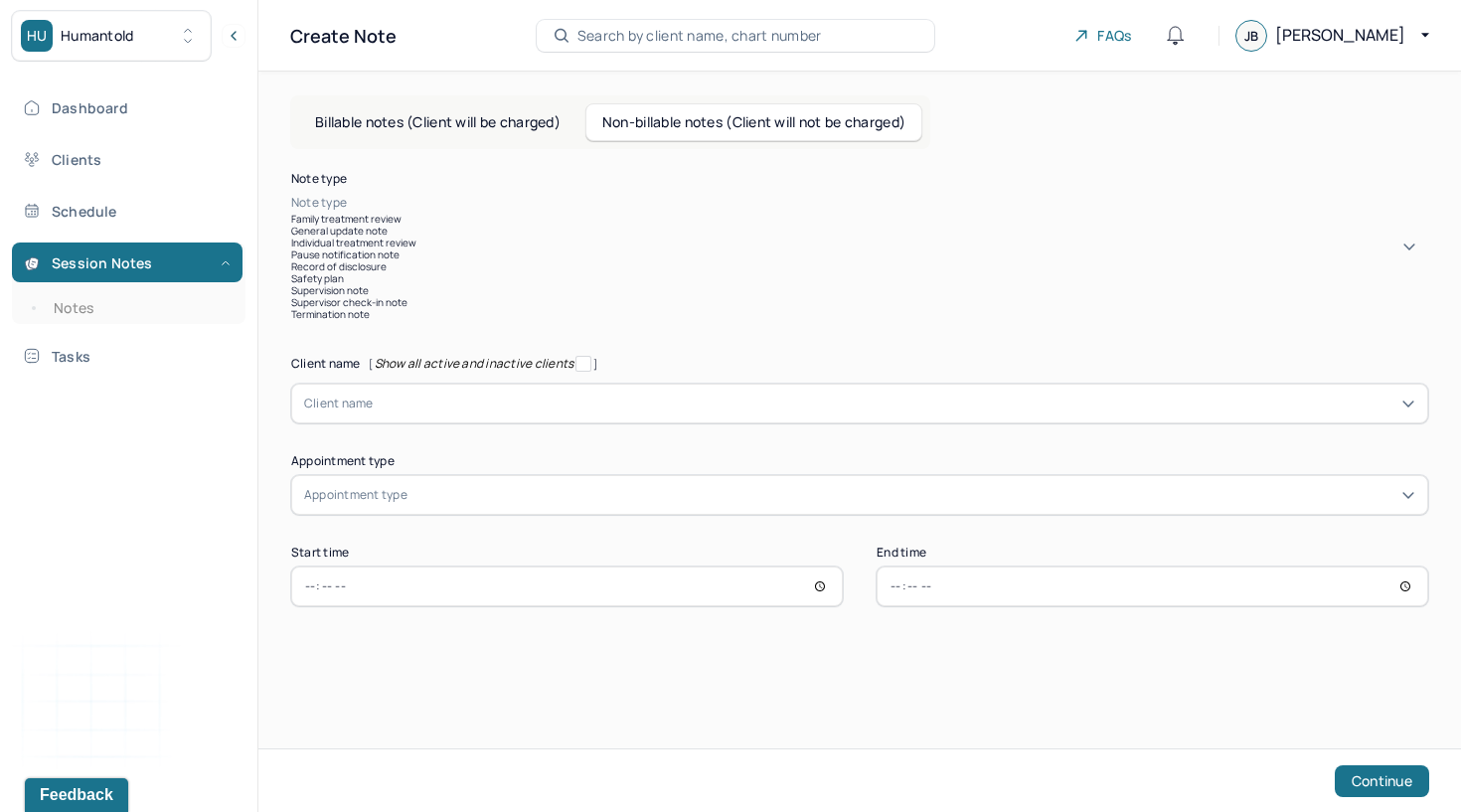 click on "Note type" at bounding box center (860, 203) 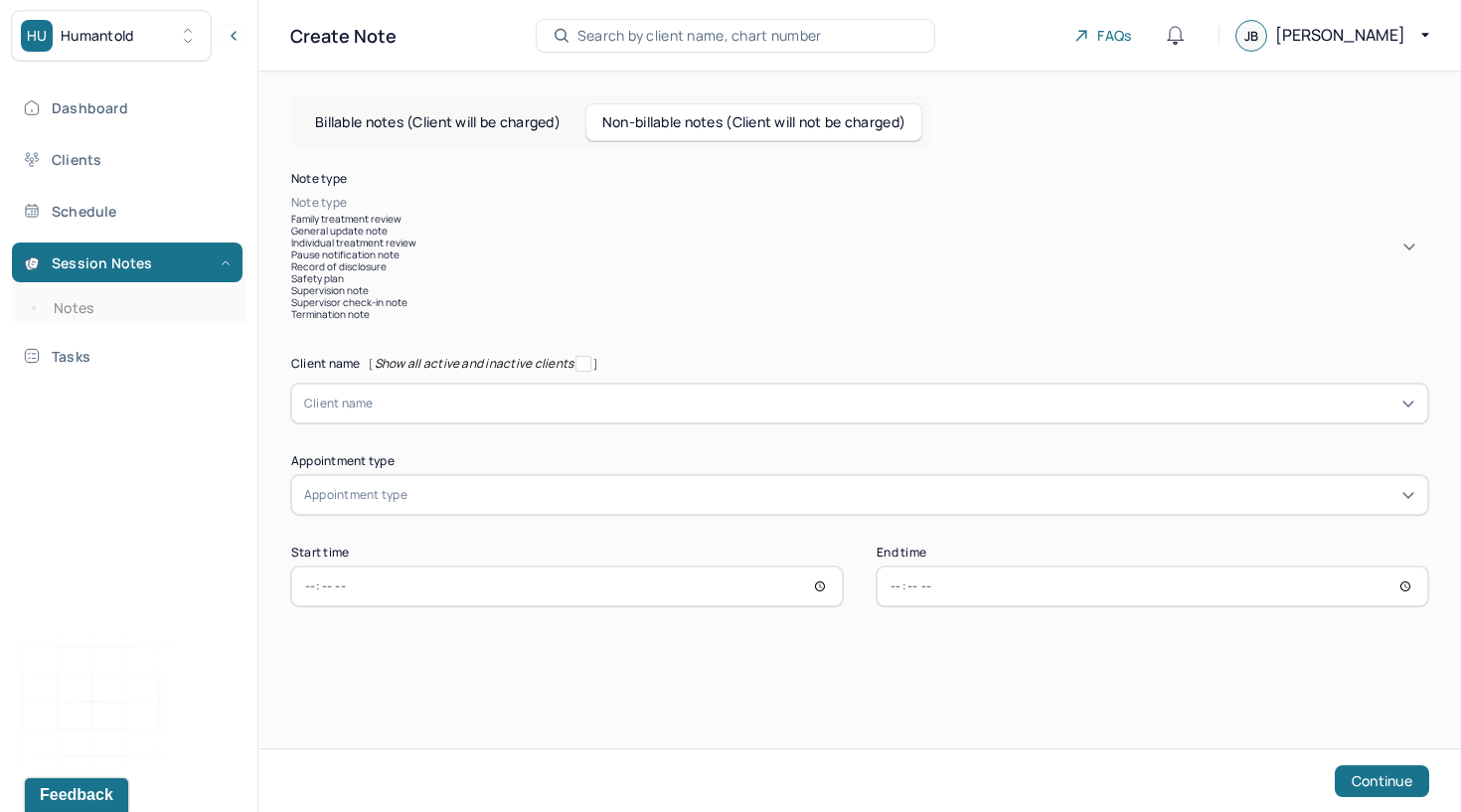 click on "Pause notification note" at bounding box center (860, 254) 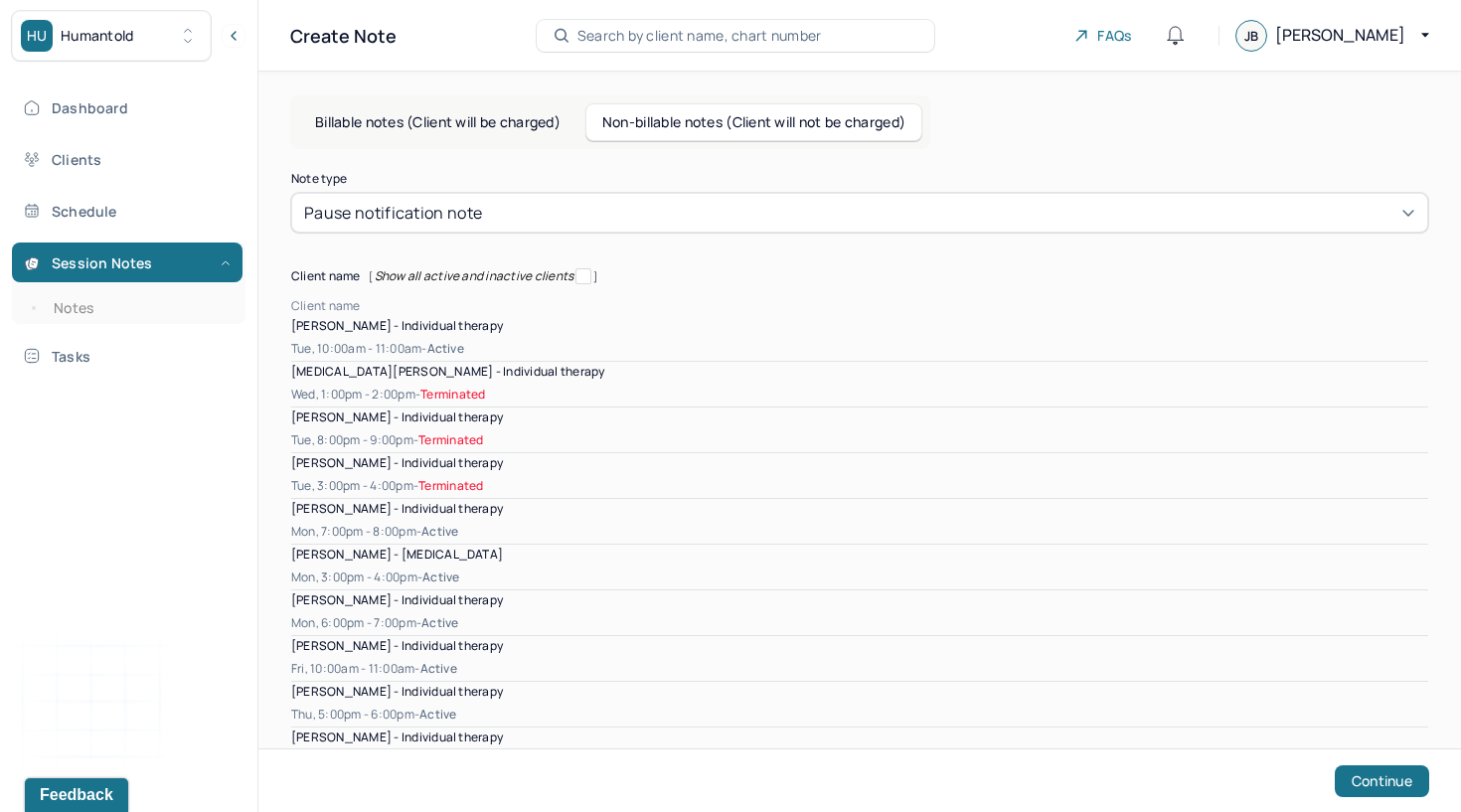 click at bounding box center [894, 306] 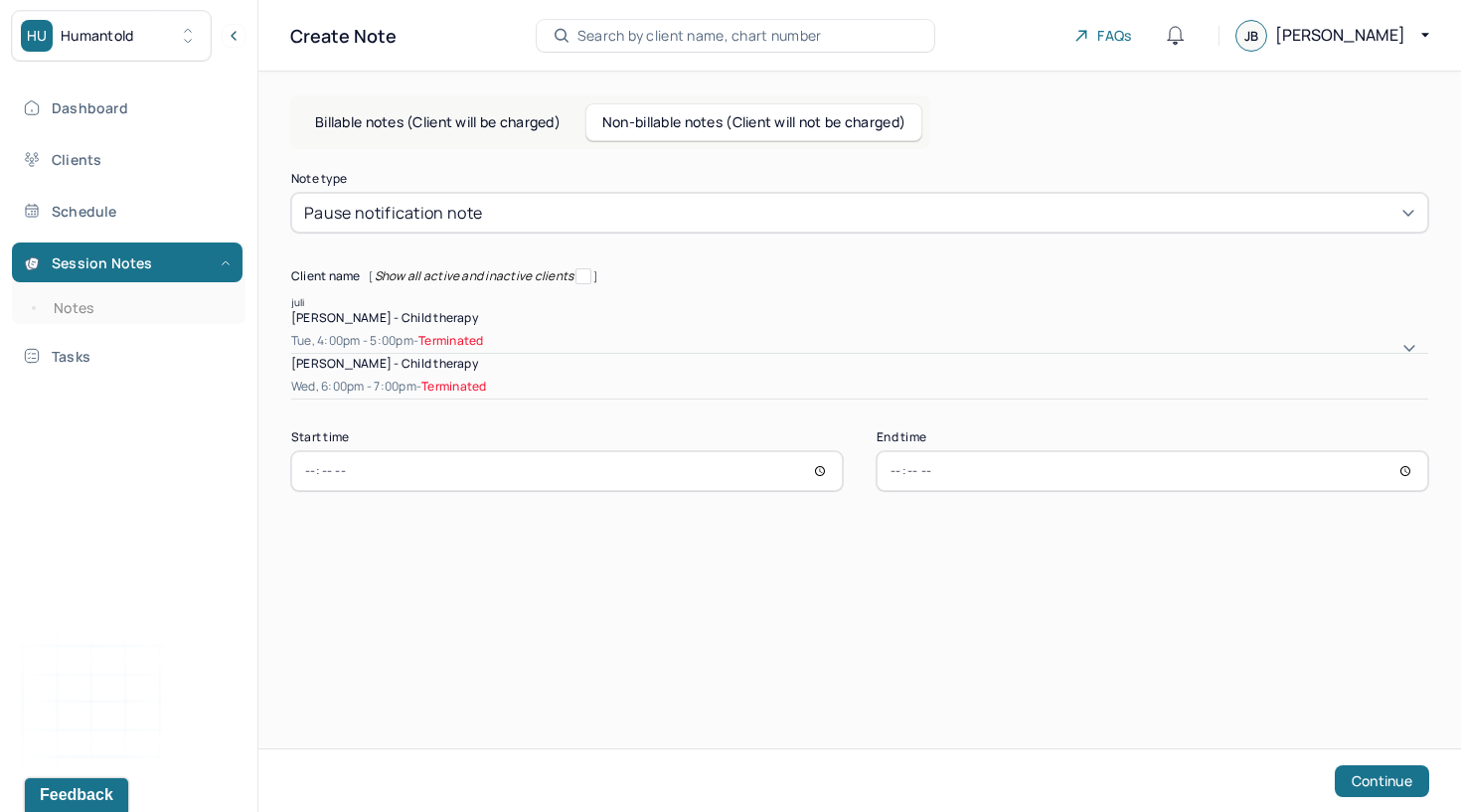 type on "[PERSON_NAME]" 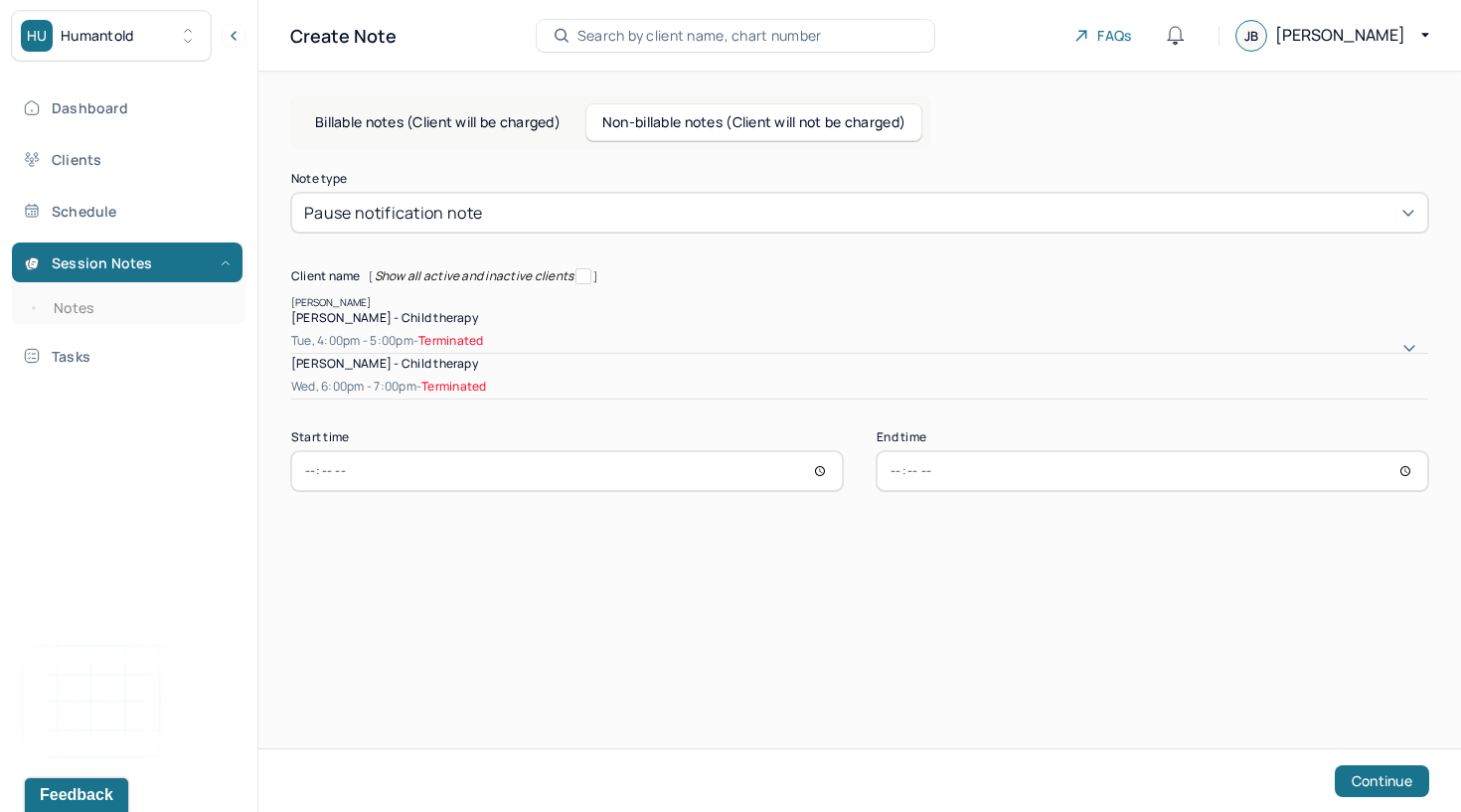 click on "[PERSON_NAME] - Child therapy" at bounding box center (860, 317) 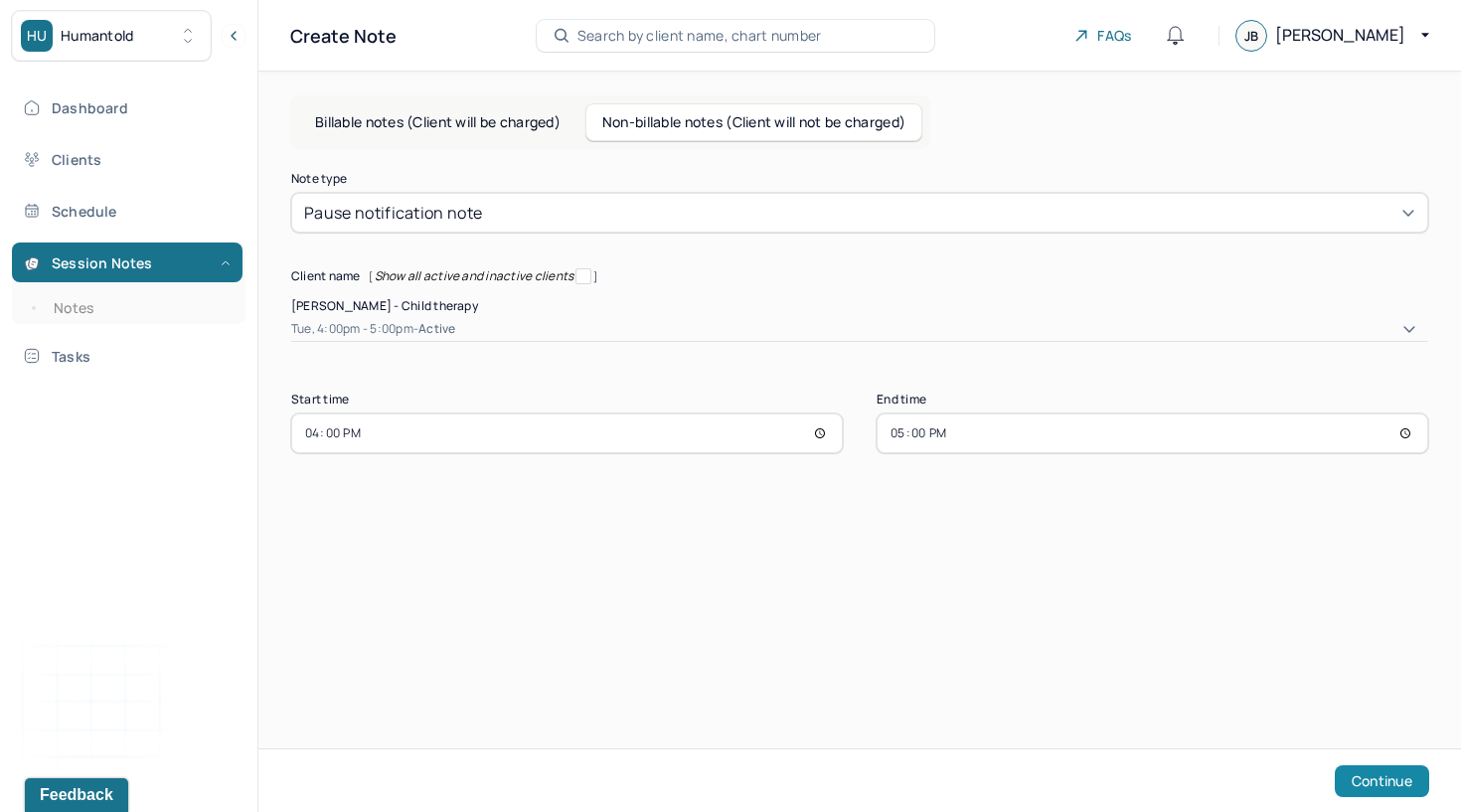 click on "Continue" at bounding box center [1381, 781] 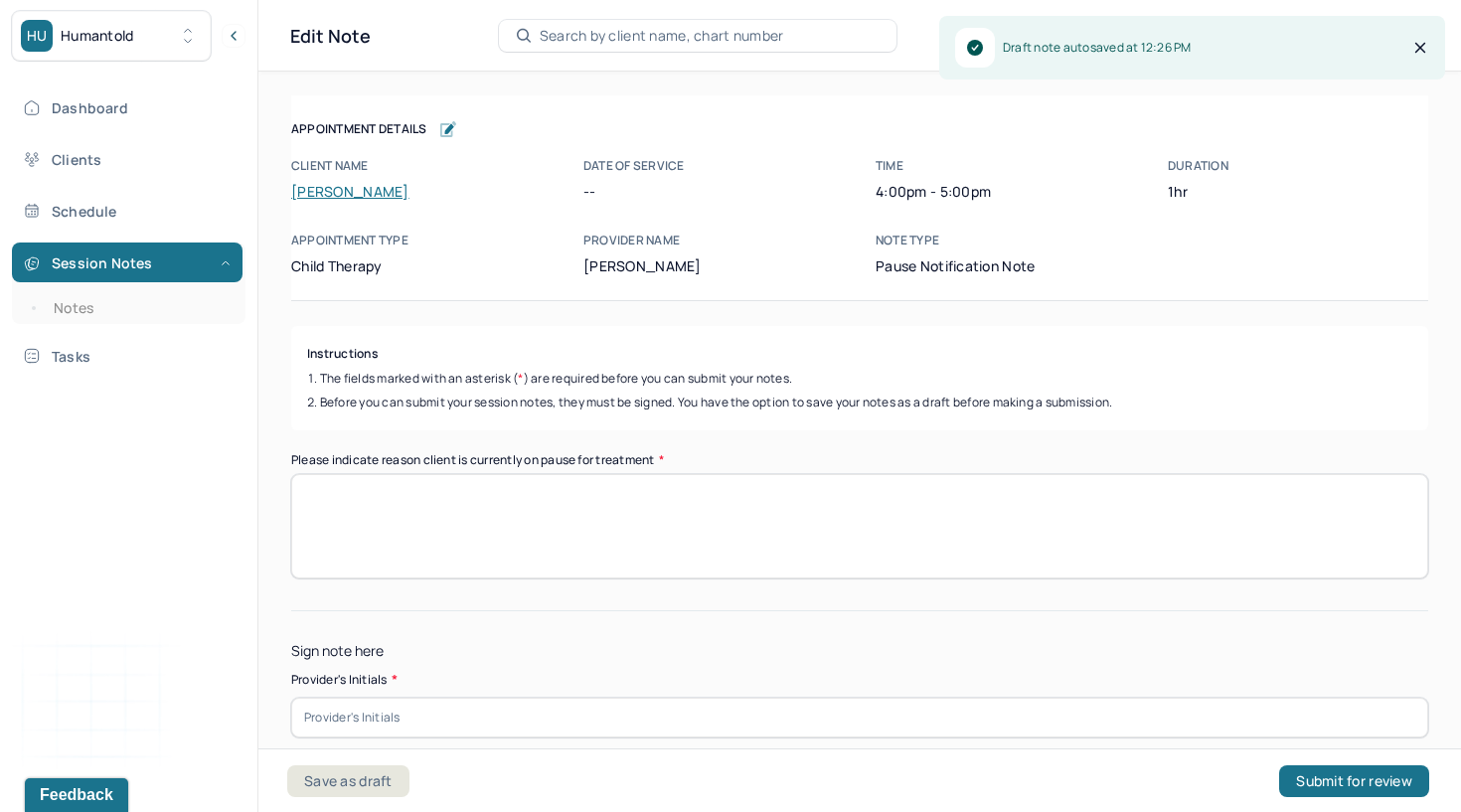 click on "Please indicate reason client is currently on pause for treatment *" at bounding box center [860, 526] 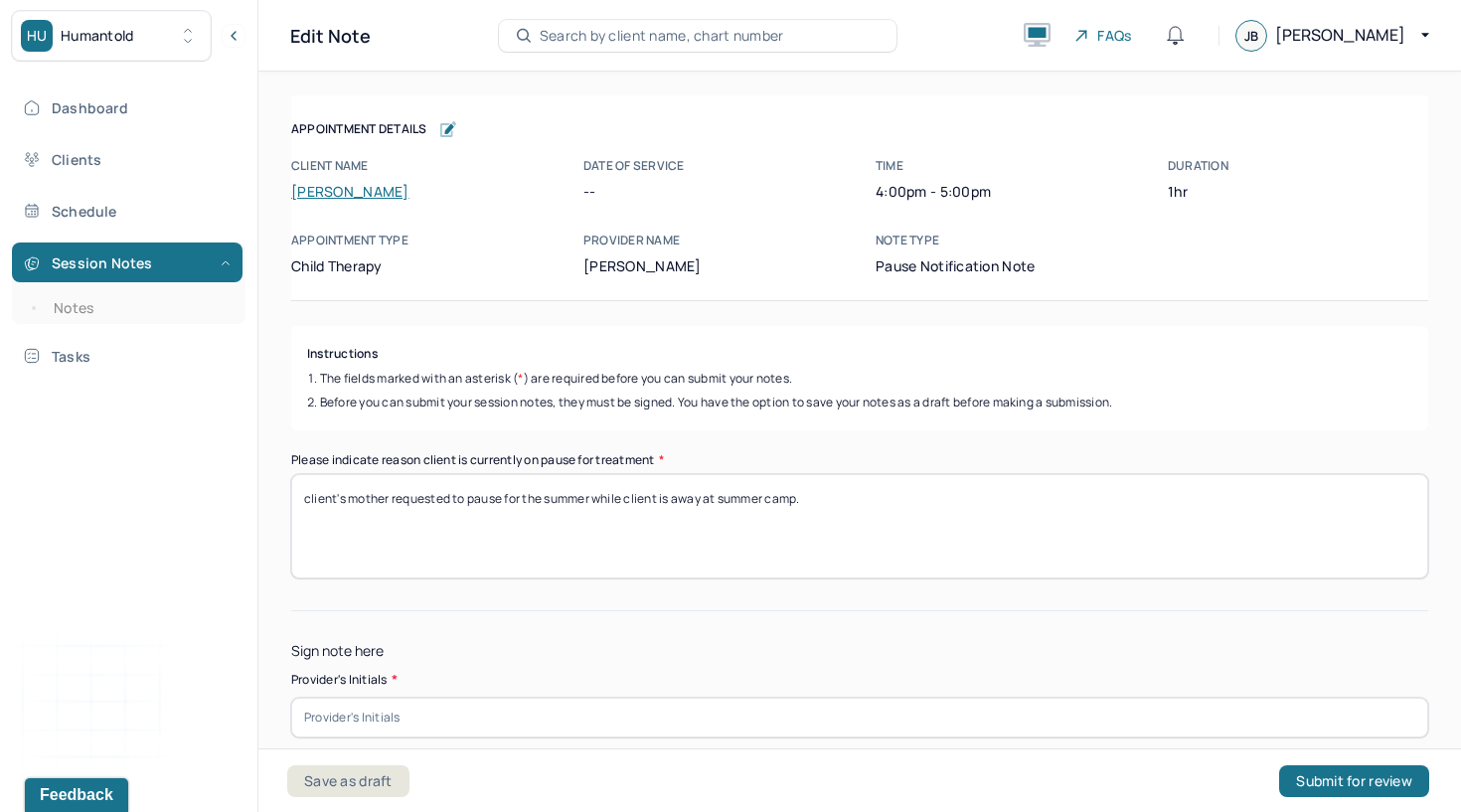 click on "client's mother requested to pause for the summer while client is away at summer camp." at bounding box center [860, 526] 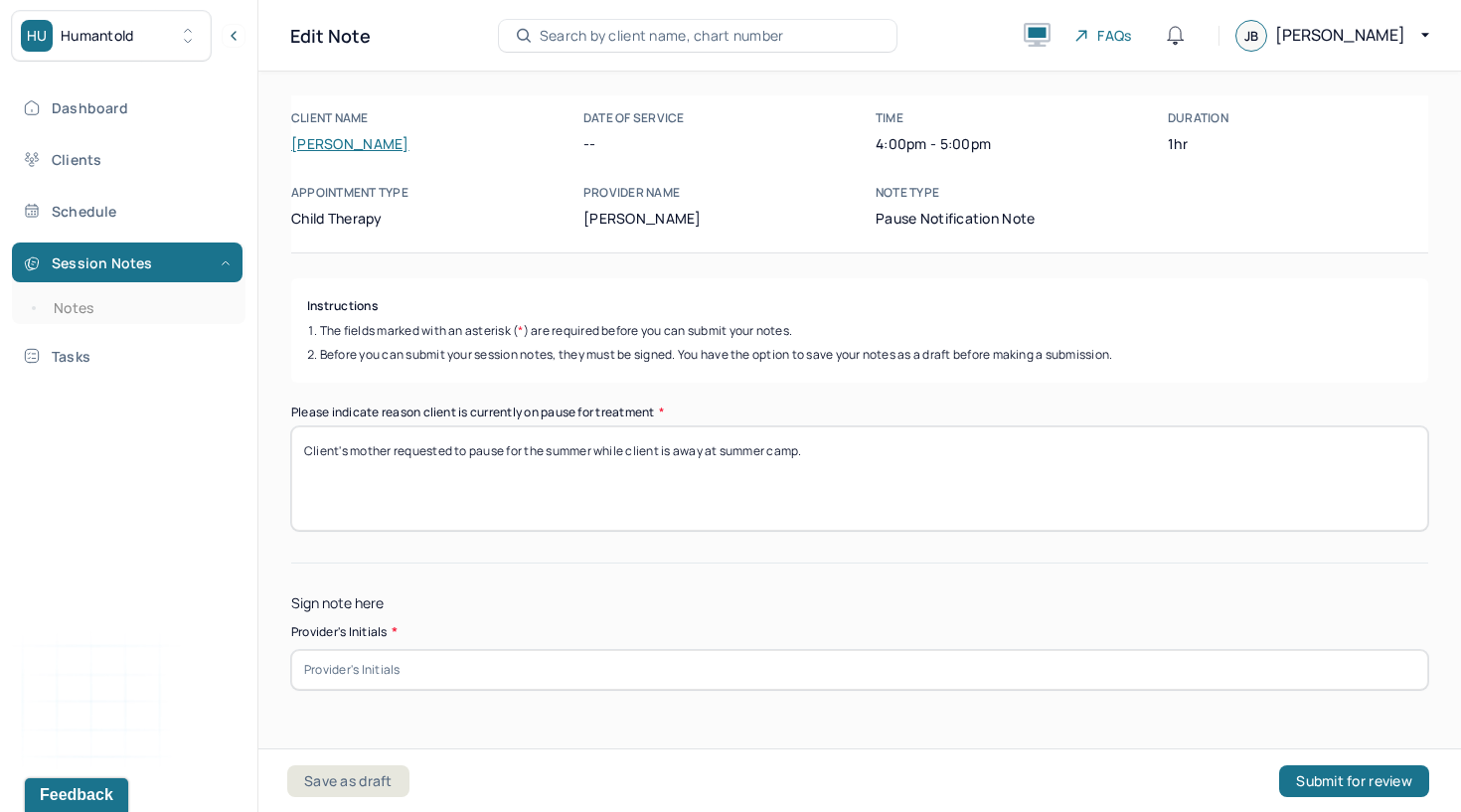 scroll, scrollTop: 53, scrollLeft: 0, axis: vertical 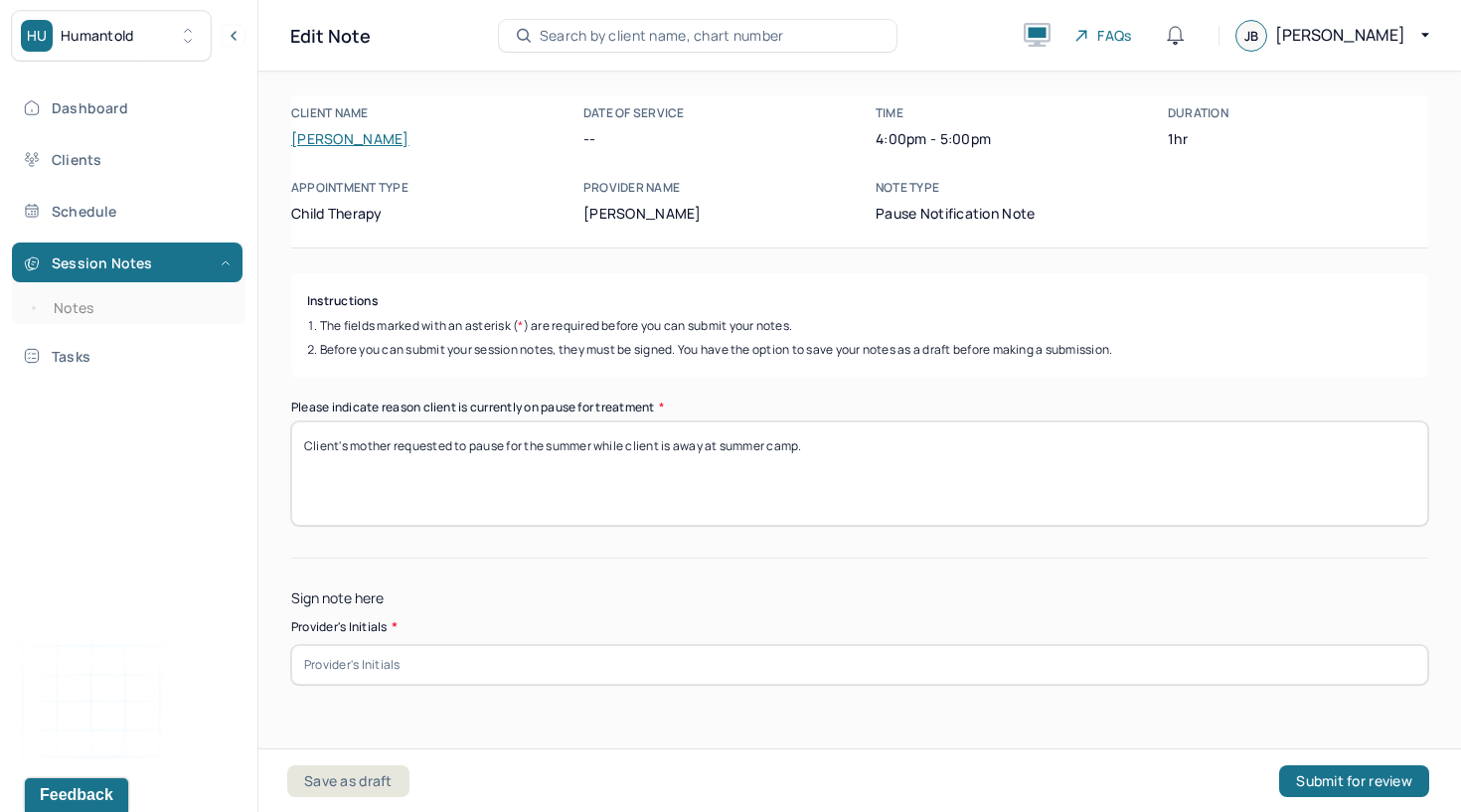 type on "Client's mother requested to pause for the summer while client is away at summer camp." 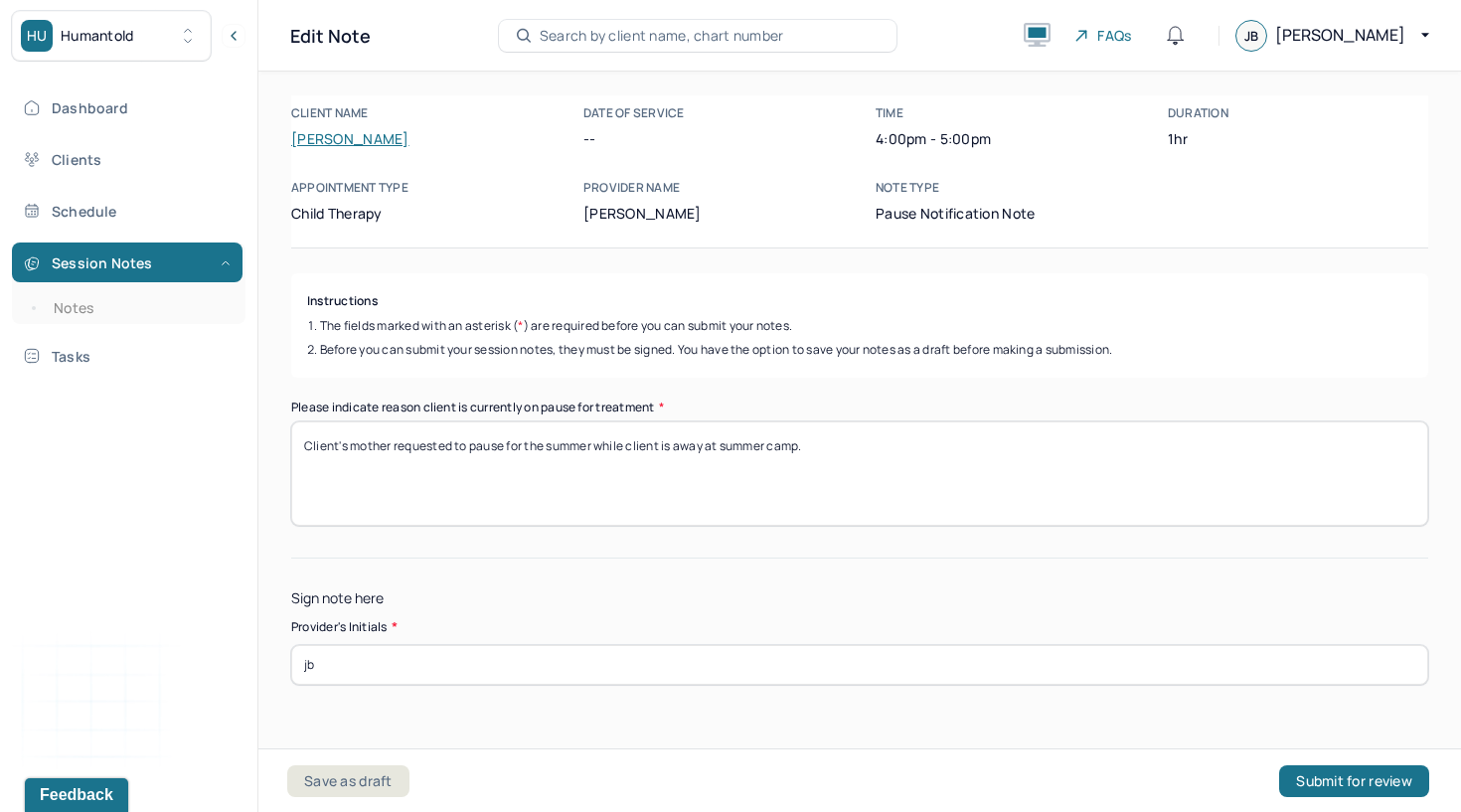 type on "jb" 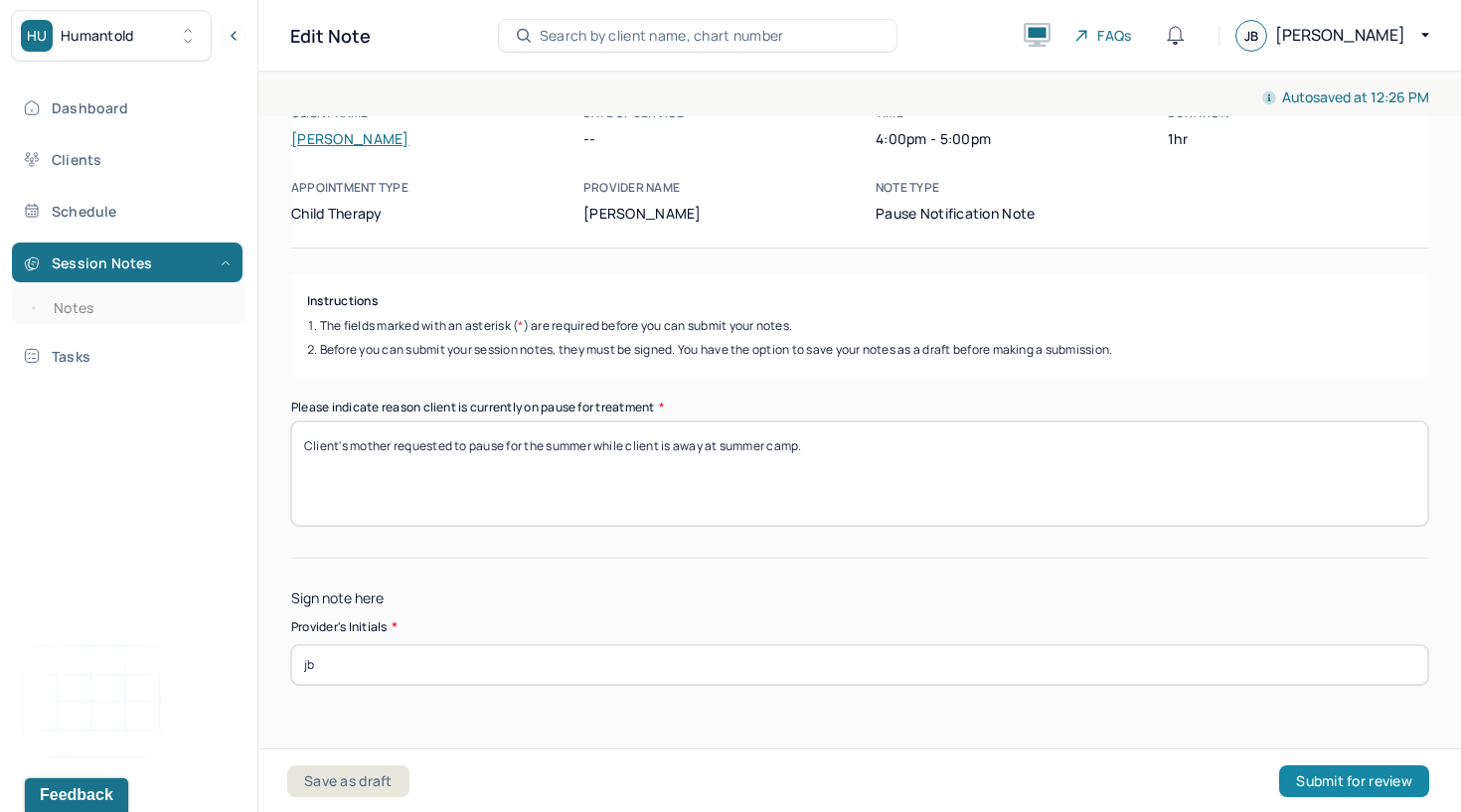 click on "Submit for review" at bounding box center [1354, 781] 